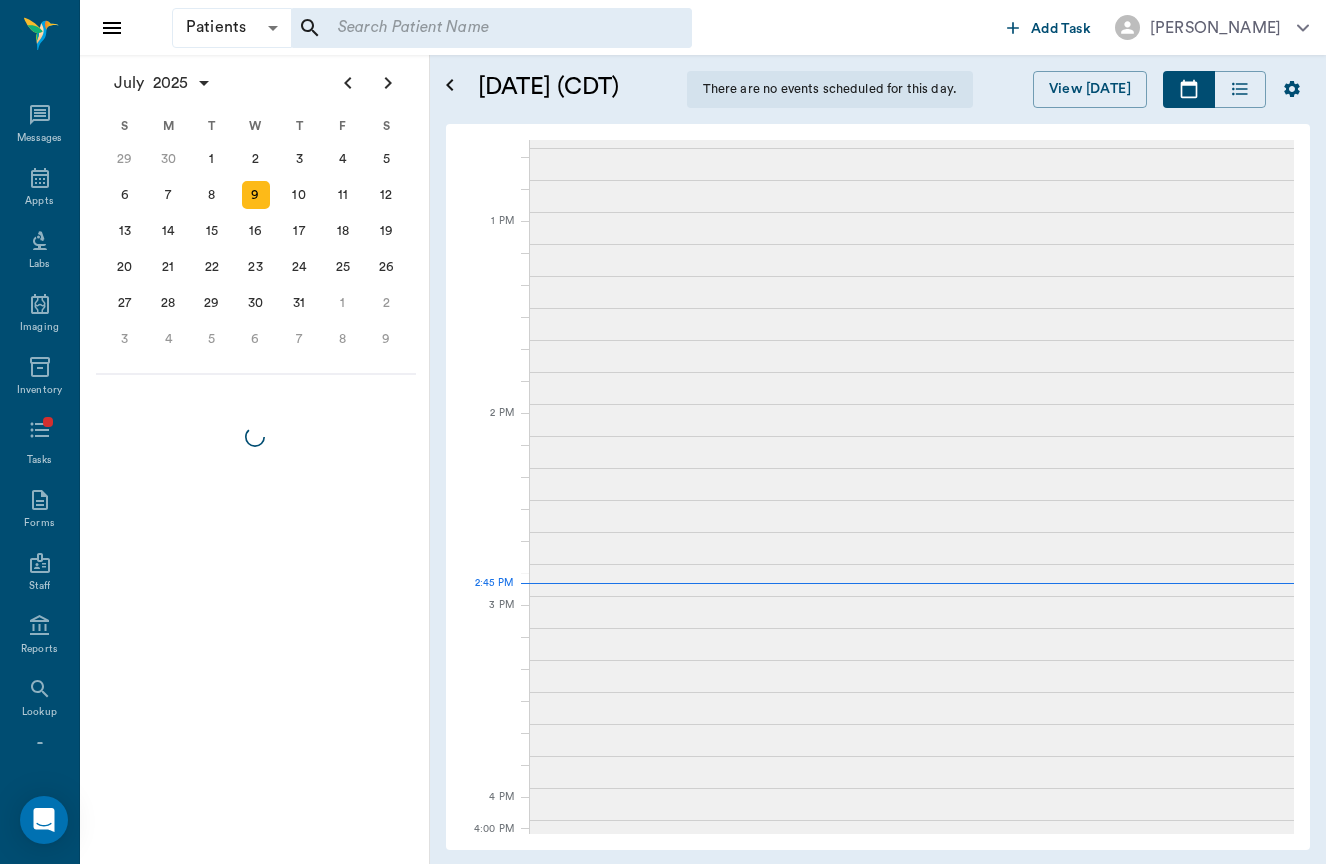 scroll, scrollTop: 0, scrollLeft: 0, axis: both 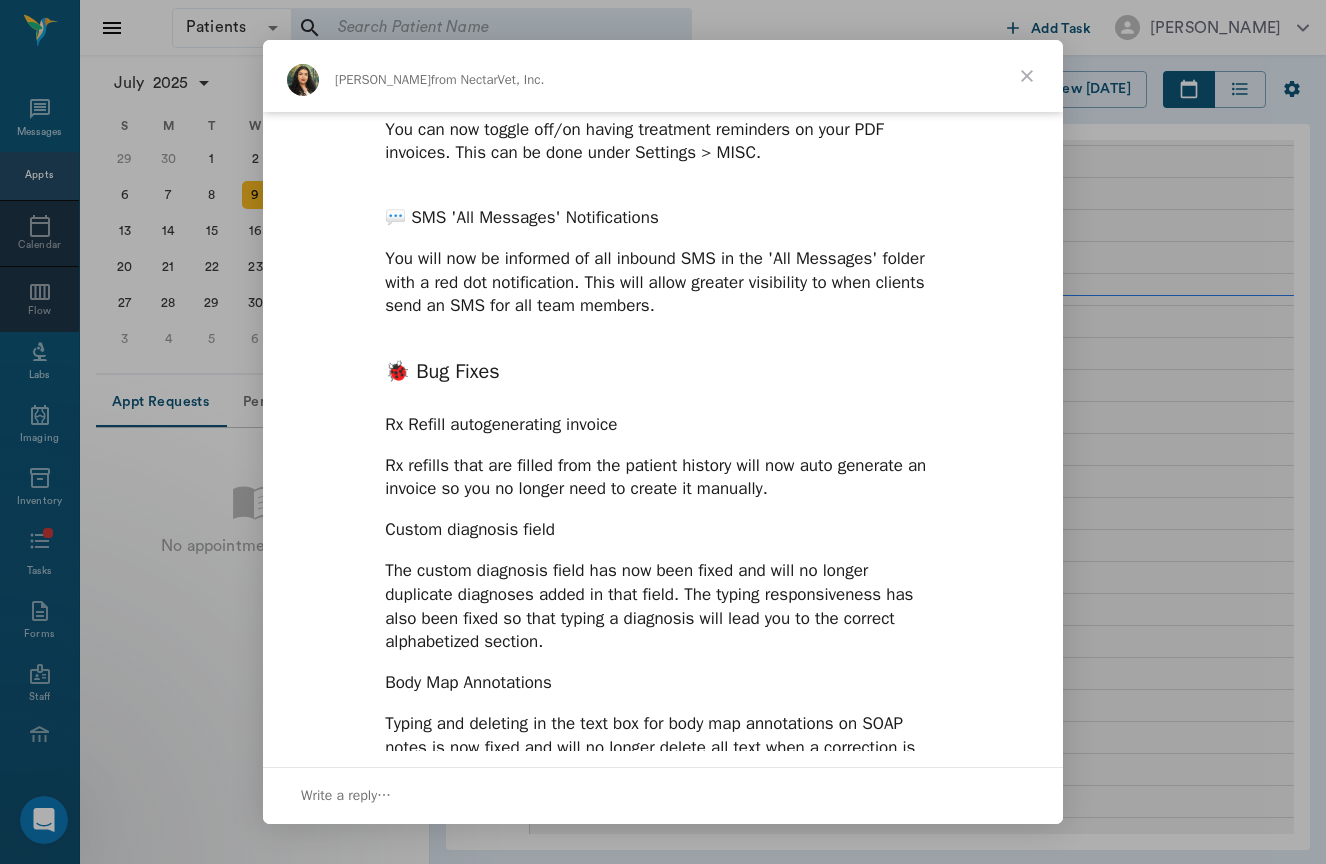 click at bounding box center (1027, 76) 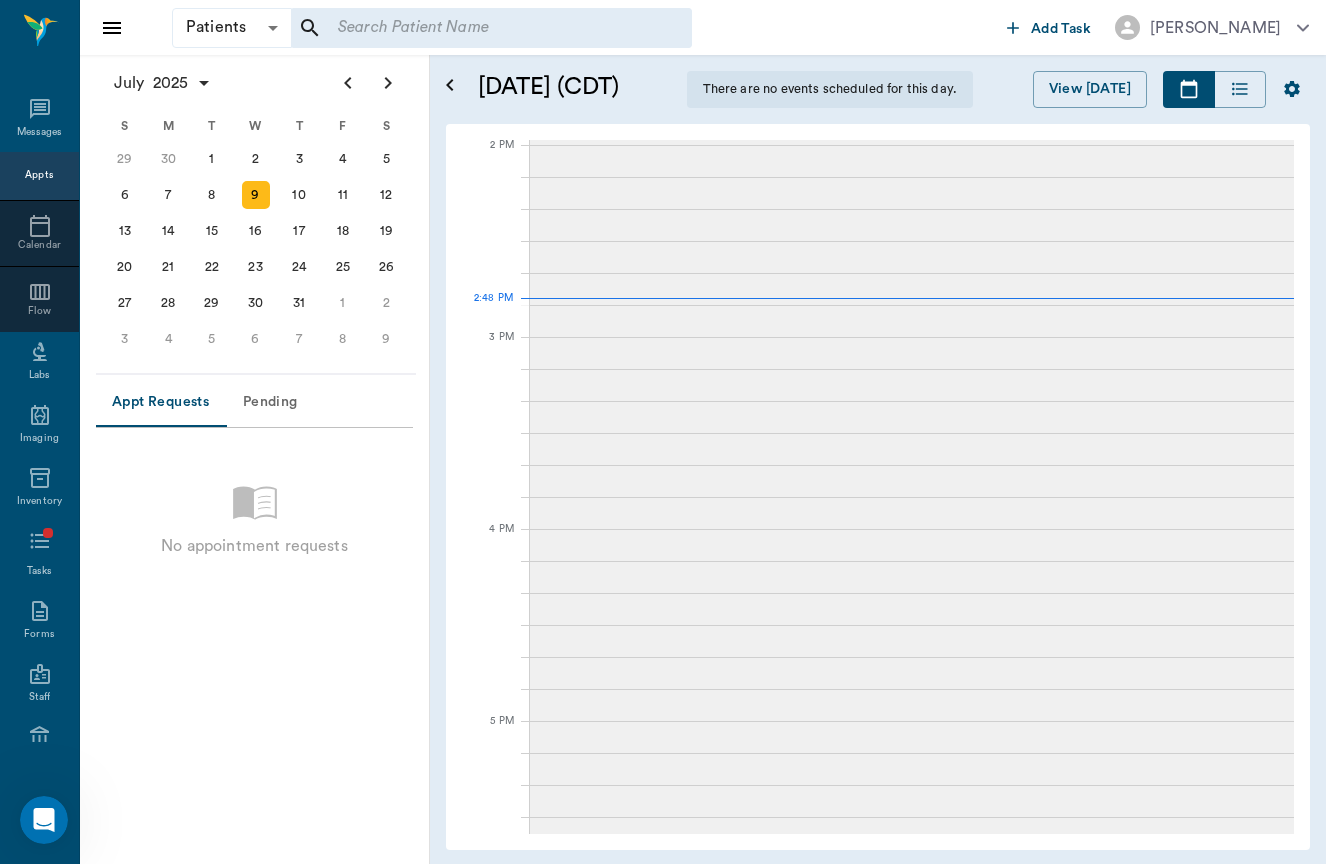 click at bounding box center (491, 28) 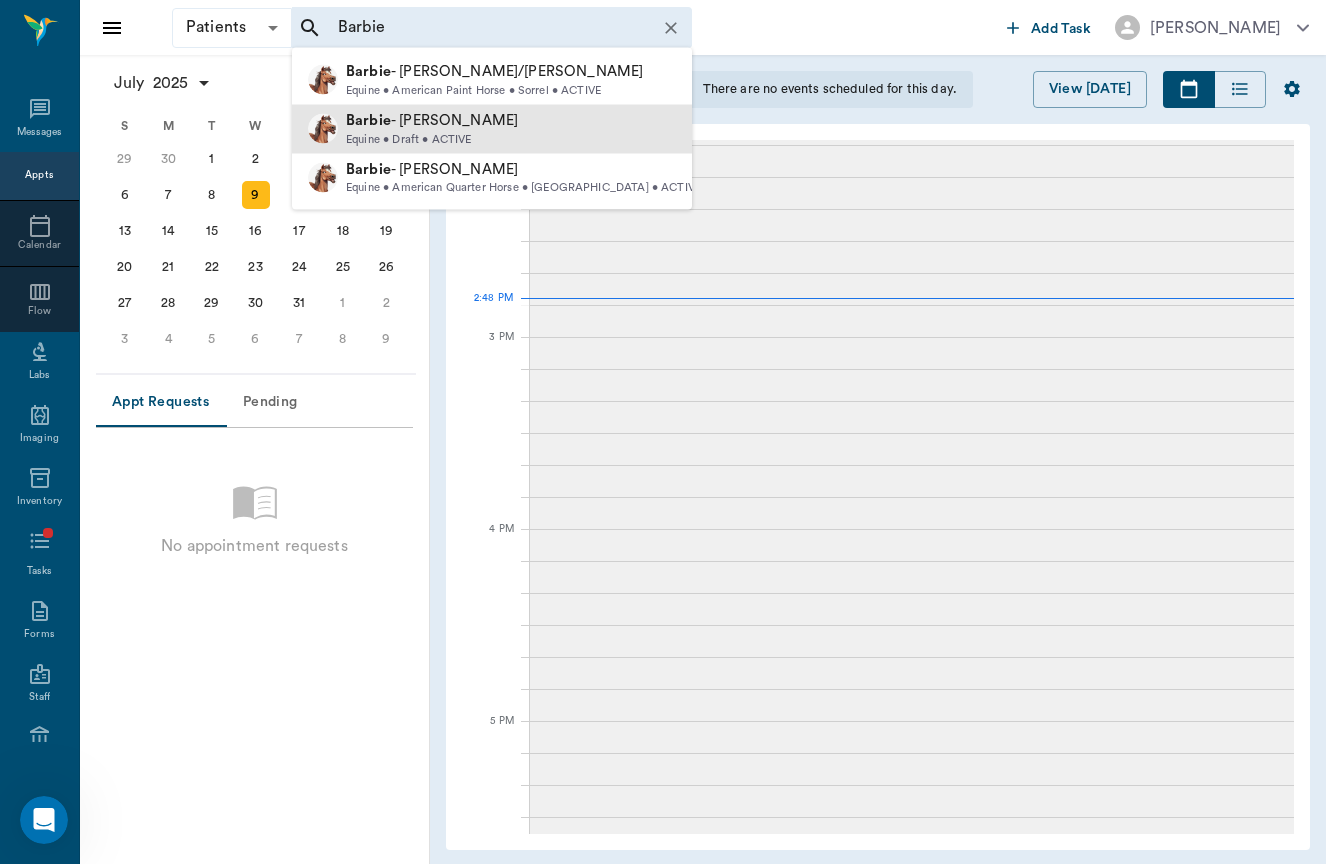 click on "Barbie   - [PERSON_NAME]" at bounding box center [432, 120] 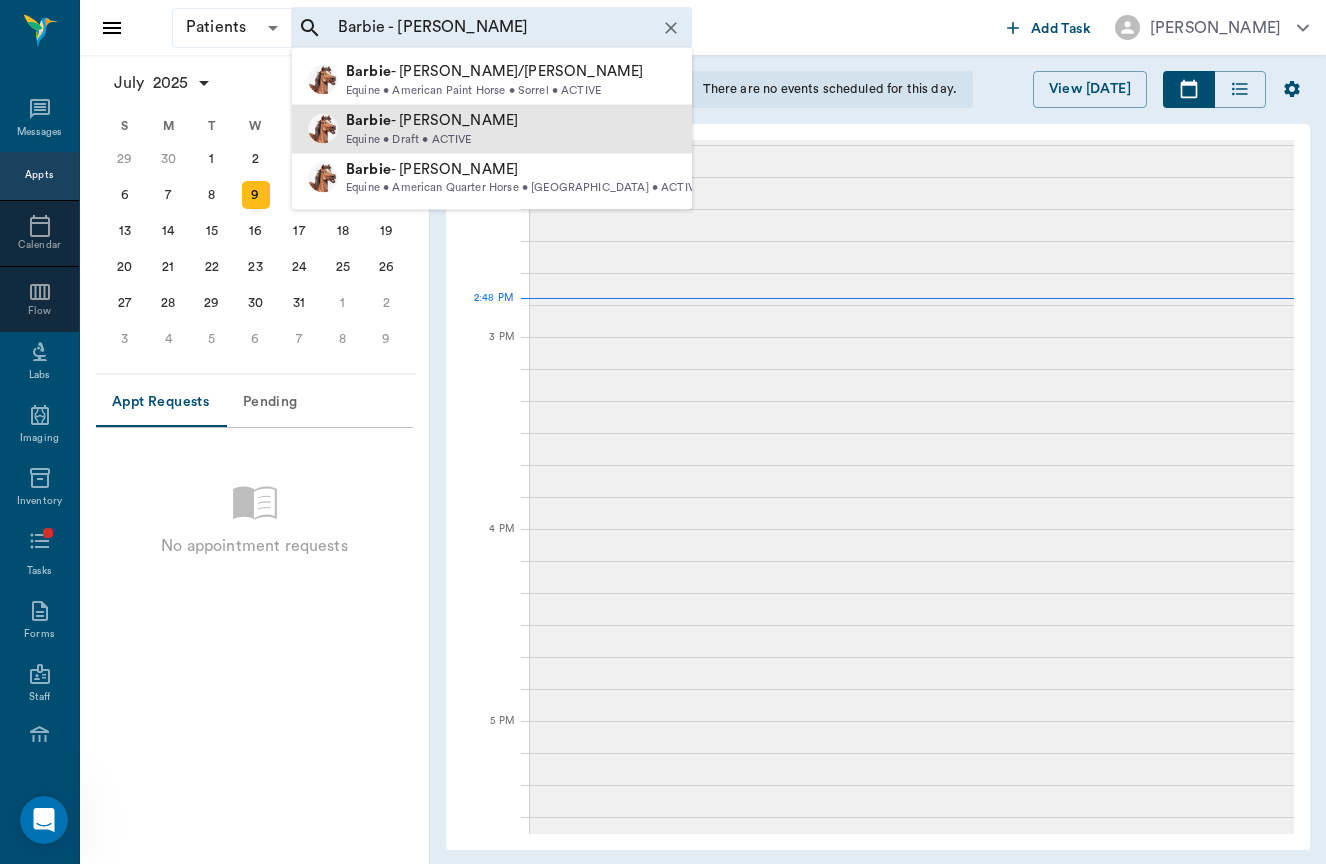 type 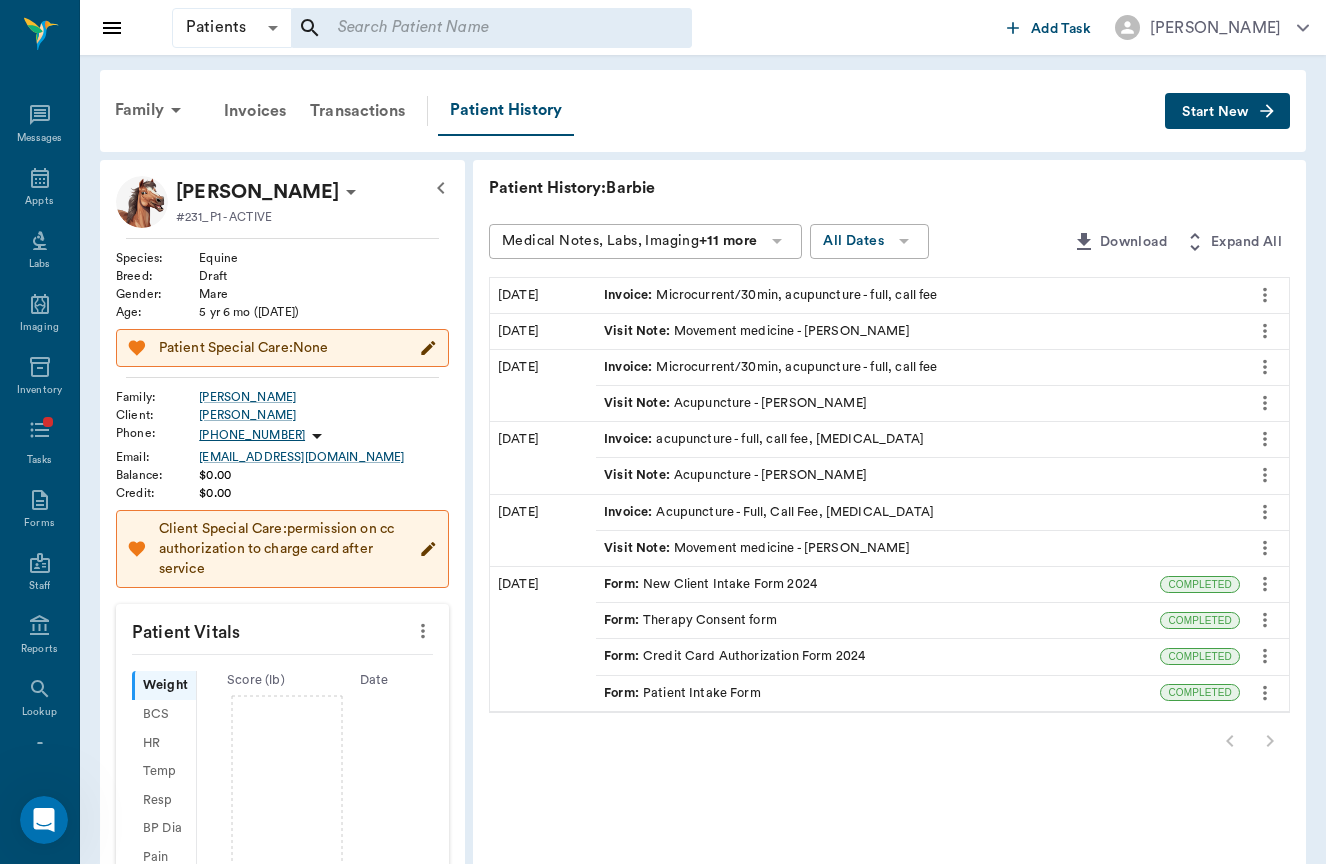 click on "Start New" at bounding box center [1215, 112] 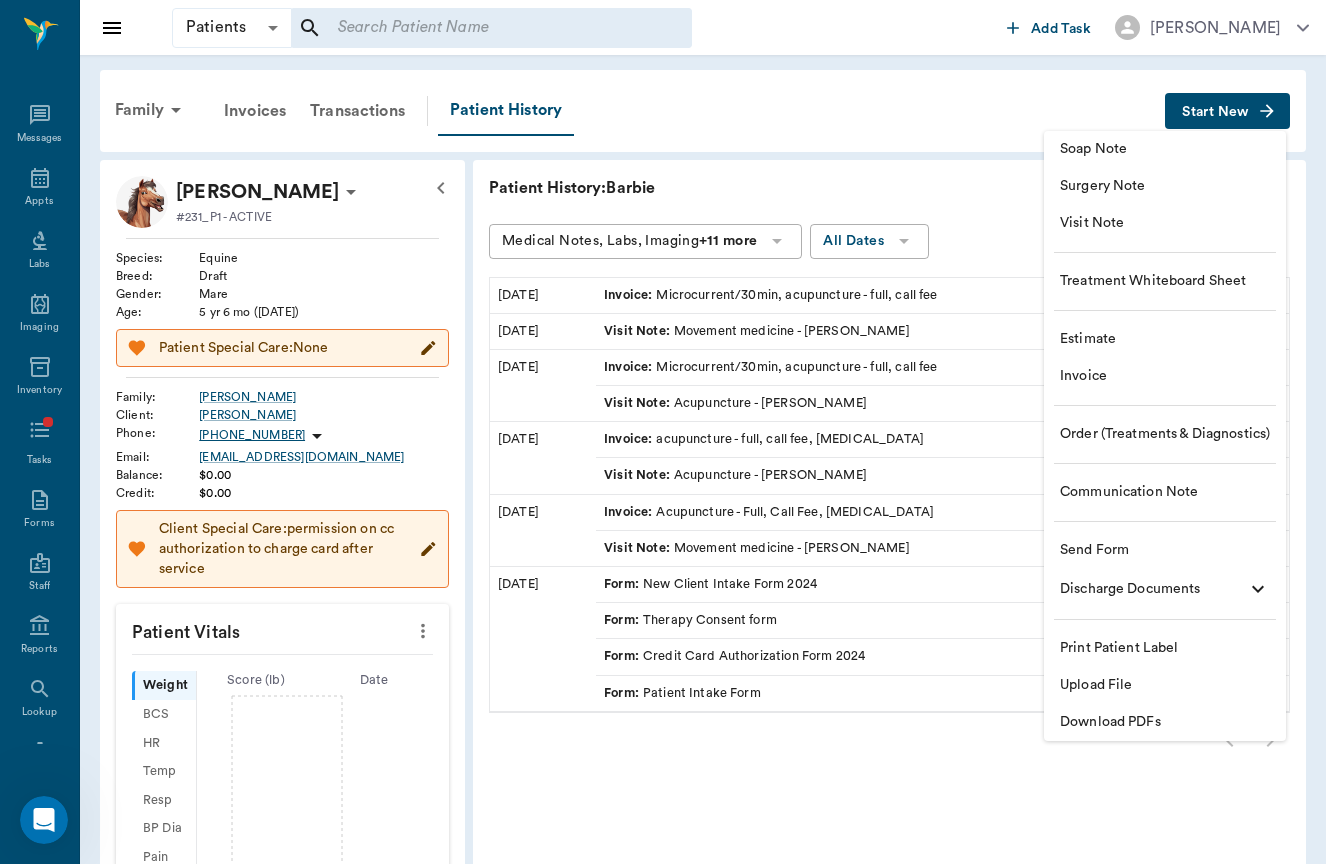 click on "Surgery Note" at bounding box center [1165, 186] 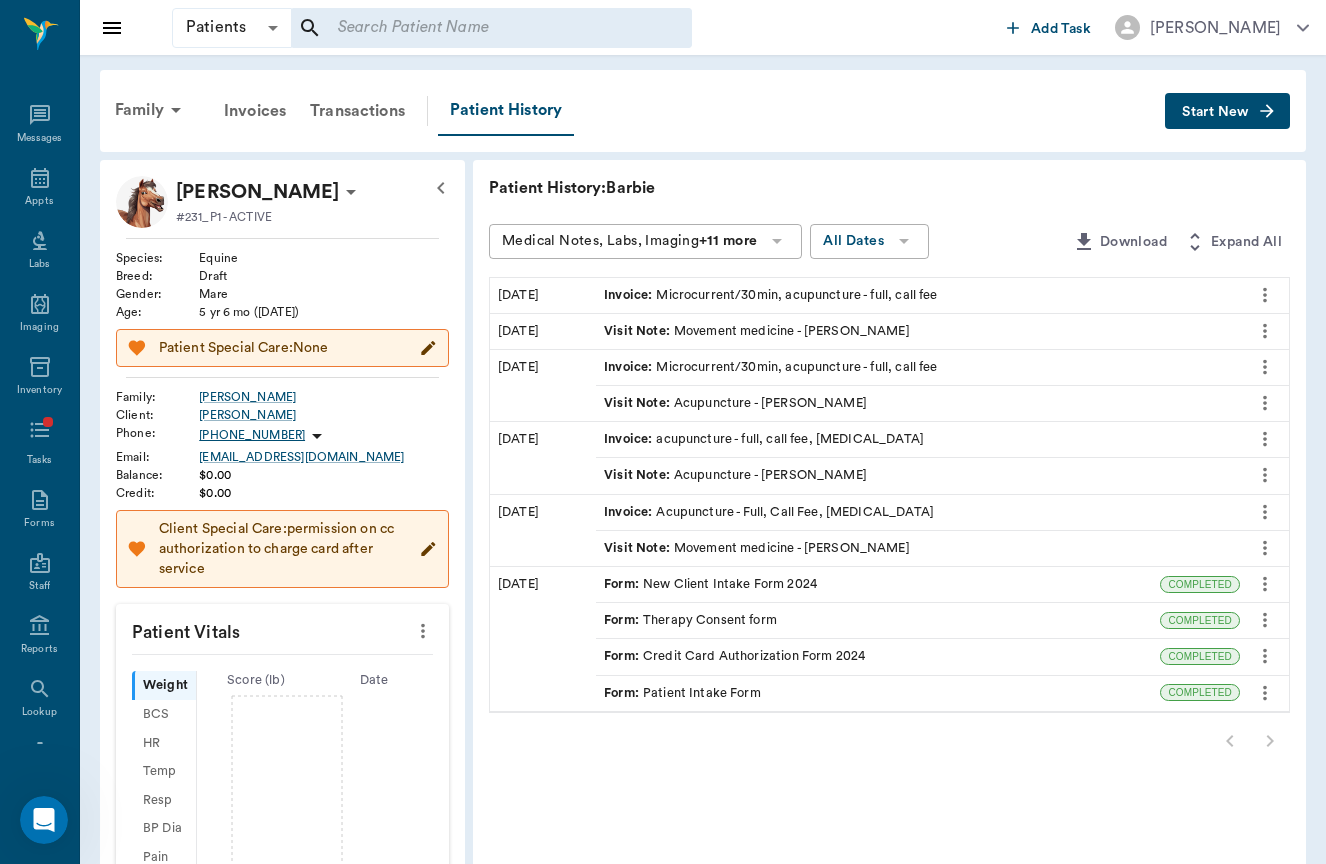 click on "Soap Note Surgery Note Visit Note Treatment Whiteboard Sheet Estimate Invoice Order (Treatments & Diagnostics) Communication Note Send Form Discharge Documents Print Patient Label Upload File Download PDFs" at bounding box center (1197, 302) 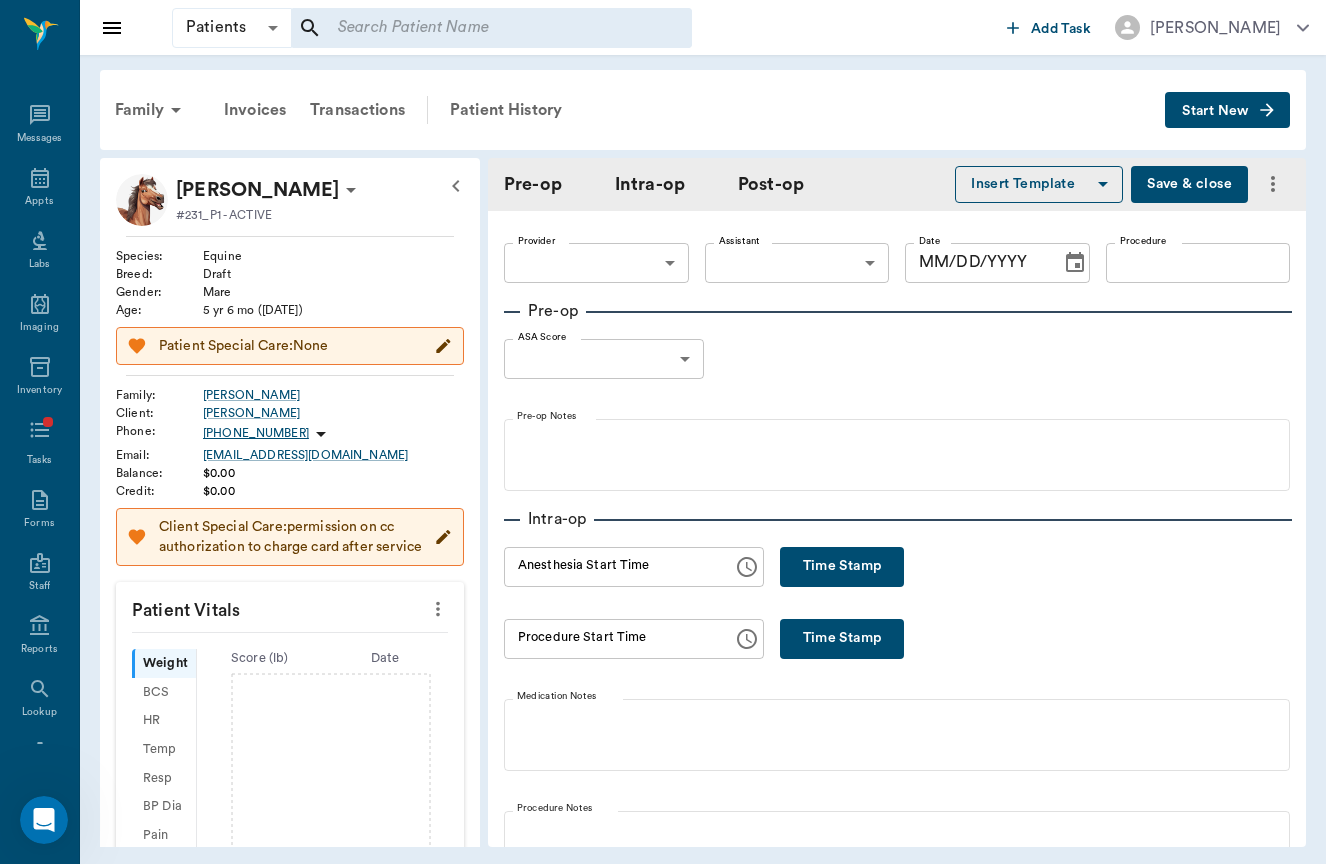 type on "[DATE]" 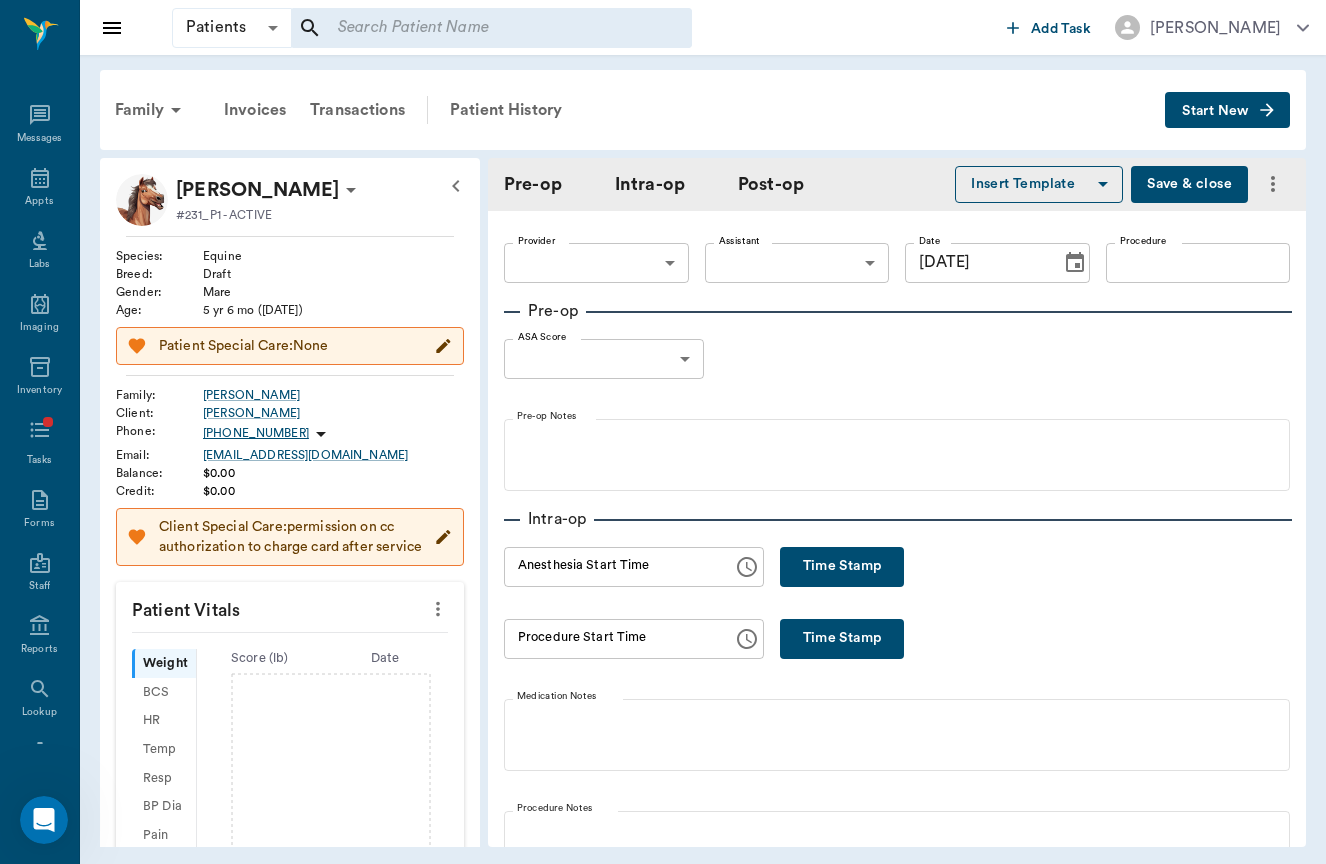 click 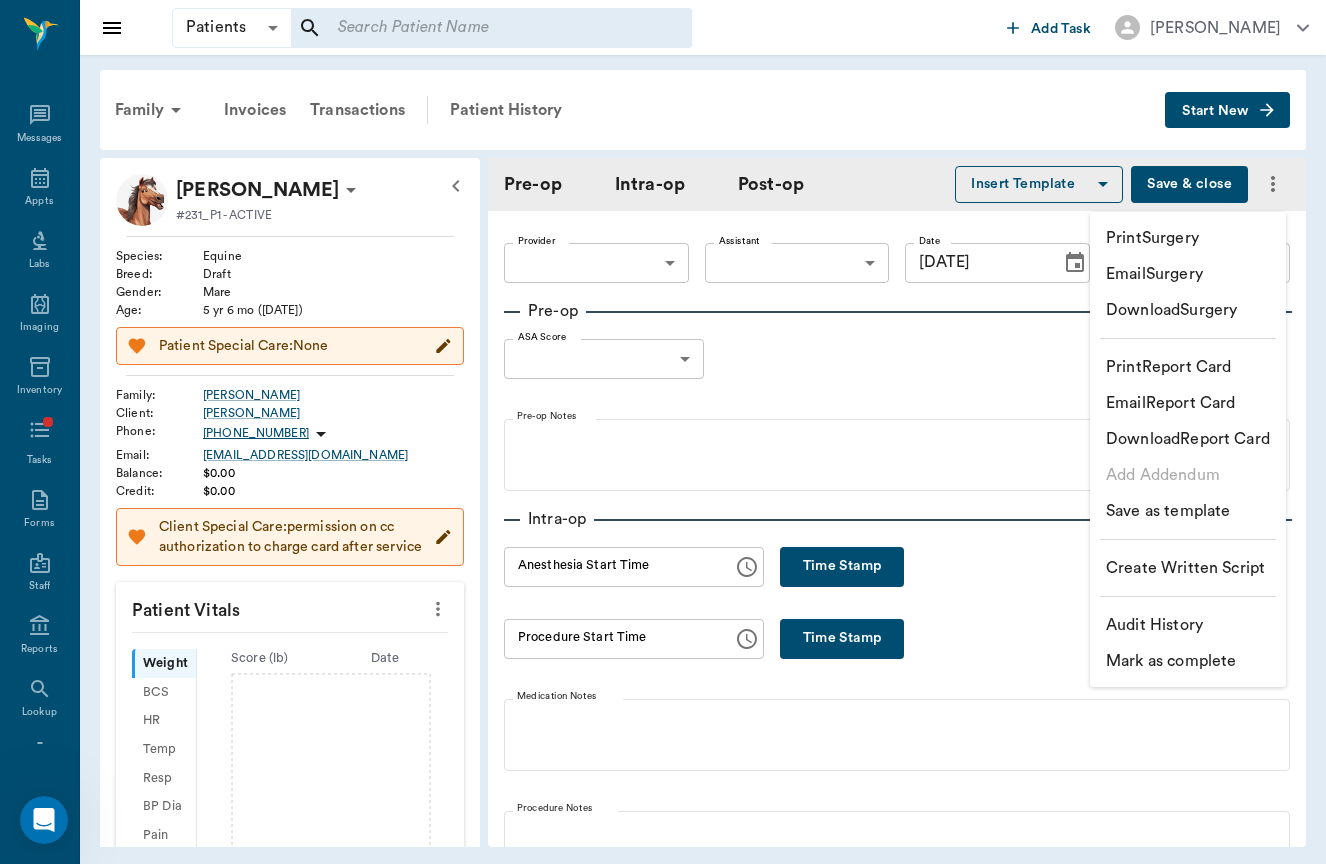 click at bounding box center (663, 432) 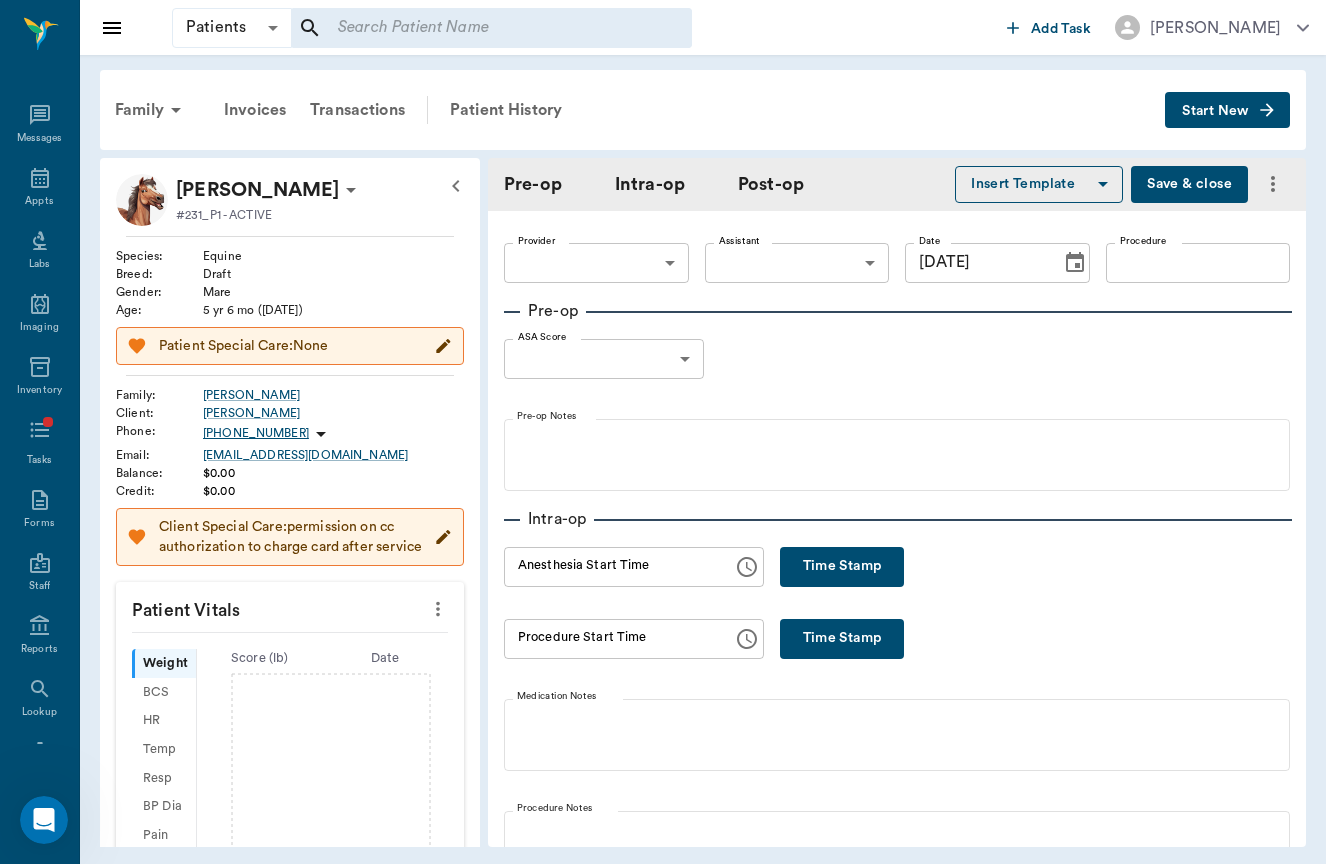 click on "Family Invoices Transactions Patient History" at bounding box center [634, 110] 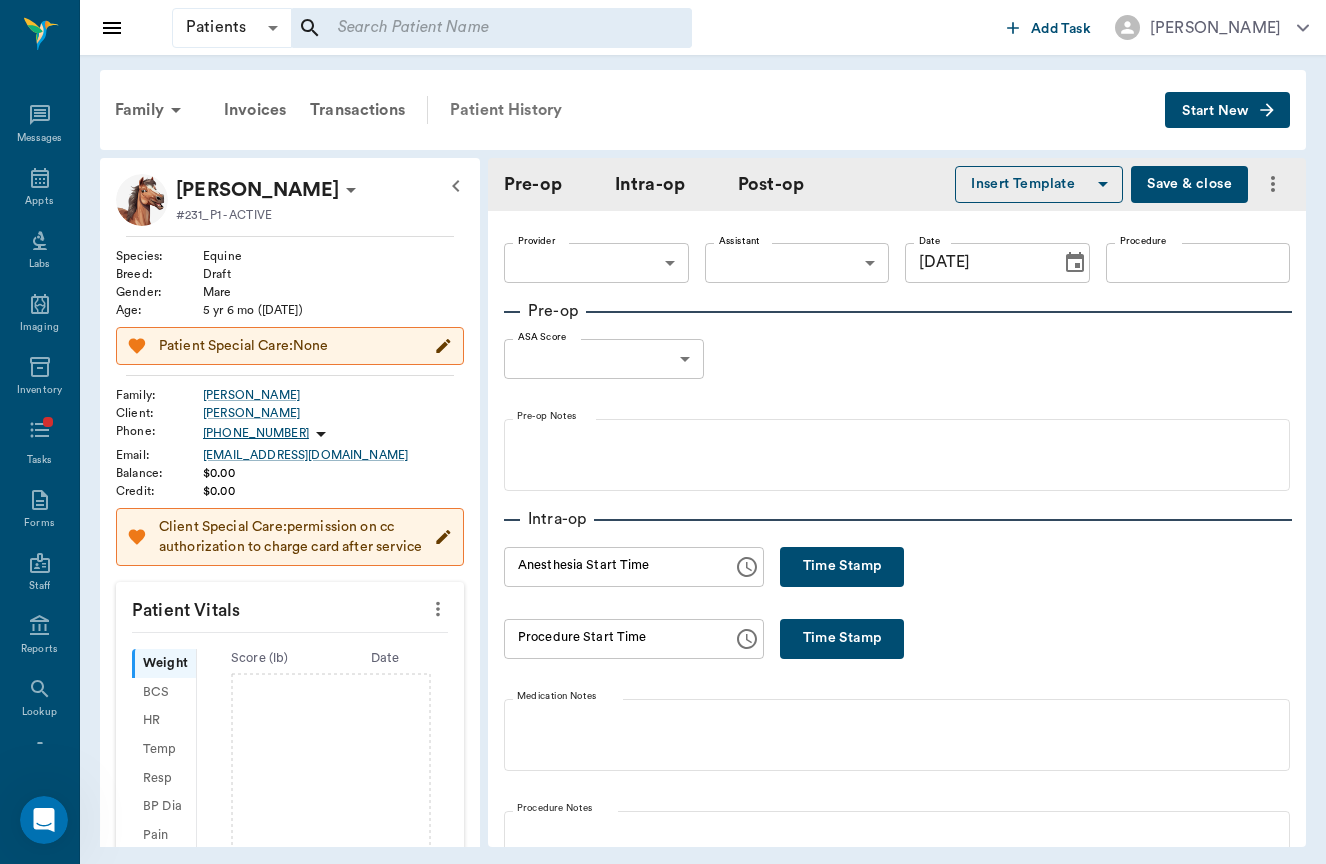 click on "Patient History" at bounding box center [506, 110] 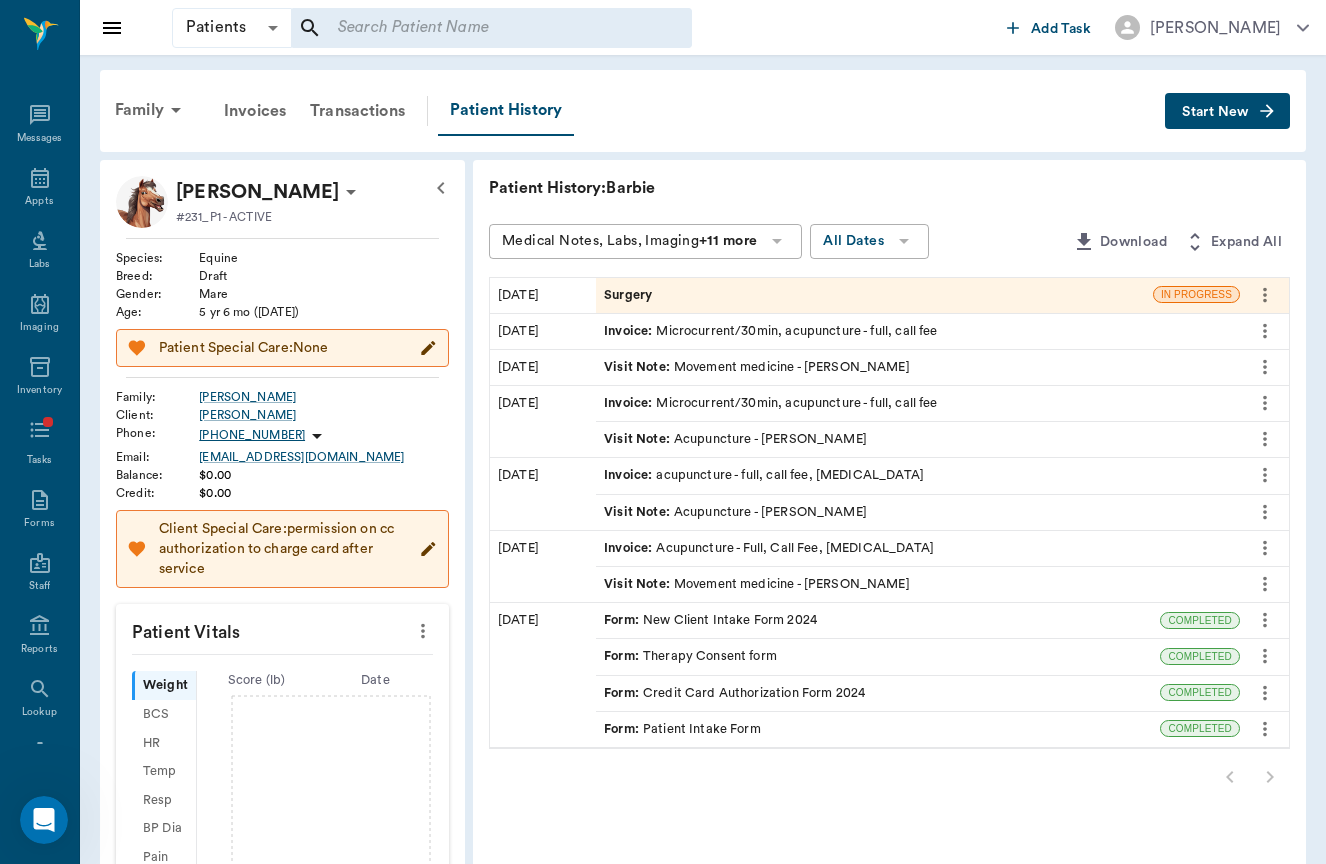 click 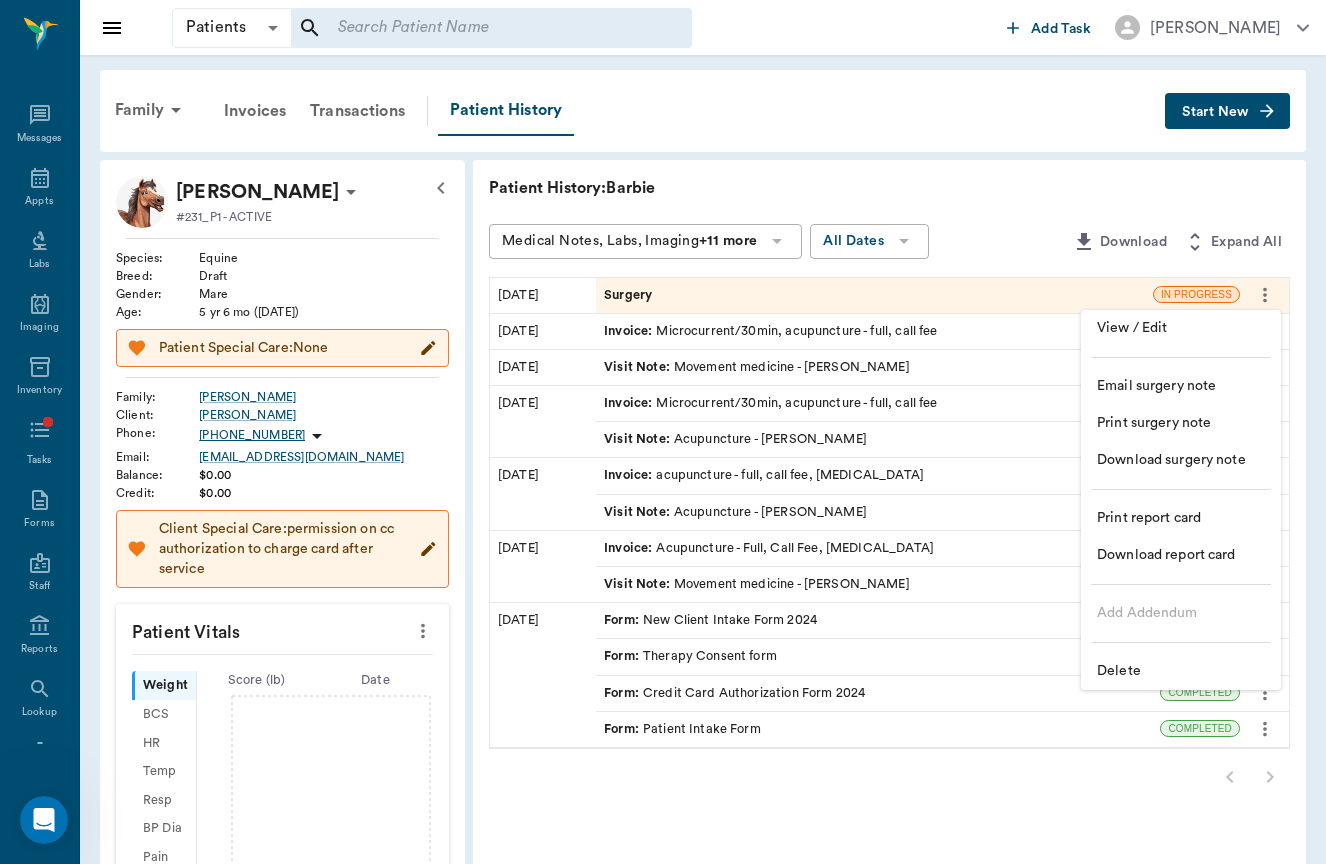 click on "Delete" at bounding box center (1181, 671) 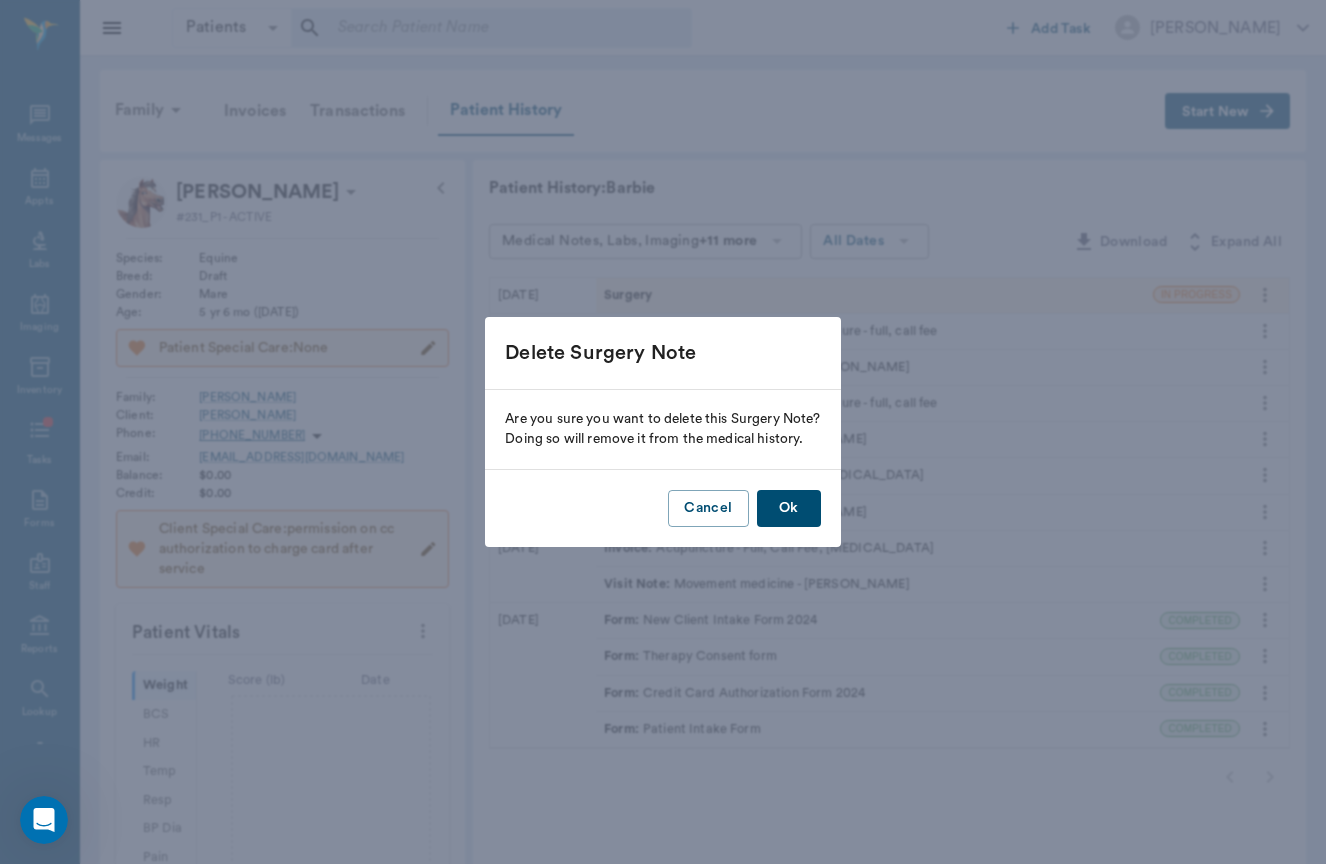 click on "Ok" at bounding box center (789, 508) 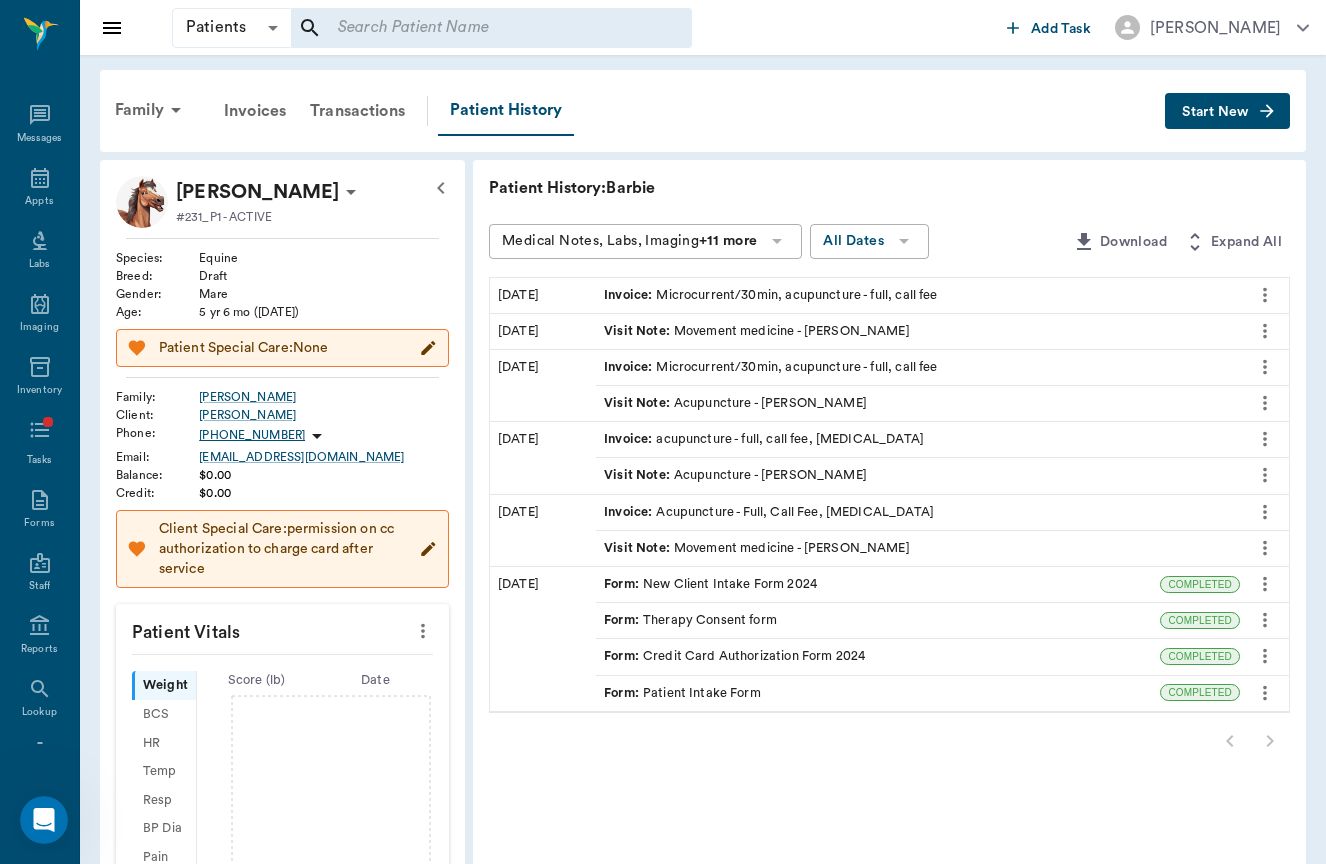 click on "Start New" at bounding box center [1227, 111] 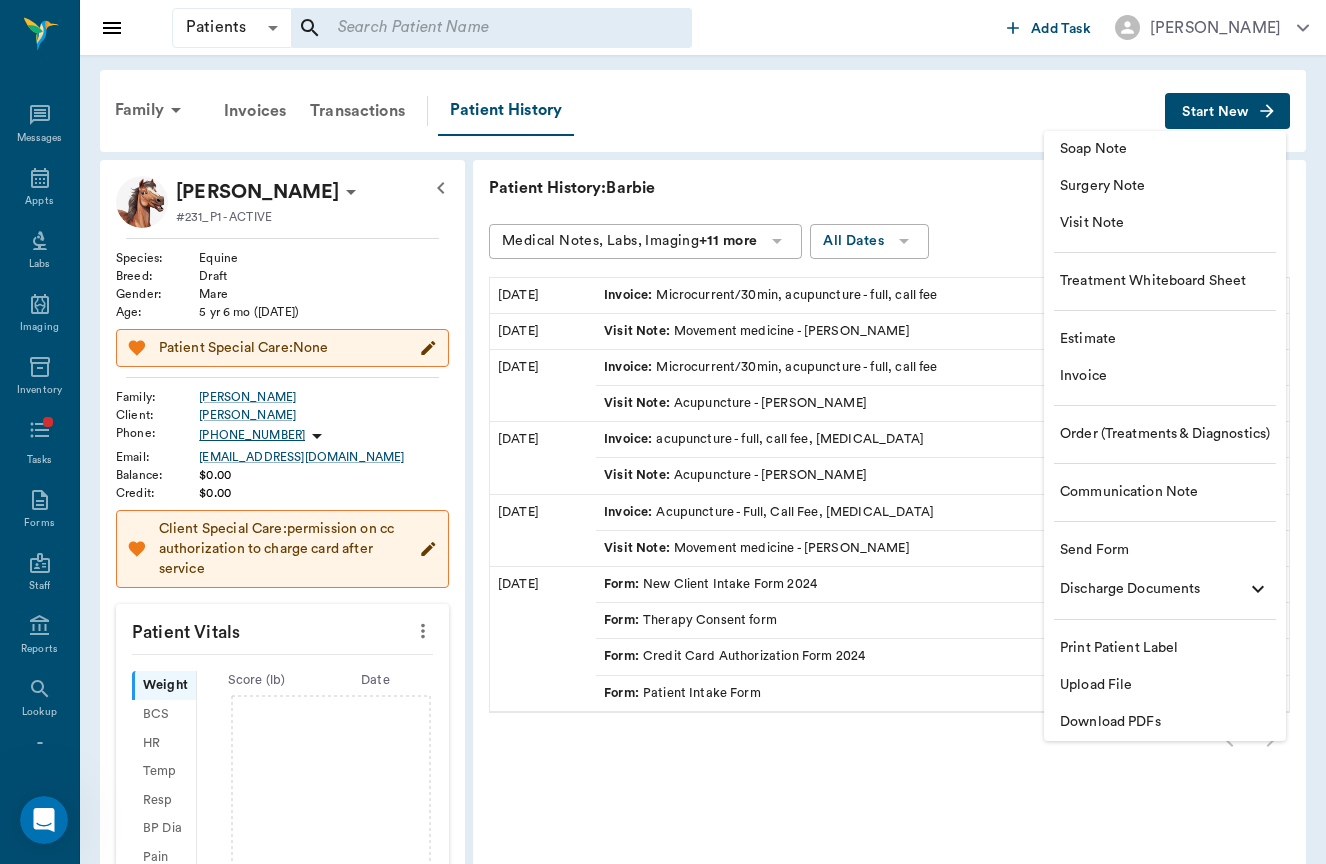 click on "Visit Note" at bounding box center [1165, 223] 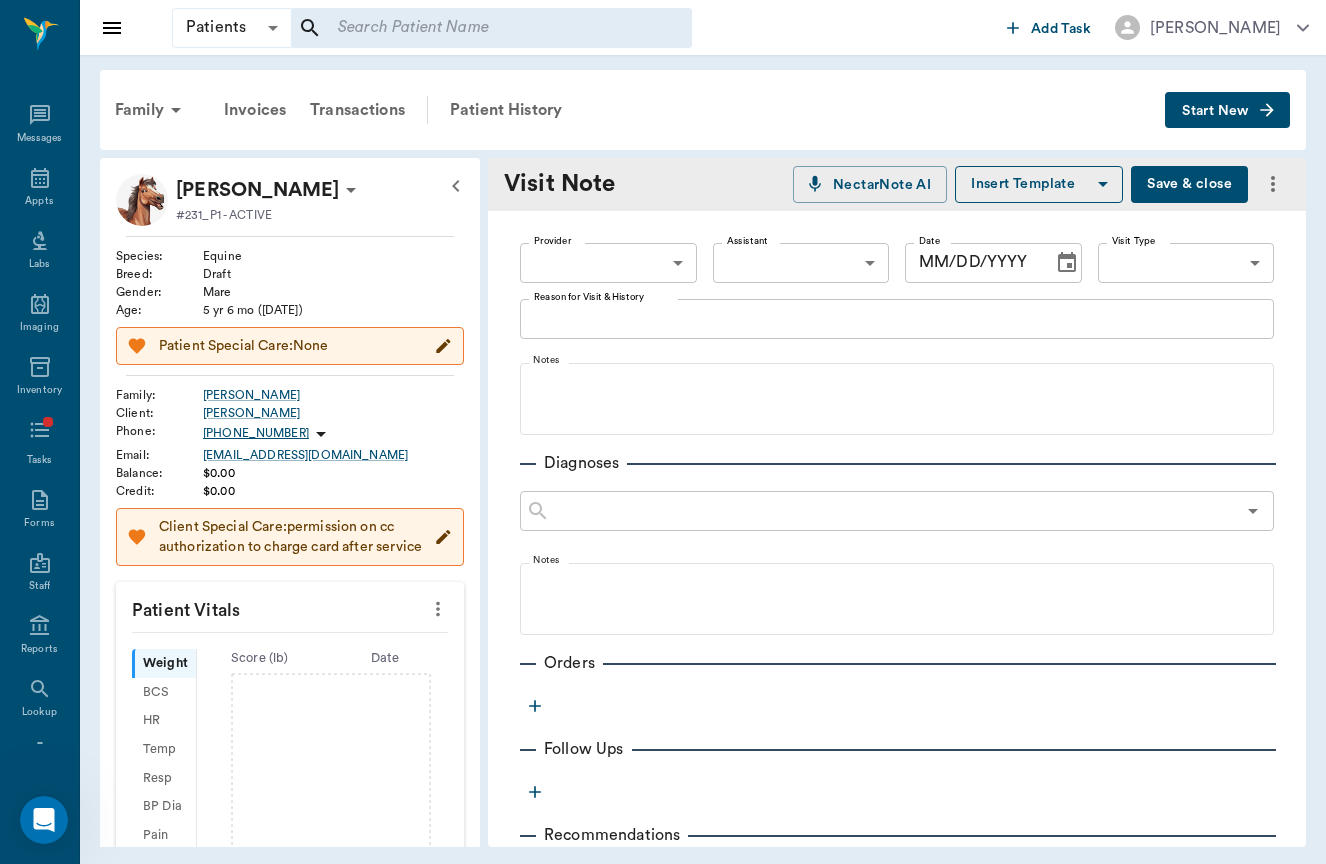 type on "[DATE]" 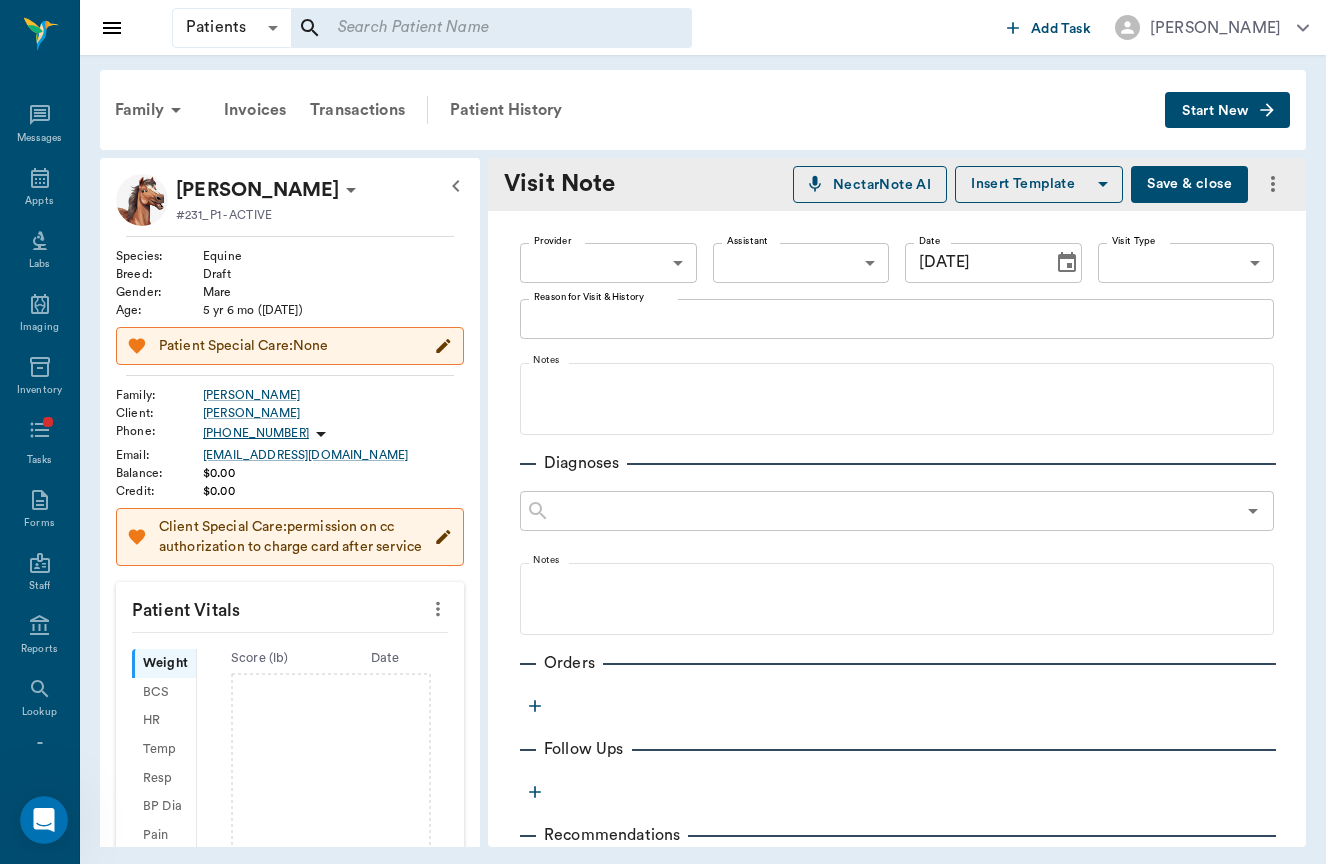 click on "NectarNote AI" at bounding box center (882, 185) 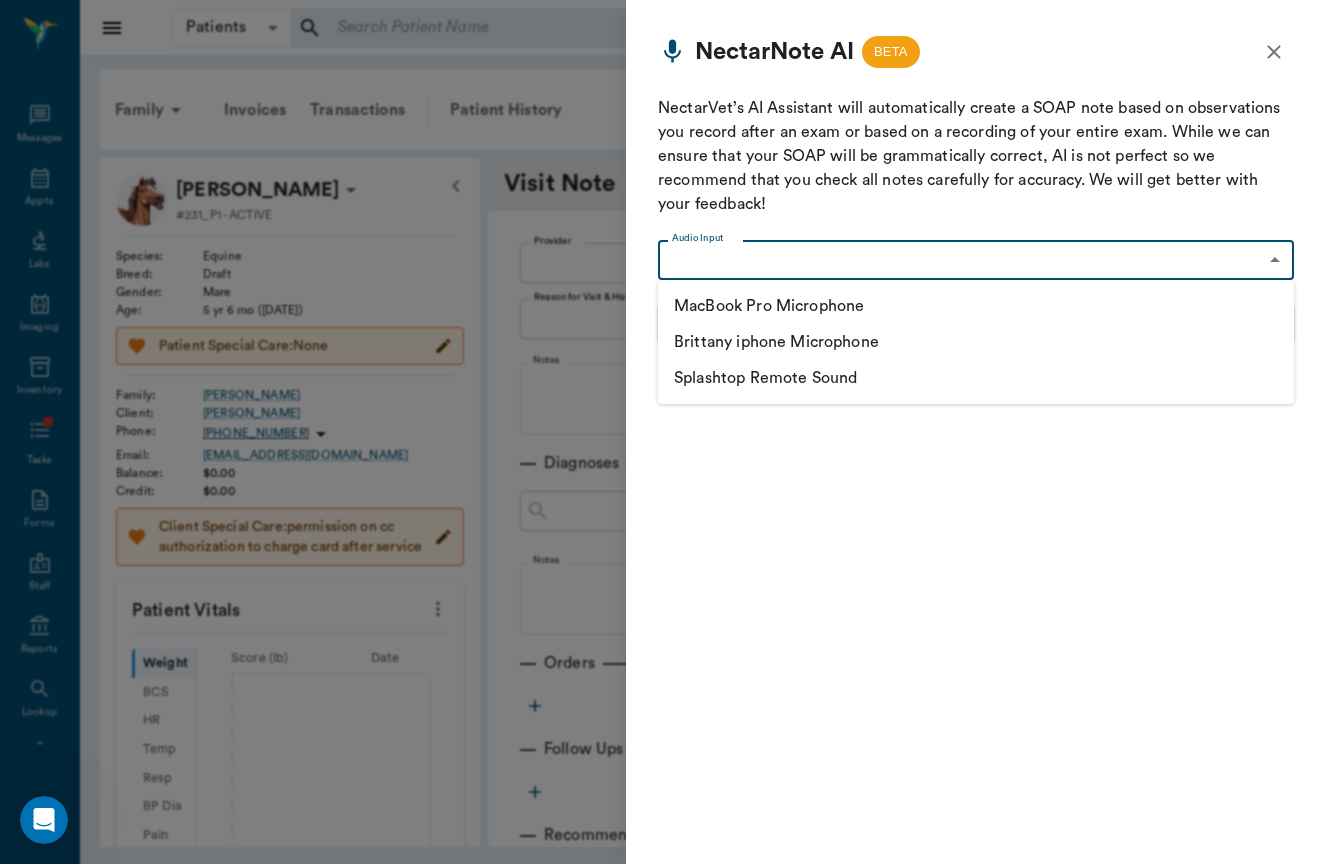 click on "Patients Patients ​ ​ Add Task [PERSON_NAME] Nectar Messages Appts Labs Imaging Inventory Tasks Forms Staff Reports Lookup Settings Family Invoices Transactions Patient History Start New [PERSON_NAME] #231_P1    -    ACTIVE   Species : Equine Breed : Draft Gender : Mare Age : [DEMOGRAPHIC_DATA] yr 6 mo ([DATE]) Patient Special Care:  None Family : [PERSON_NAME] Client : [PERSON_NAME] Phone : [PHONE_NUMBER] Email : [EMAIL_ADDRESS][DOMAIN_NAME] Balance : $0.00 Credit : $0.00 Client Special Care:  permission on cc authorization to charge card after service Patient Vitals Weight BCS HR Temp Resp BP Dia Pain Perio Score ( lb ) Date Ongoing diagnosis Current Rx Reminders Upcoming appointments Schedule Appointment Visit Note NectarNote AI Insert Template  Save & close Provider ​ Provider Assistant ​ Assistant Date [DATE] Date Visit Type ​ Visit Type Reason for Visit & History x Reason for Visit & History Notes Diagnoses ​ Notes Orders Follow Ups Recommendations Notes Estimates & Invoices Attachments Settings" at bounding box center [663, 432] 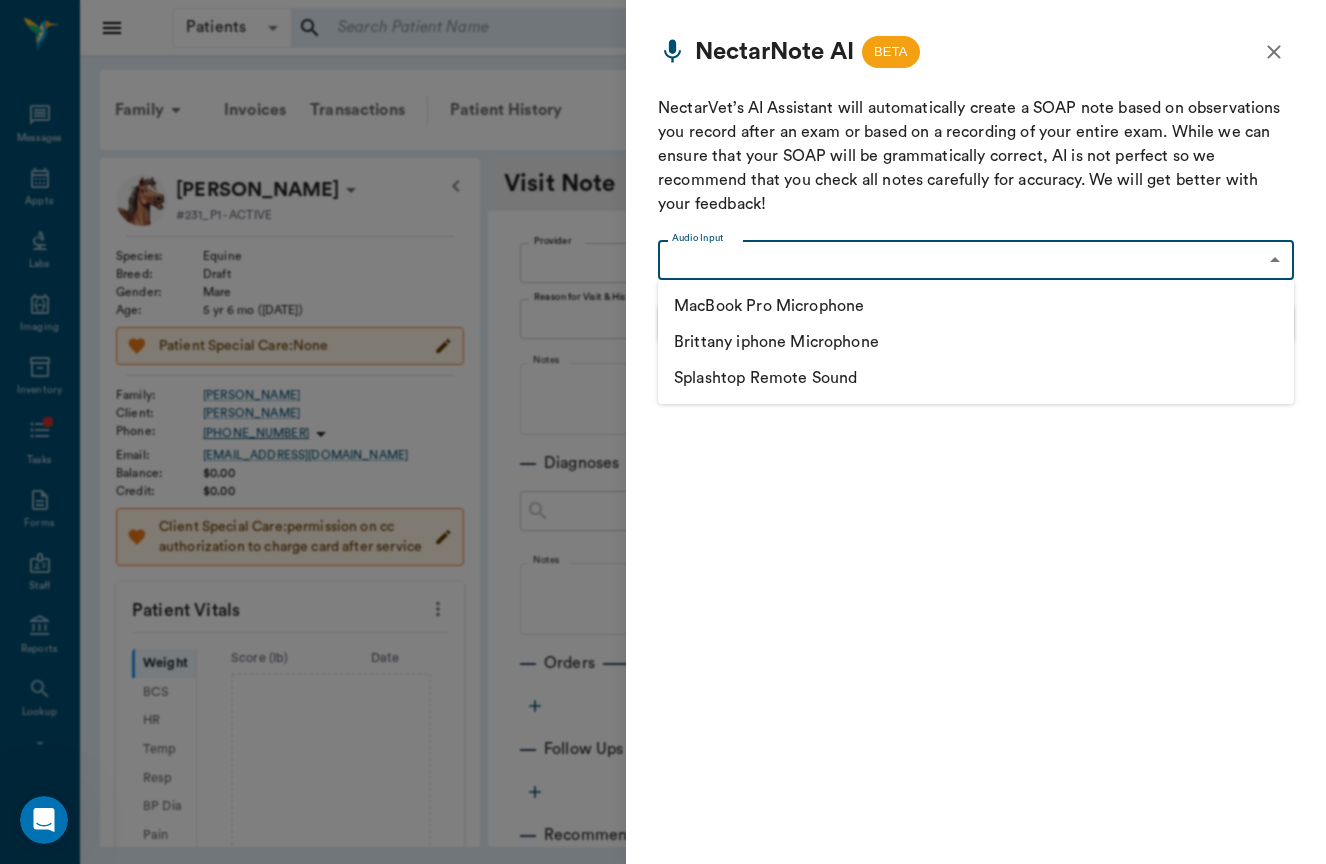 click on "Brittany iphone Microphone" at bounding box center [976, 342] 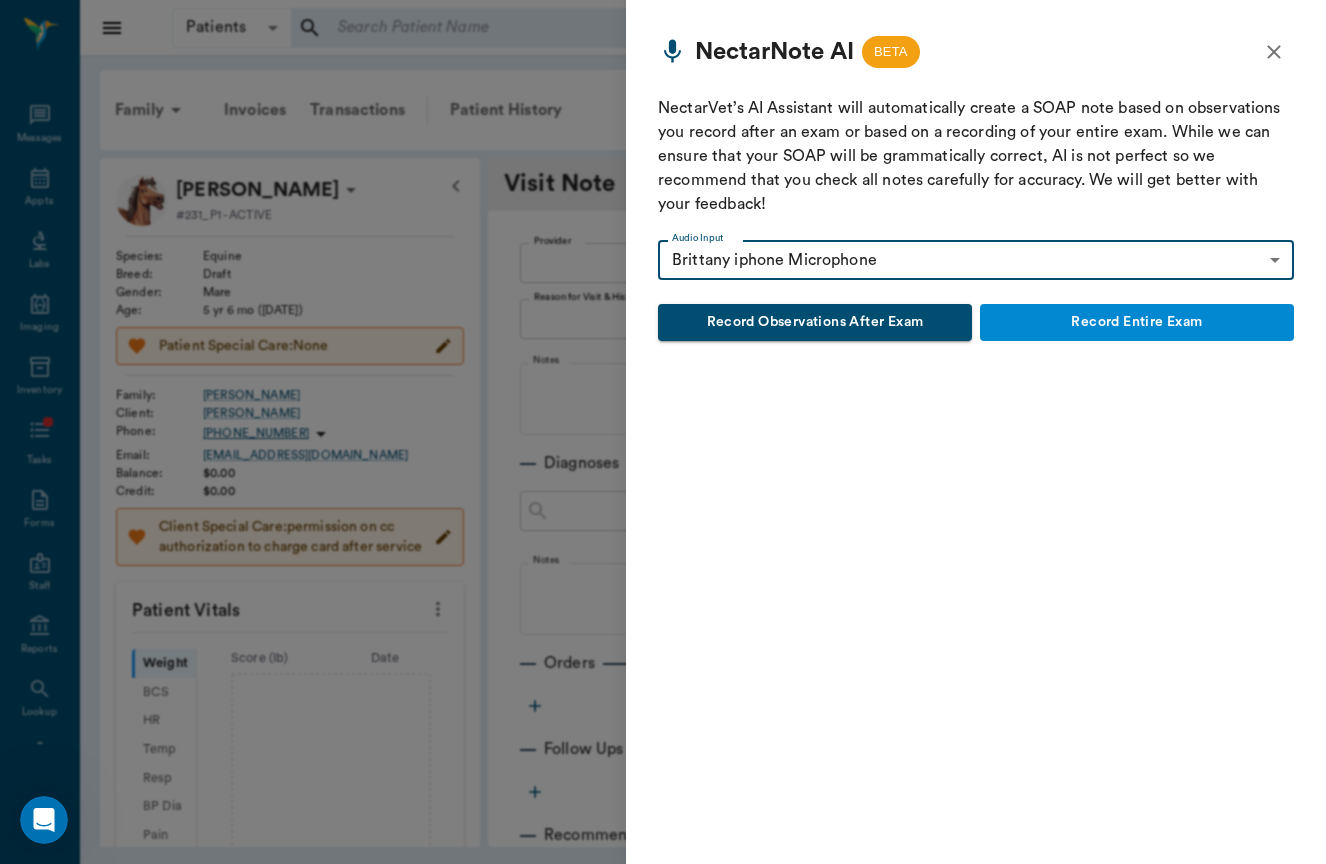 click on "Record Entire Exam" at bounding box center [1137, 322] 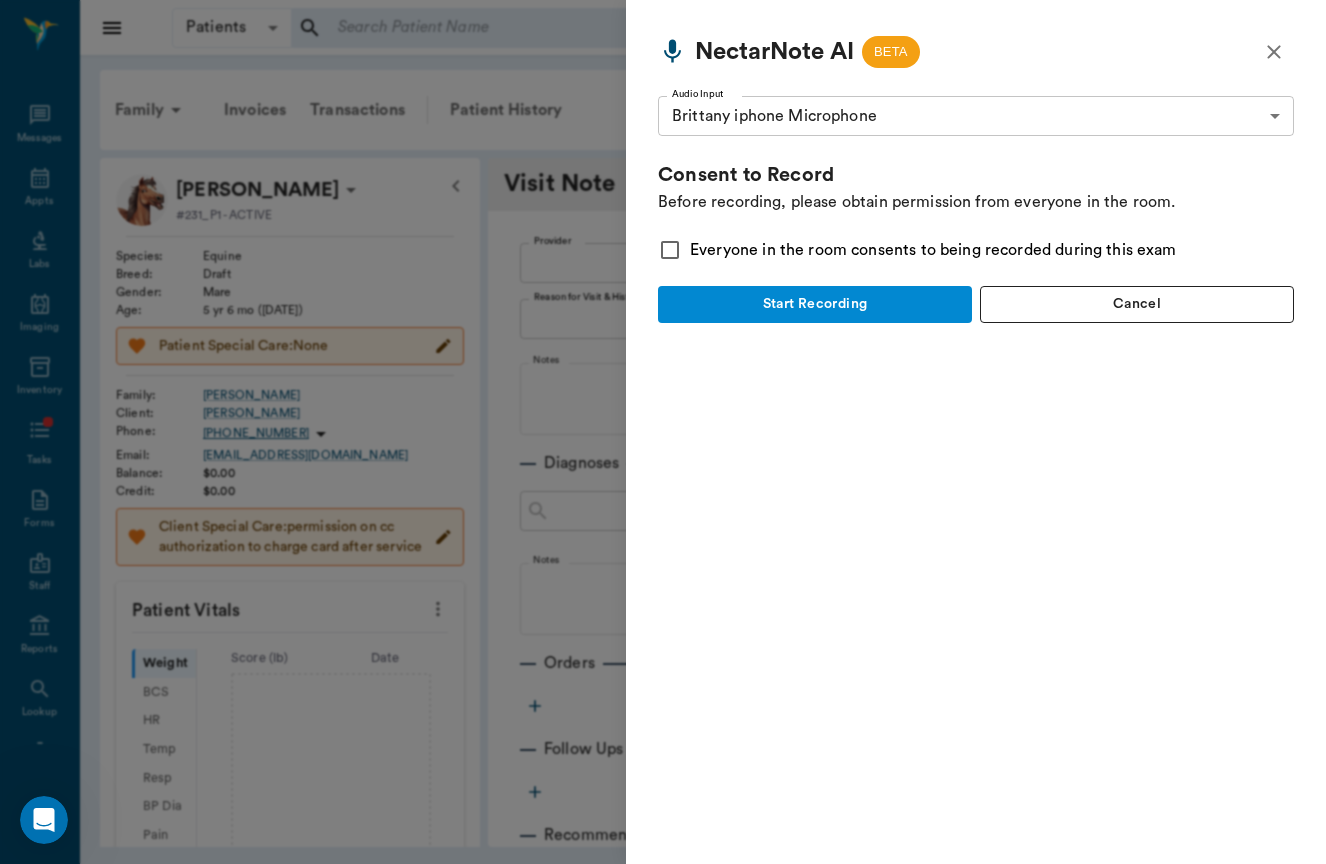 click on "Start Recording" at bounding box center [815, 304] 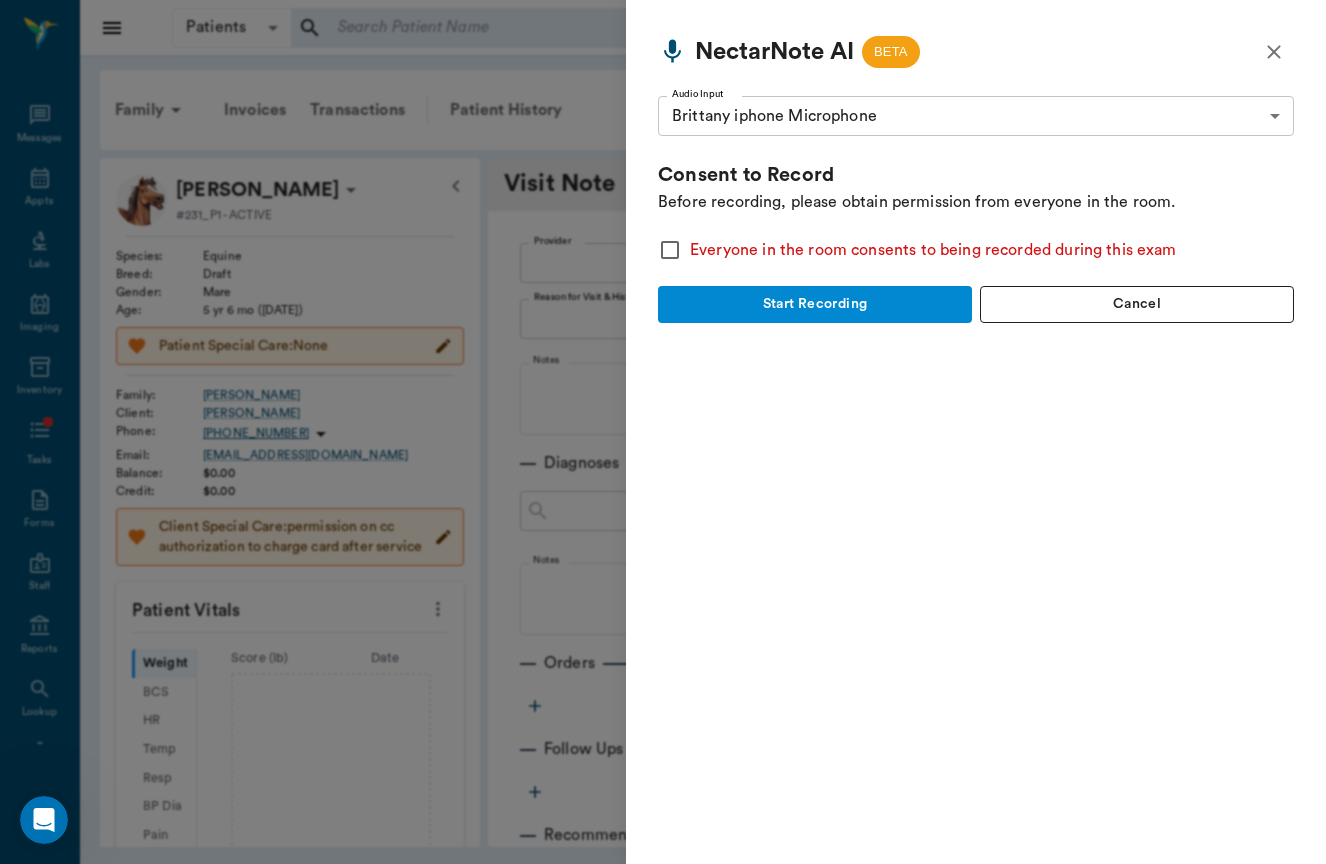 click on "Everyone in the room consents to being recorded during this exam" at bounding box center [976, 250] 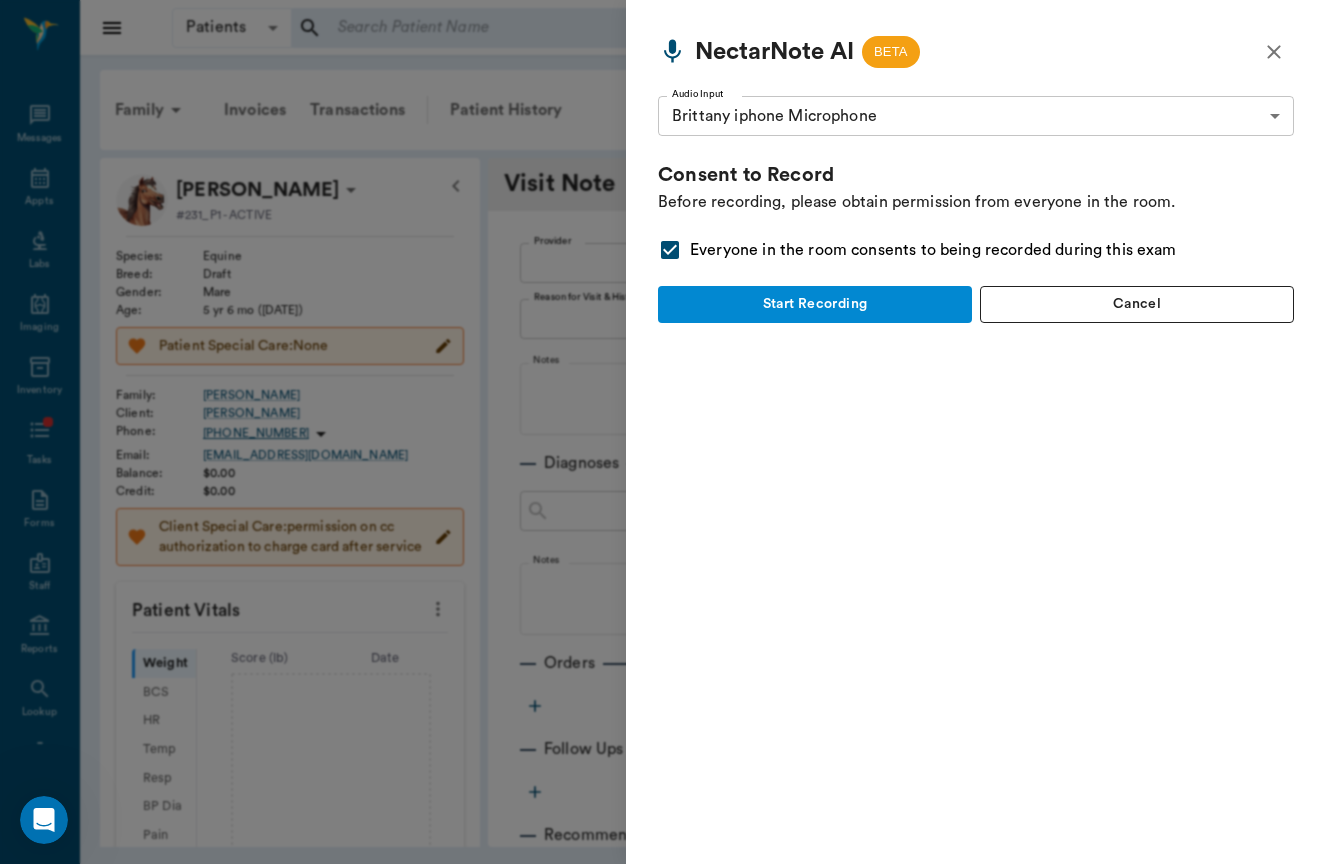 click on "Start Recording" at bounding box center (815, 304) 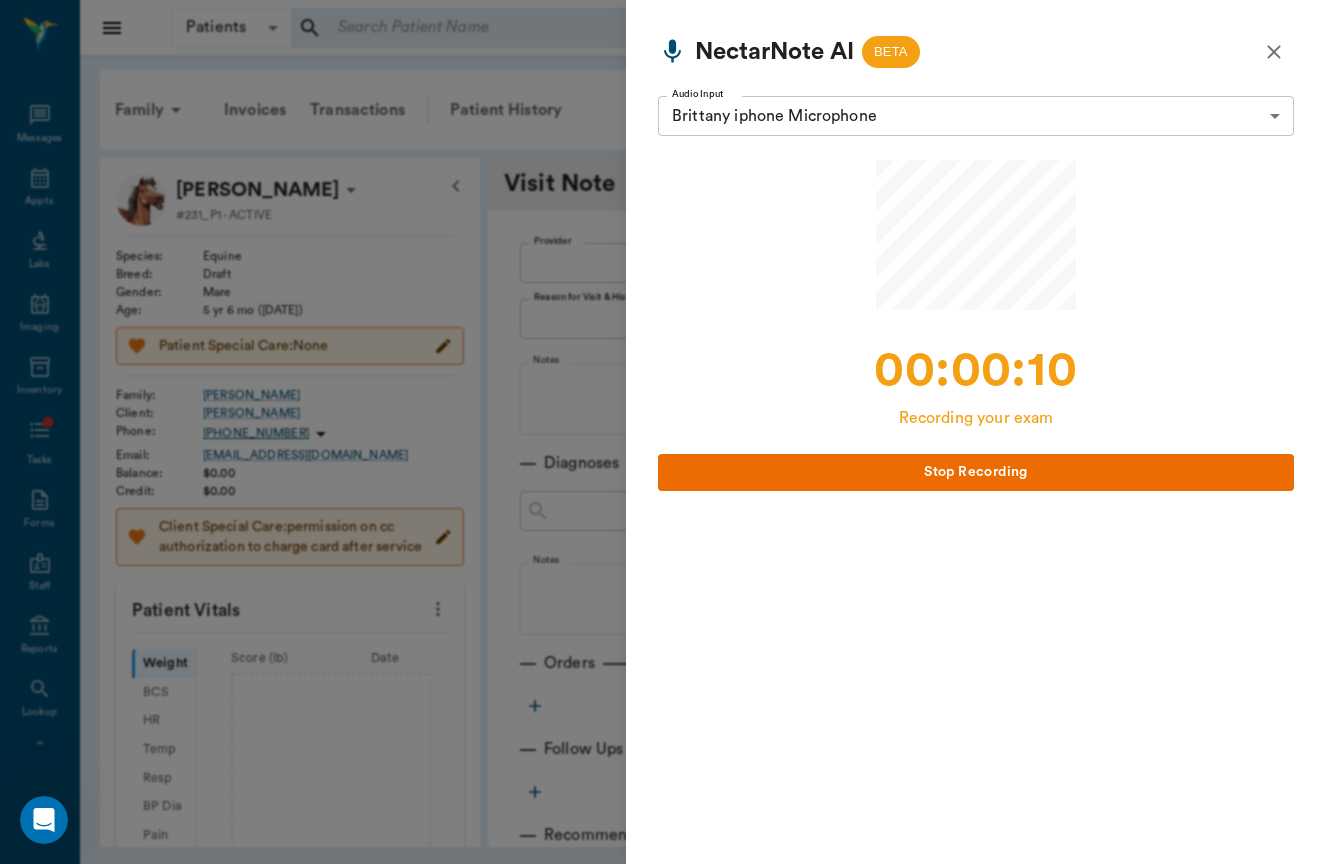 click at bounding box center [1274, 52] 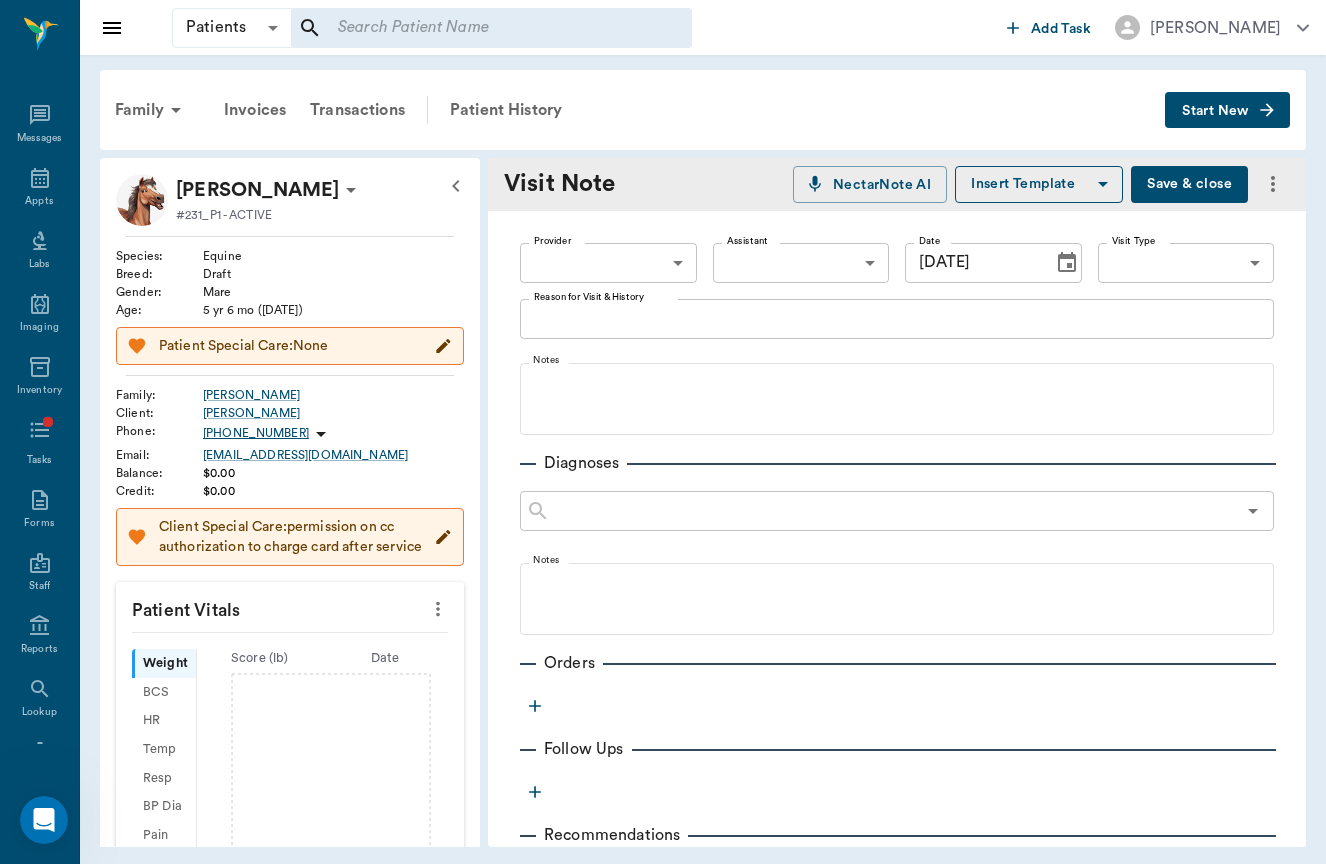 click on "Patients Patients ​ ​ Add Task [PERSON_NAME] Nectar Messages Appts Labs Imaging Inventory Tasks Forms Staff Reports Lookup Settings Family Invoices Transactions Patient History Start New [PERSON_NAME] #231_P1    -    ACTIVE   Species : Equine Breed : Draft Gender : Mare Age : [DEMOGRAPHIC_DATA] yr 6 mo ([DATE]) Patient Special Care:  None Family : [PERSON_NAME] Client : [PERSON_NAME] Phone : [PHONE_NUMBER] Email : [EMAIL_ADDRESS][DOMAIN_NAME] Balance : $0.00 Credit : $0.00 Client Special Care:  permission on cc authorization to charge card after service Patient Vitals Weight BCS HR Temp Resp BP Dia Pain Perio Score ( lb ) Date Ongoing diagnosis Current Rx Reminders Upcoming appointments Schedule Appointment Visit Note NectarNote AI Insert Template  Save & close Provider ​ Provider Assistant ​ Assistant Date [DATE] Date Visit Type ​ Visit Type Reason for Visit & History x Reason for Visit & History Notes Diagnoses ​ Notes Orders Follow Ups Recommendations Notes Estimates & Invoices Attachments Settings" at bounding box center [663, 432] 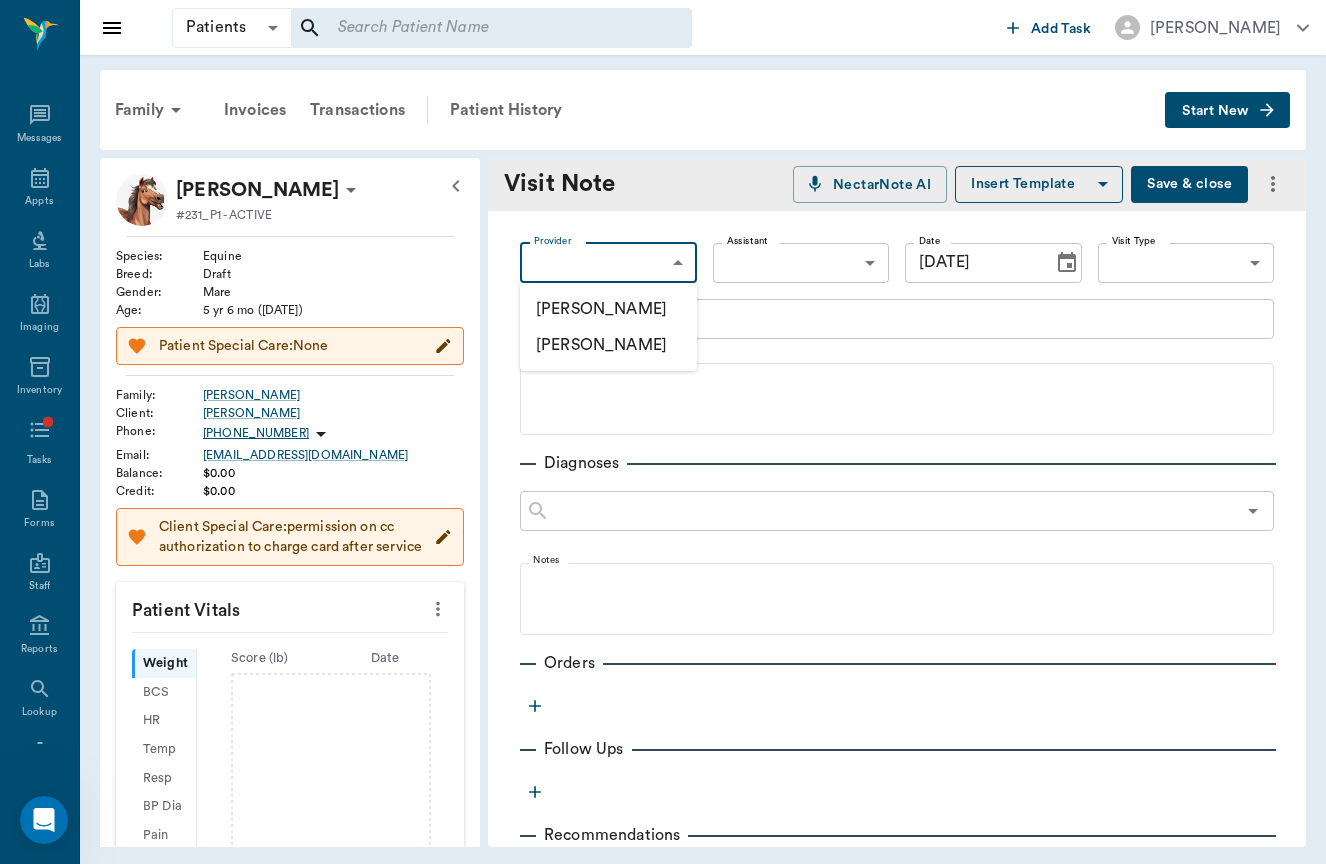 click on "[PERSON_NAME]" at bounding box center [608, 309] 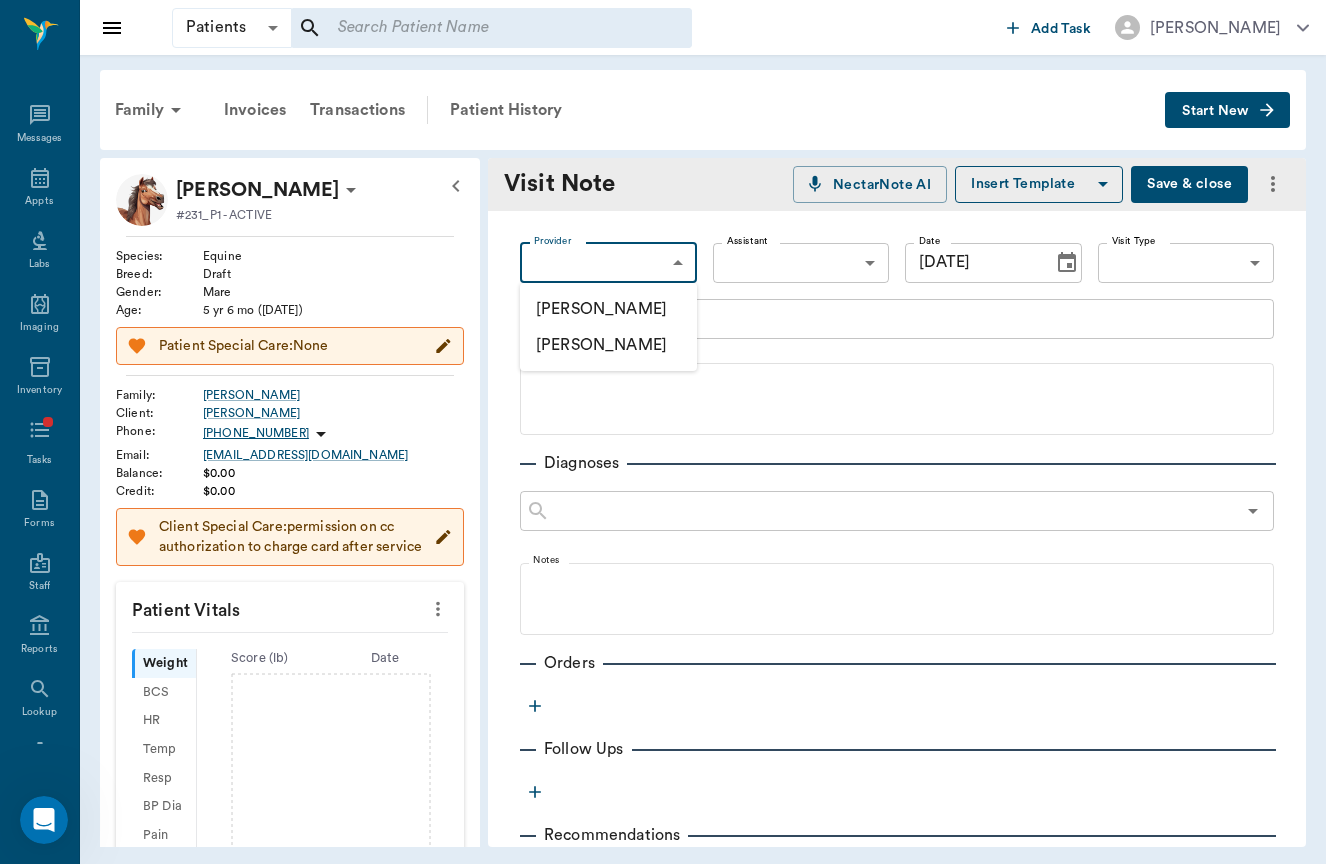 type on "649b3e03b5bc7e03f9326794" 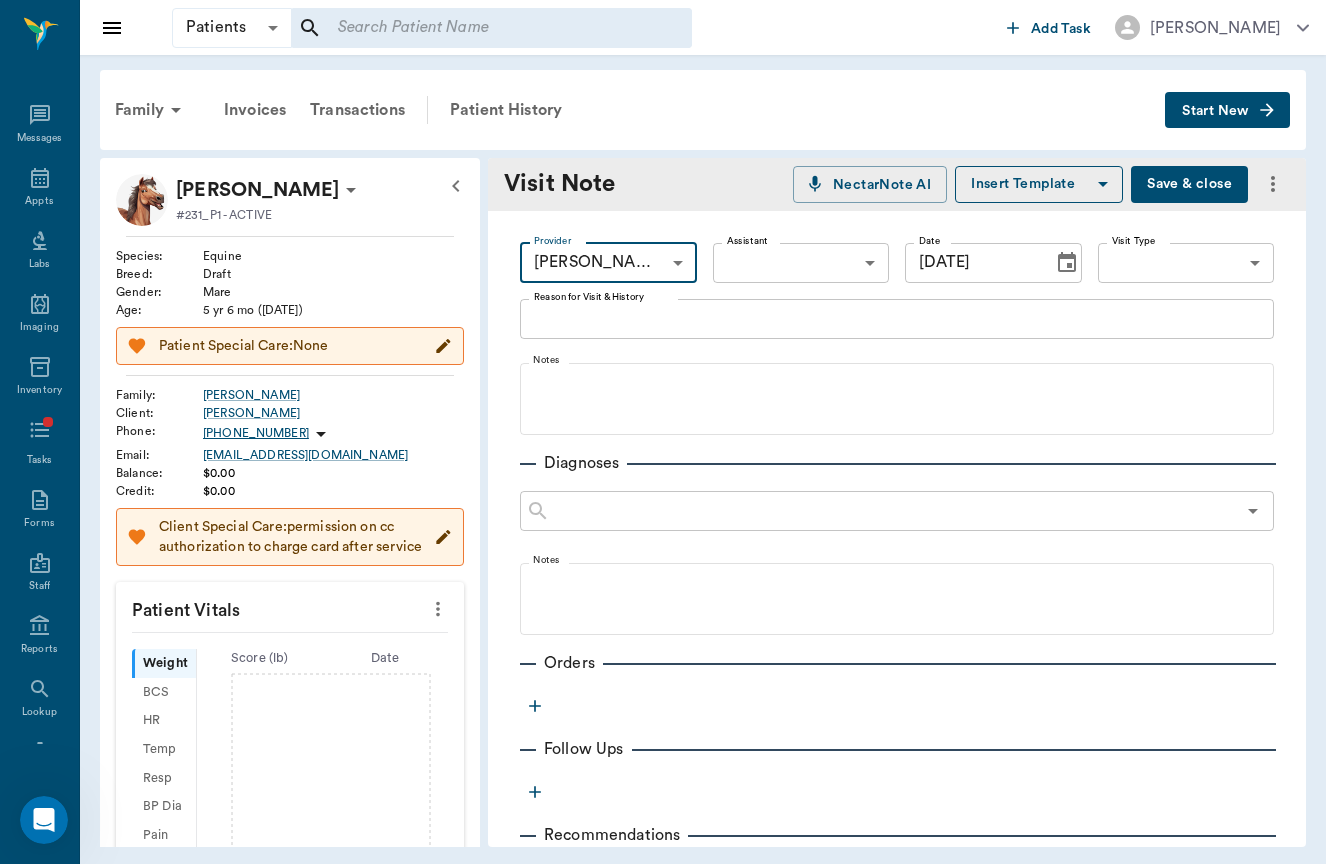 click on "Patients Patients ​ ​ Add Task [PERSON_NAME] Nectar Messages Appts Labs Imaging Inventory Tasks Forms Staff Reports Lookup Settings Family Invoices Transactions Patient History Start New [PERSON_NAME] #231_P1    -    ACTIVE   Species : Equine Breed : Draft Gender : Mare Age : [DEMOGRAPHIC_DATA] yr 6 mo ([DATE]) Patient Special Care:  None Family : [PERSON_NAME] Client : [PERSON_NAME] Phone : [PHONE_NUMBER] Email : [EMAIL_ADDRESS][DOMAIN_NAME] Balance : $0.00 Credit : $0.00 Client Special Care:  permission on cc authorization to charge card after service Patient Vitals Weight BCS HR Temp Resp BP Dia Pain Perio Score ( lb ) Date Ongoing diagnosis Current Rx Reminders Upcoming appointments Schedule Appointment Visit Note NectarNote AI Insert Template  Save & close Provider [PERSON_NAME] 649b3e03b5bc7e03f9326794 Provider Assistant ​ Assistant Date [DATE] Date Visit Type ​ Visit Type Reason for Visit & History x Reason for Visit & History Notes Diagnoses ​ Notes Orders Follow Ups Recommendations Notes Settings" at bounding box center (663, 432) 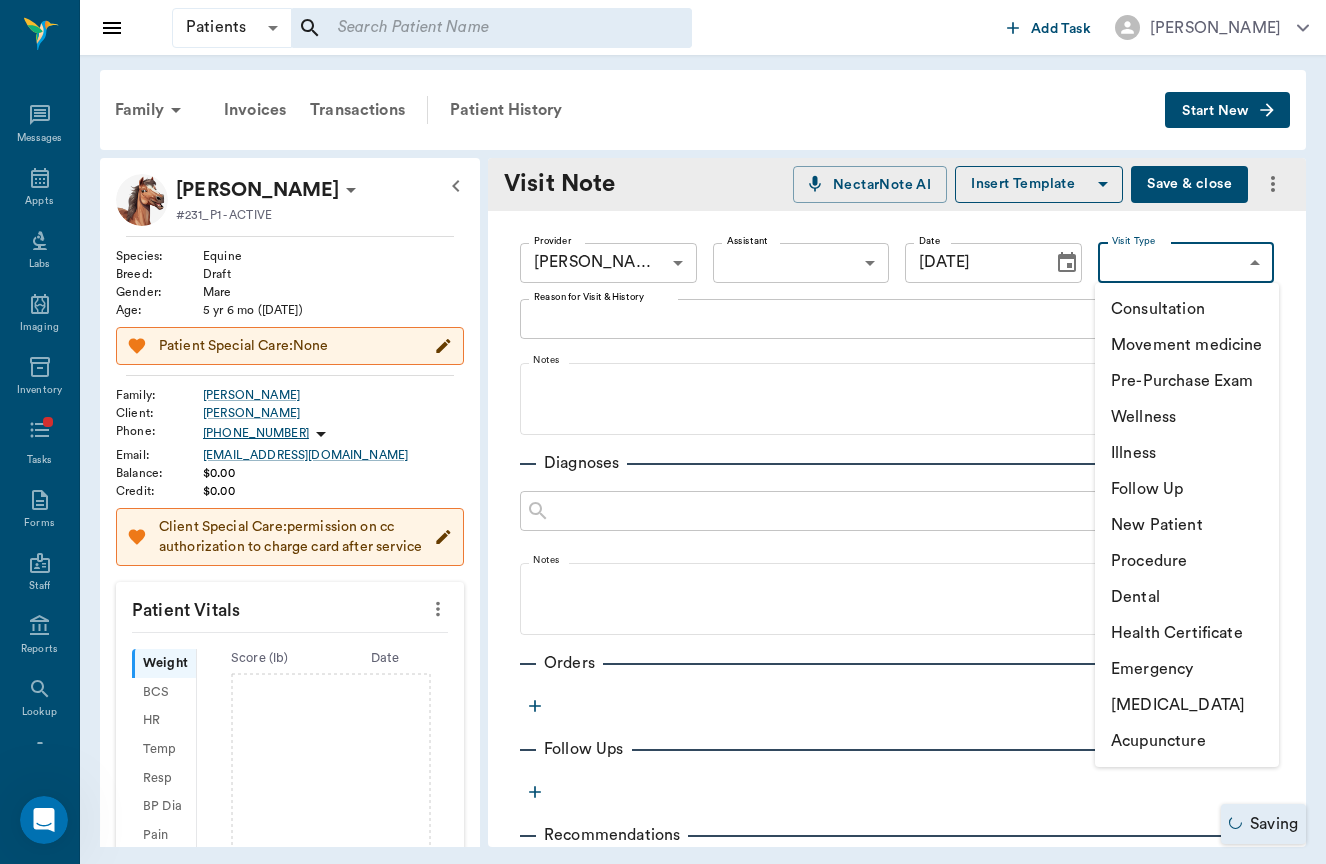 click on "Movement medicine" at bounding box center [1187, 345] 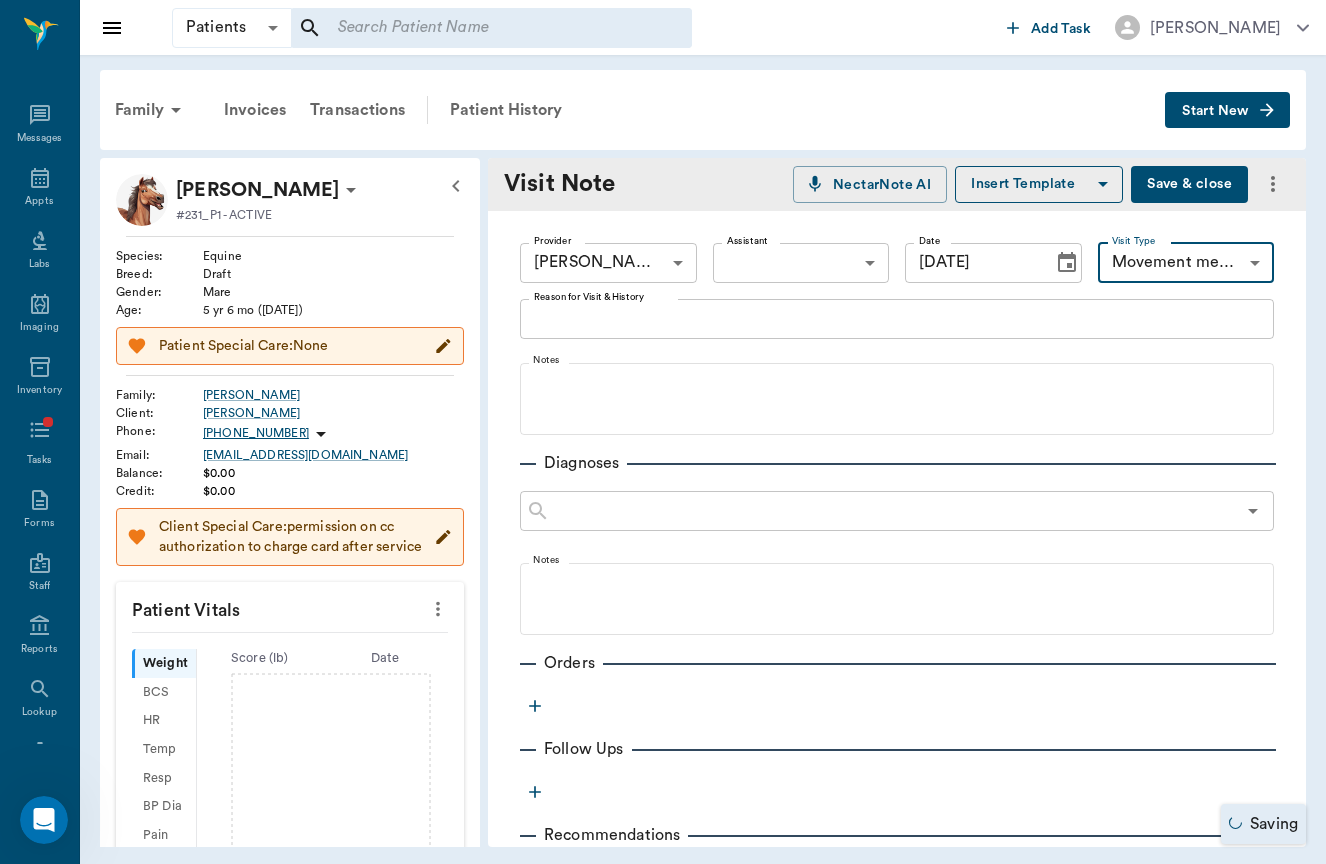 click on "x Reason for Visit & History" at bounding box center [897, 319] 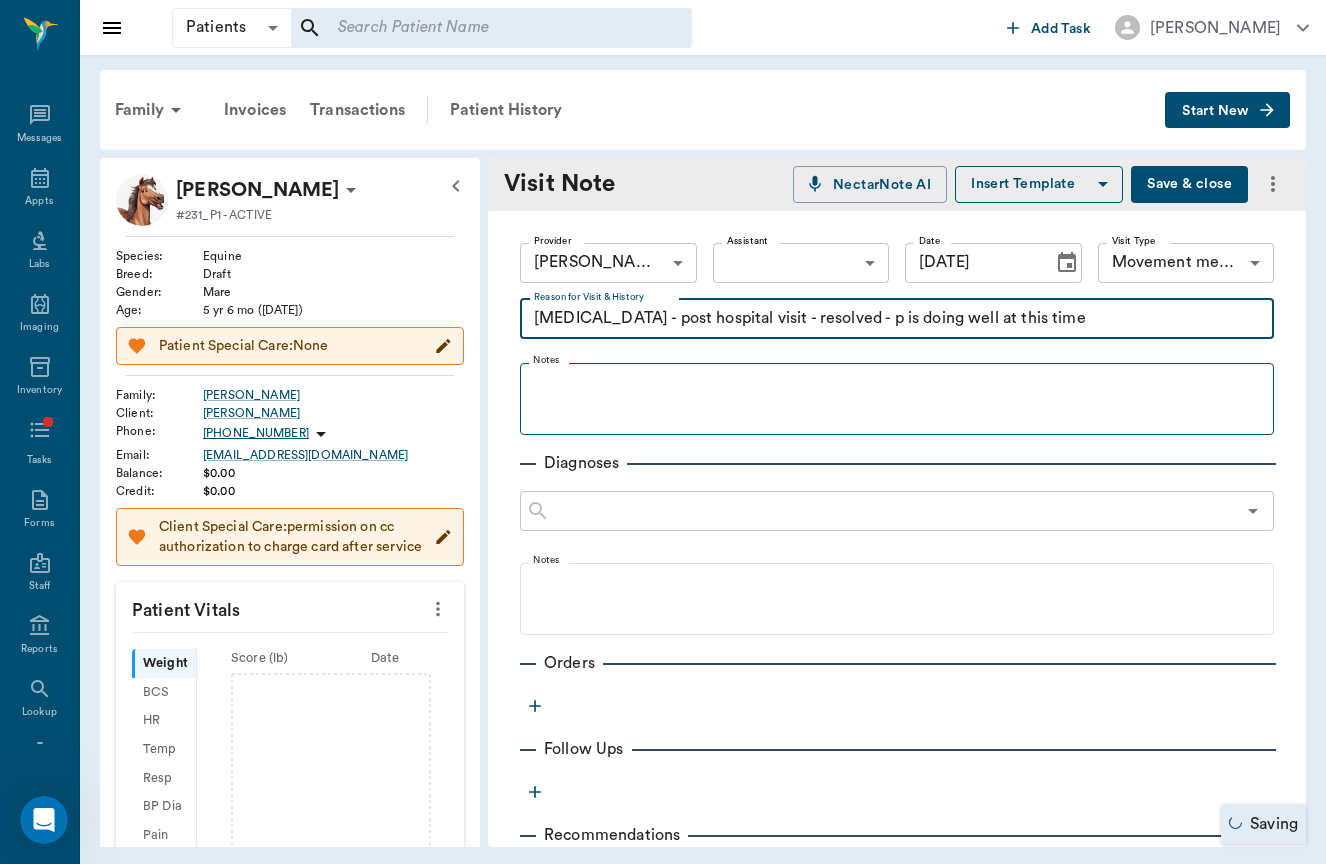 type on "[MEDICAL_DATA] - post hospital visit - resolved - p is doing well at this time" 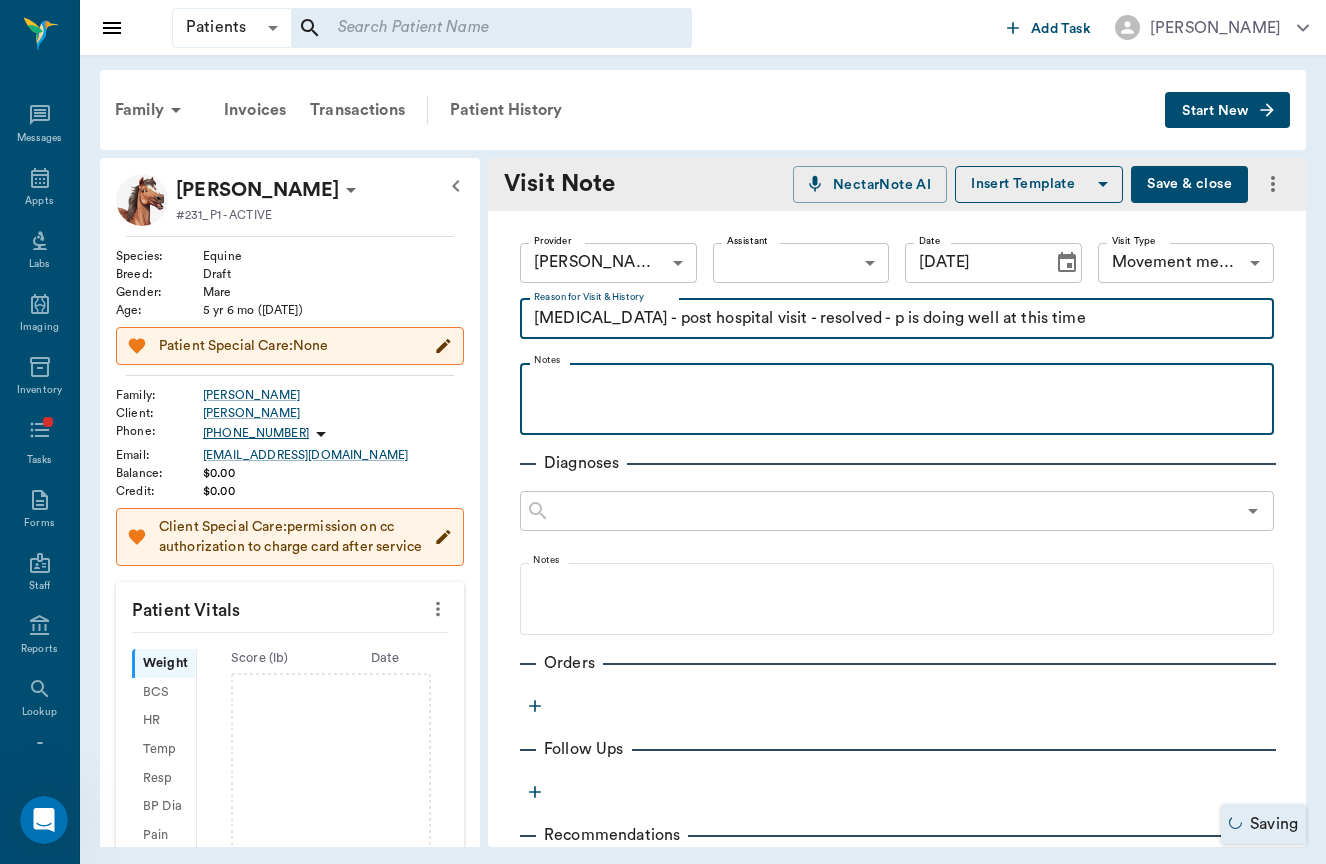 click at bounding box center (897, 398) 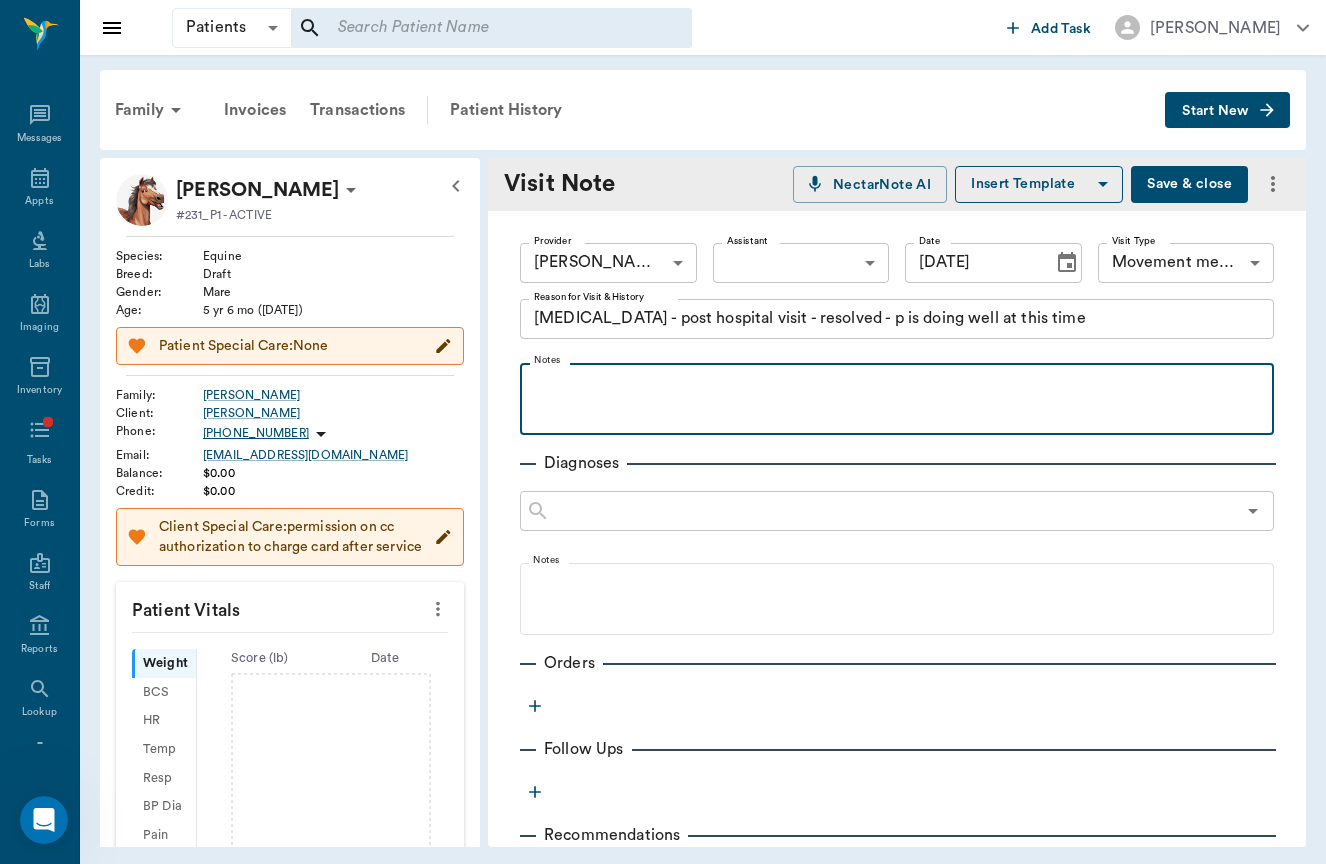 type 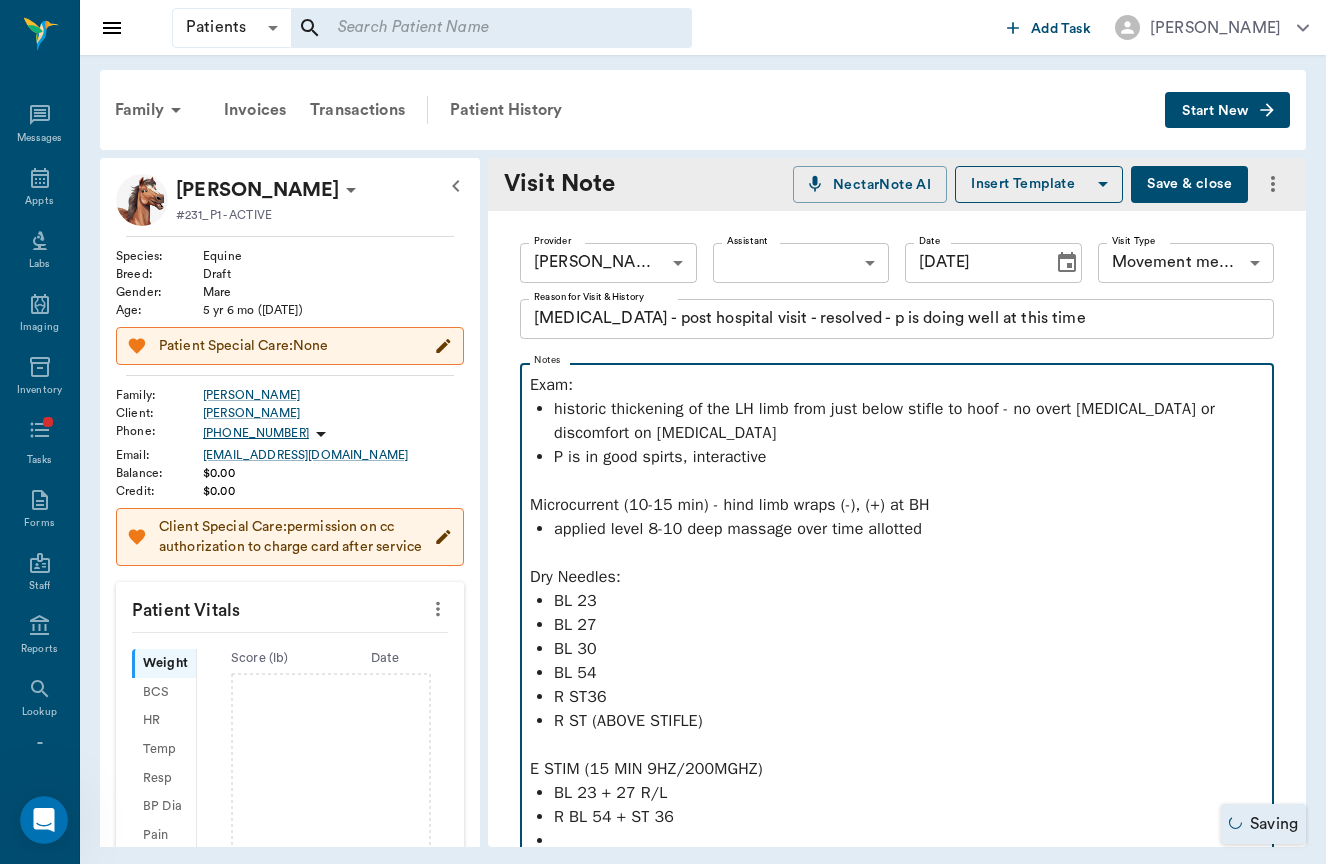 scroll, scrollTop: 7, scrollLeft: 0, axis: vertical 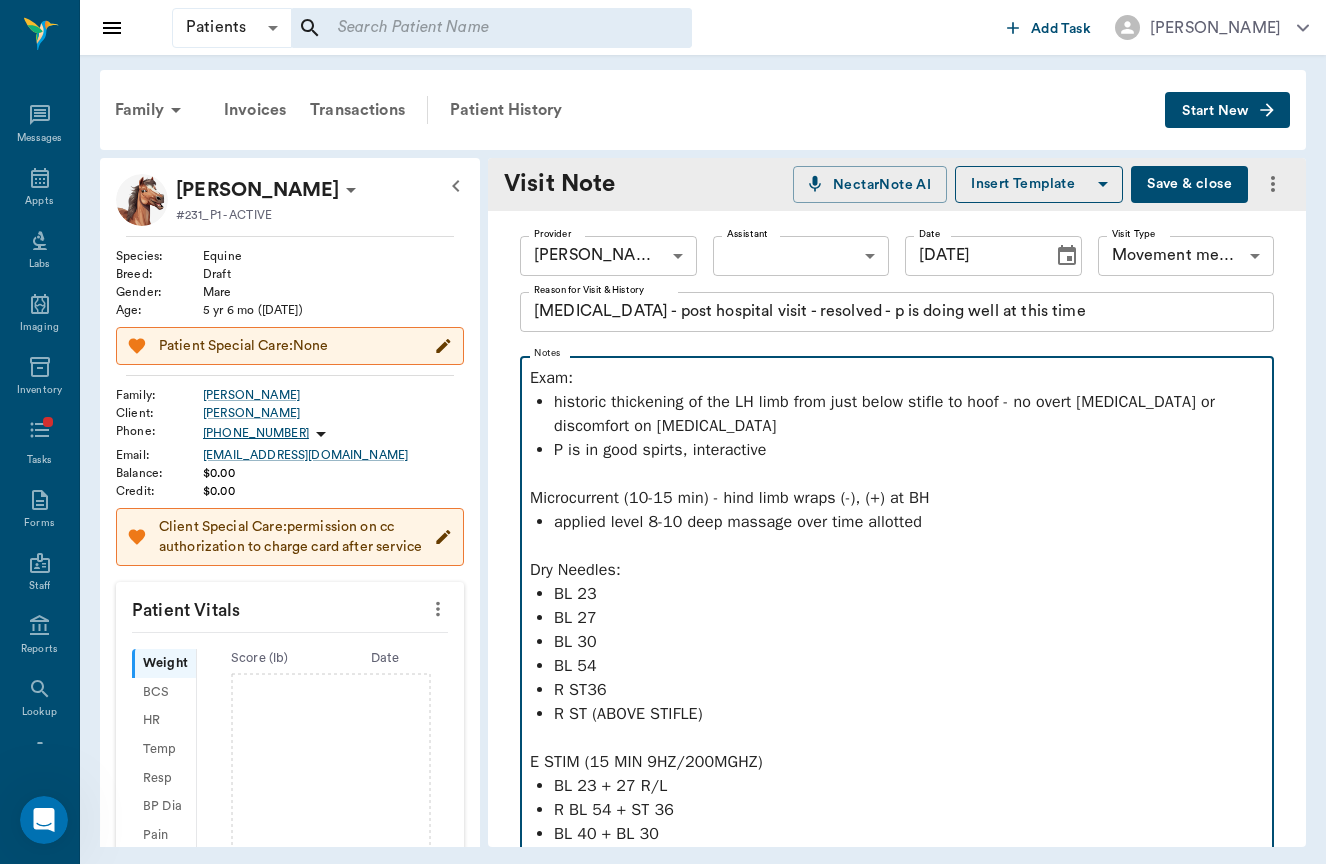 click at bounding box center (897, 738) 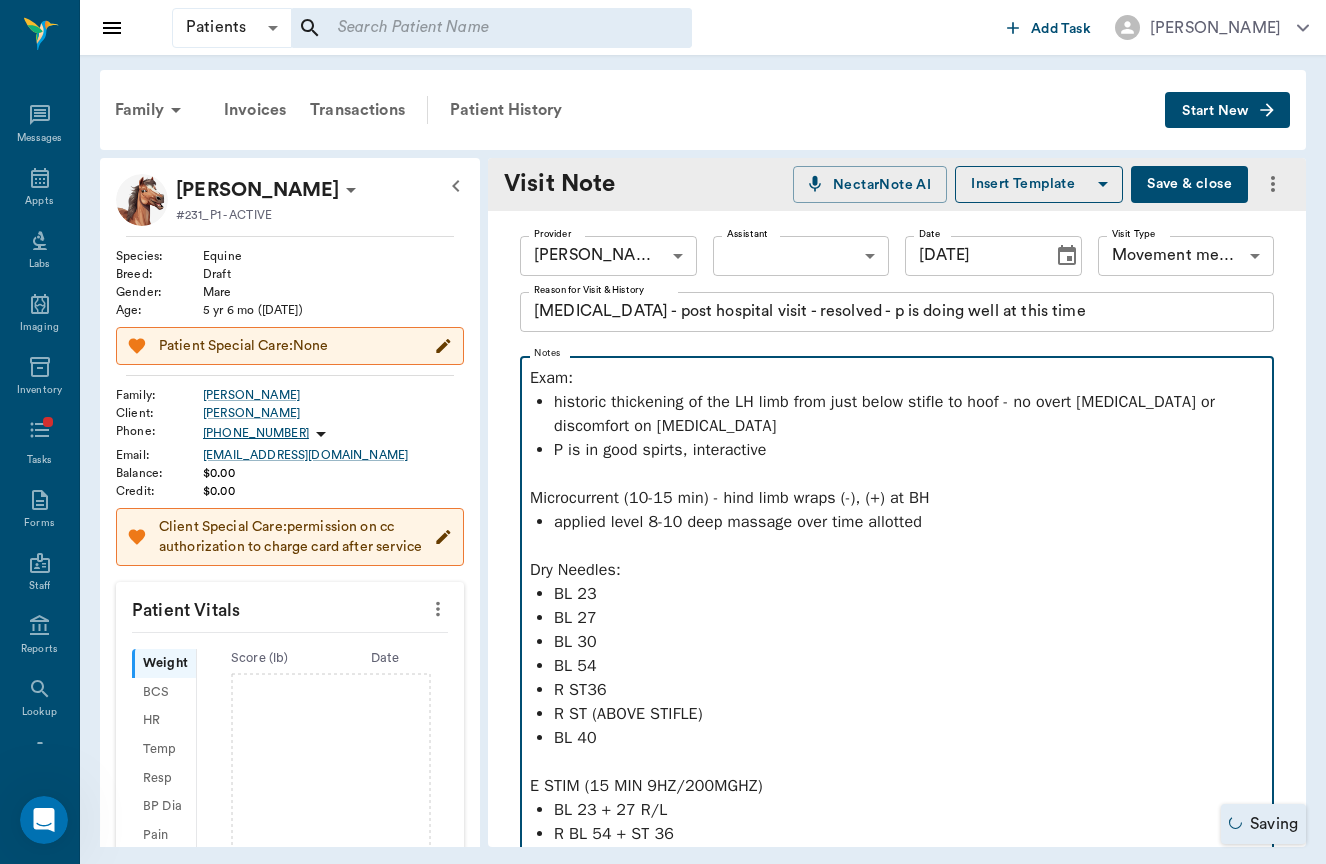 scroll, scrollTop: 493, scrollLeft: 0, axis: vertical 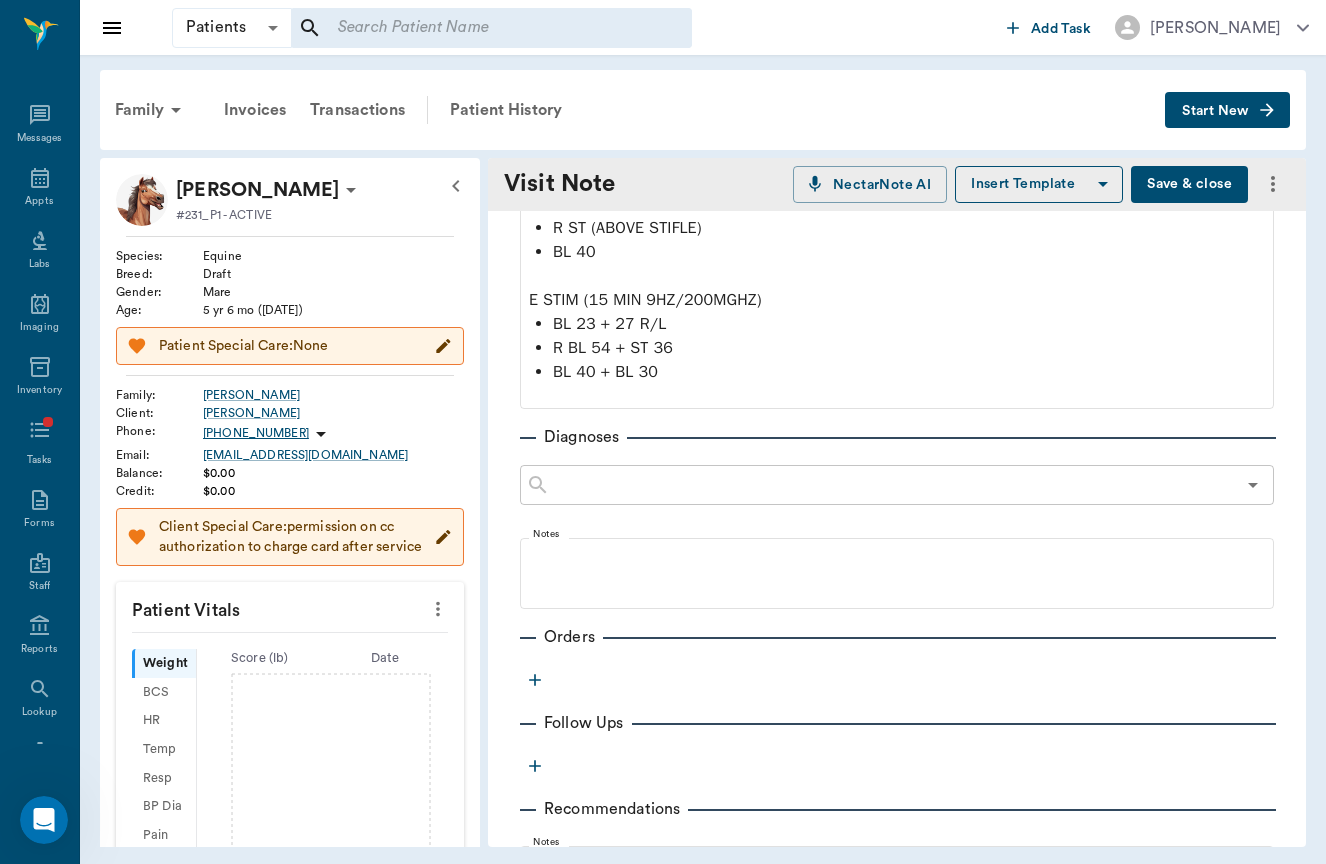 click on "Provider [PERSON_NAME] 649b3e03b5bc7e03f9326794 Provider Assistant ​ Assistant Date [DATE] Date Visit Type Movement medicine 6656c4aef87a612ea34fb244 Visit Type Reason for Visit & History [MEDICAL_DATA] - post hospital visit - resolved - p is doing well at this time  x Reason for Visit & History Notes Exam: historic thickening of the LH limb from just below stifle to hoof - no overt [MEDICAL_DATA] or discomfort on [MEDICAL_DATA]  P is in good spirts, interactive  Microcurrent (10-15 min) - hind limb wraps (-), (+) at BH  applied level 8-10 deep massage over time allotted  Dry Needles: BL 23  BL 27 BL 30  BL 54  R ST36  R ST (ABOVE STIFLE) BL 40   E STIM (15 MIN 9HZ/200MGHZ)  BL 23 + 27 R/L R BL 54 + ST 36  BL 40 + BL 30  Diagnoses ​ Notes Orders Follow Ups Recommendations Notes Estimates & Invoices Attachments" at bounding box center (897, 409) 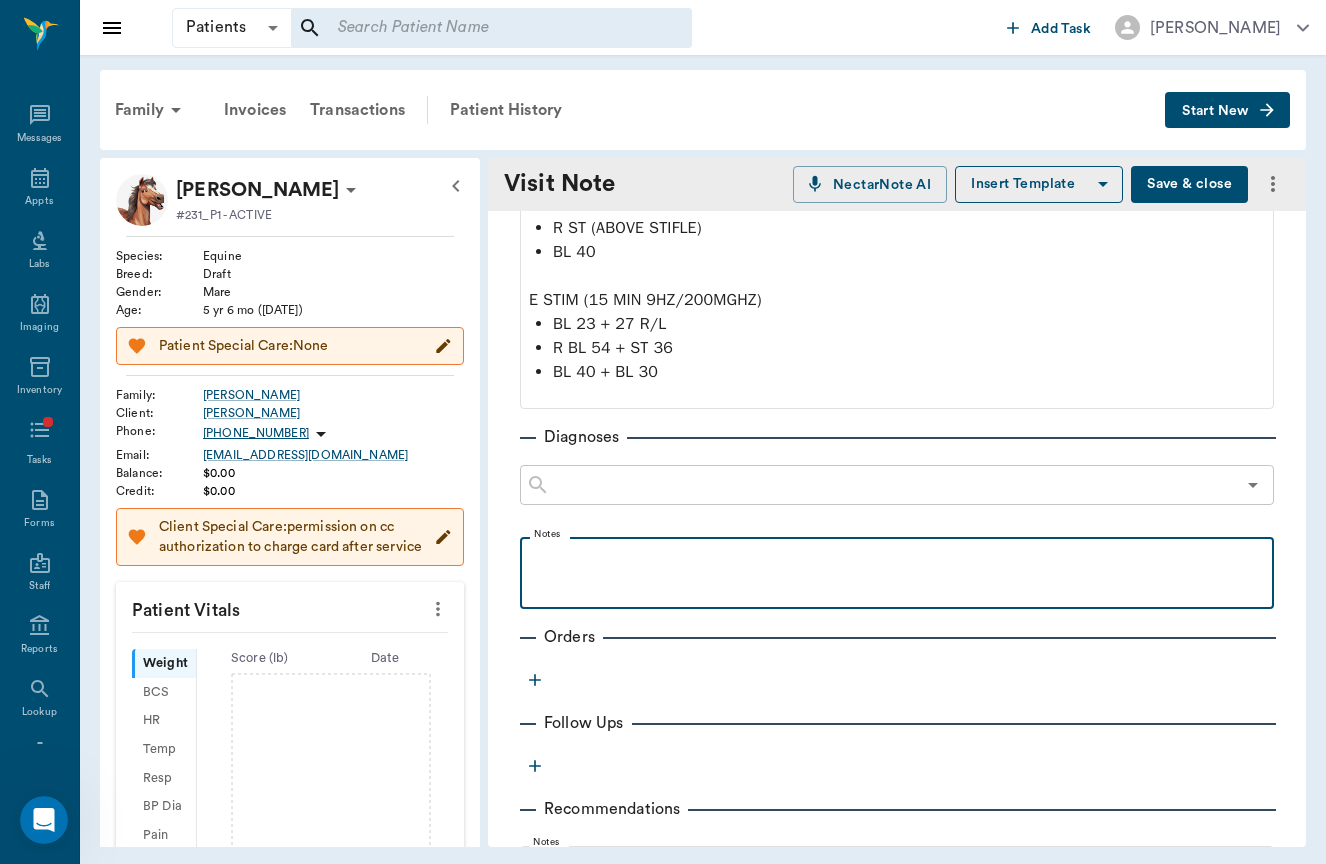 click at bounding box center [897, 572] 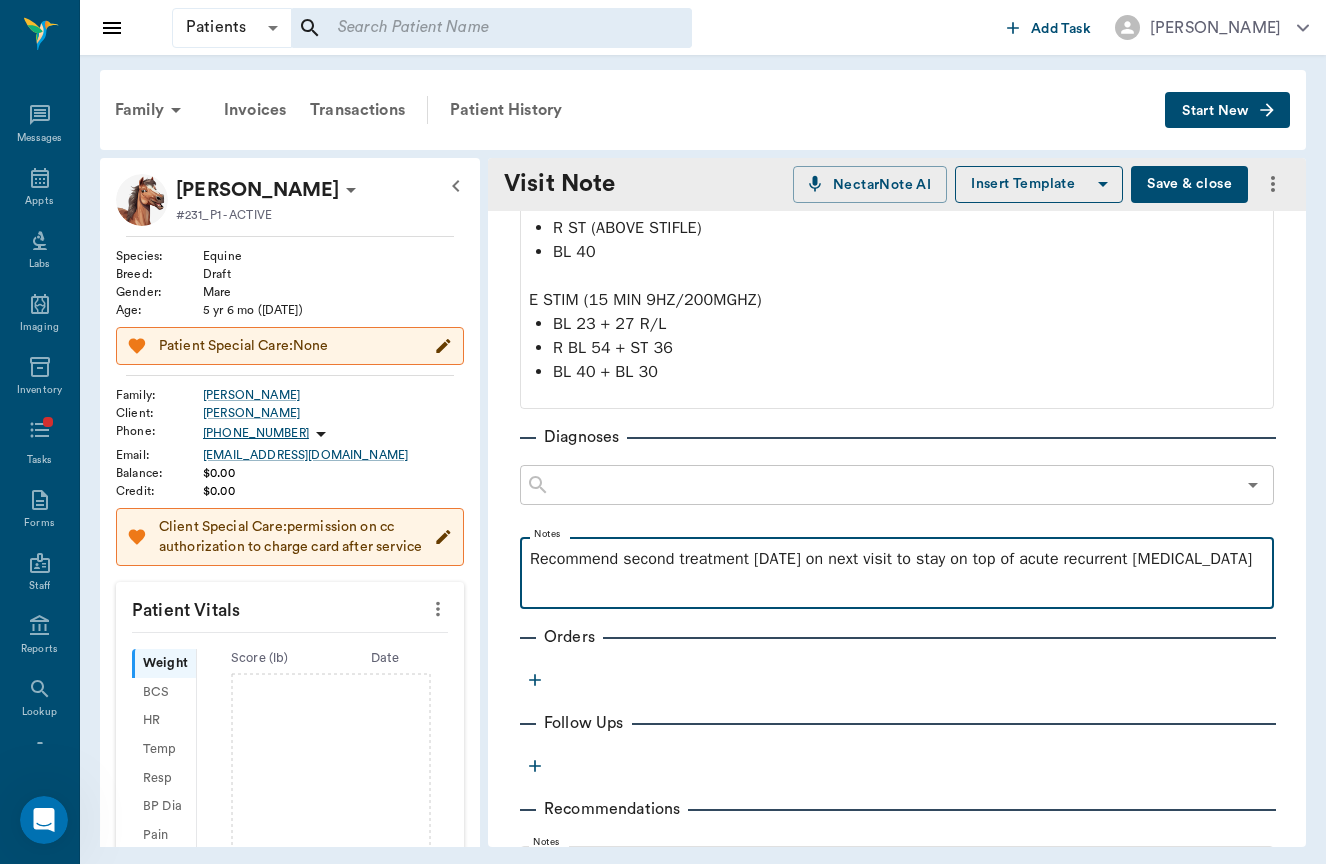 scroll, scrollTop: 703, scrollLeft: 0, axis: vertical 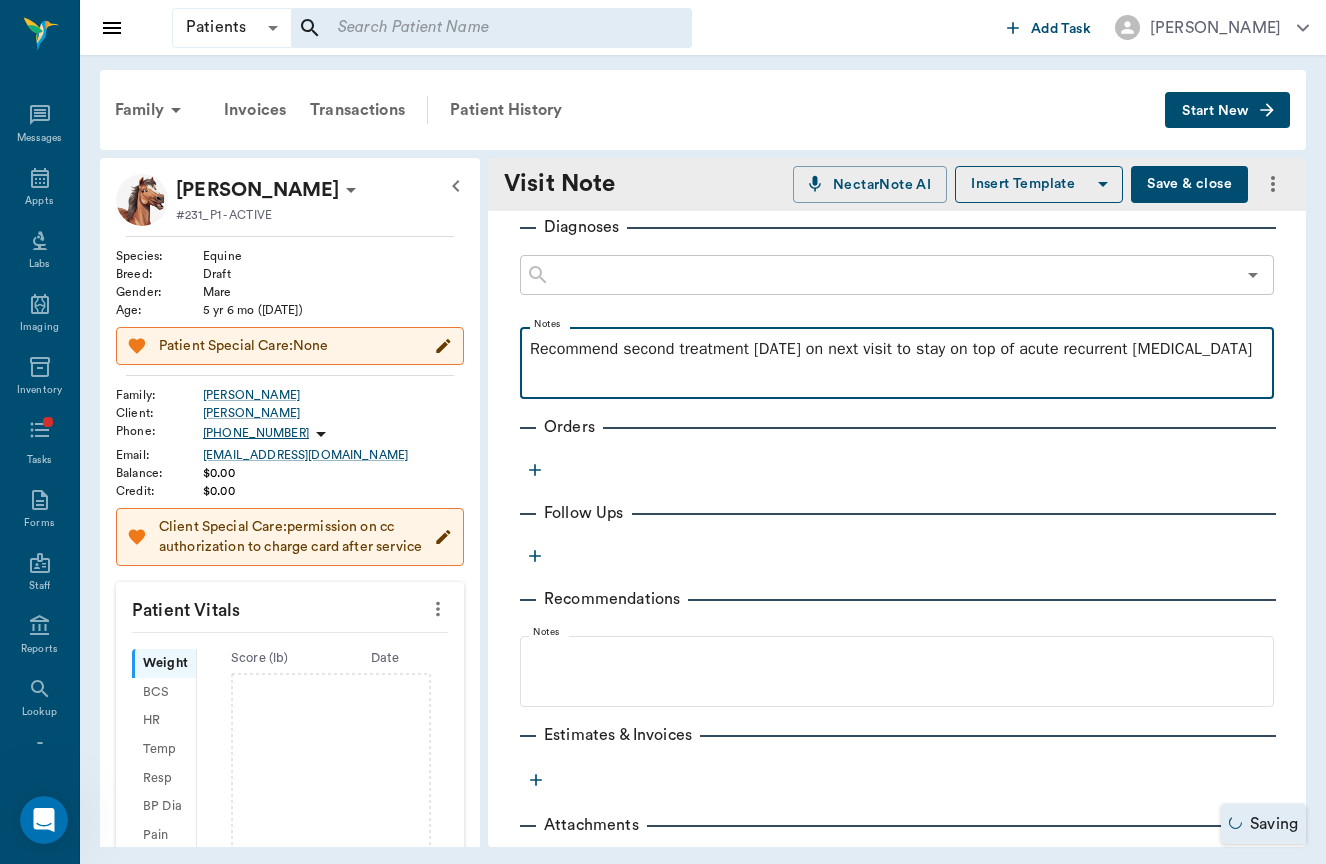 click on "Recommend second treatment [DATE] on next visit to stay on top of acute recurrent [MEDICAL_DATA]" at bounding box center (897, 362) 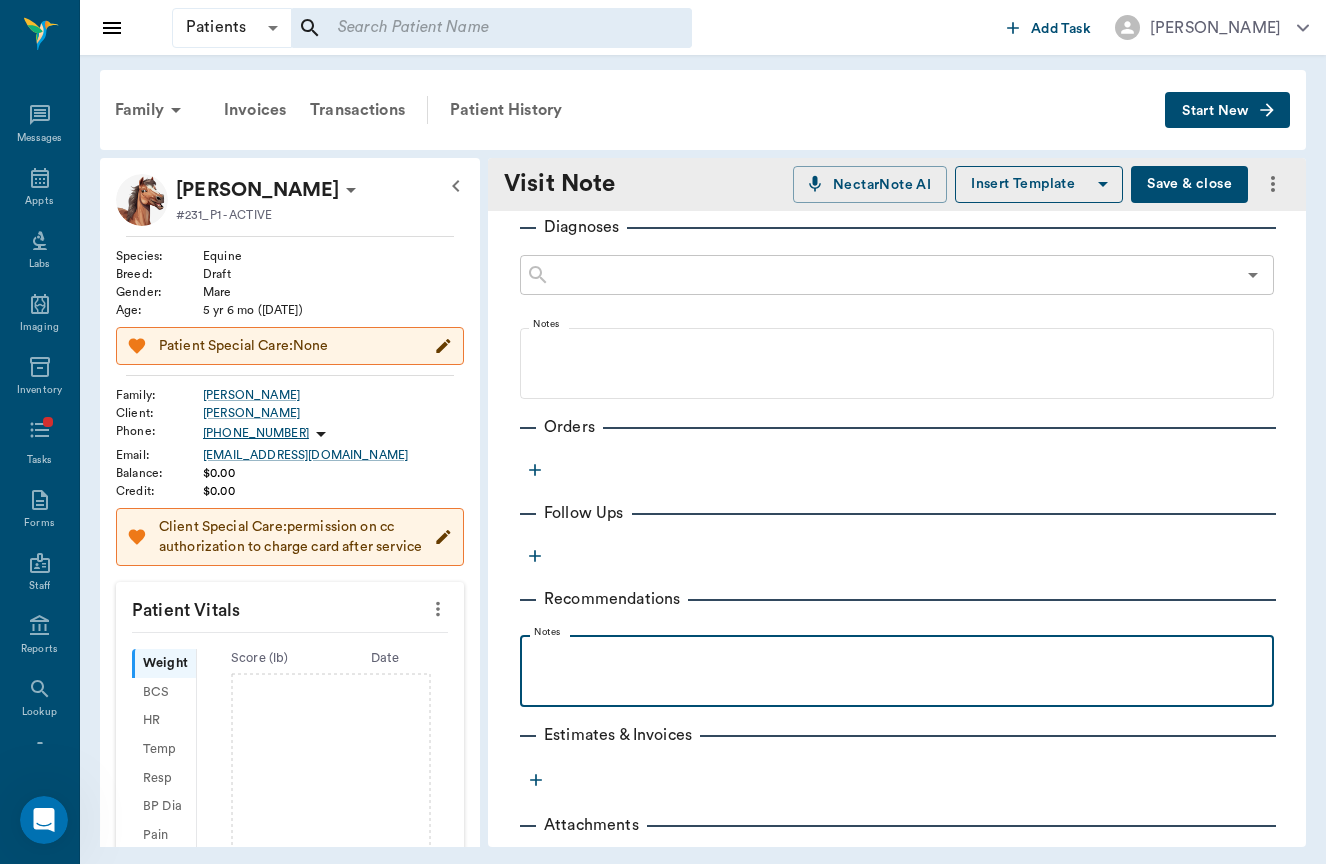 click at bounding box center (897, 670) 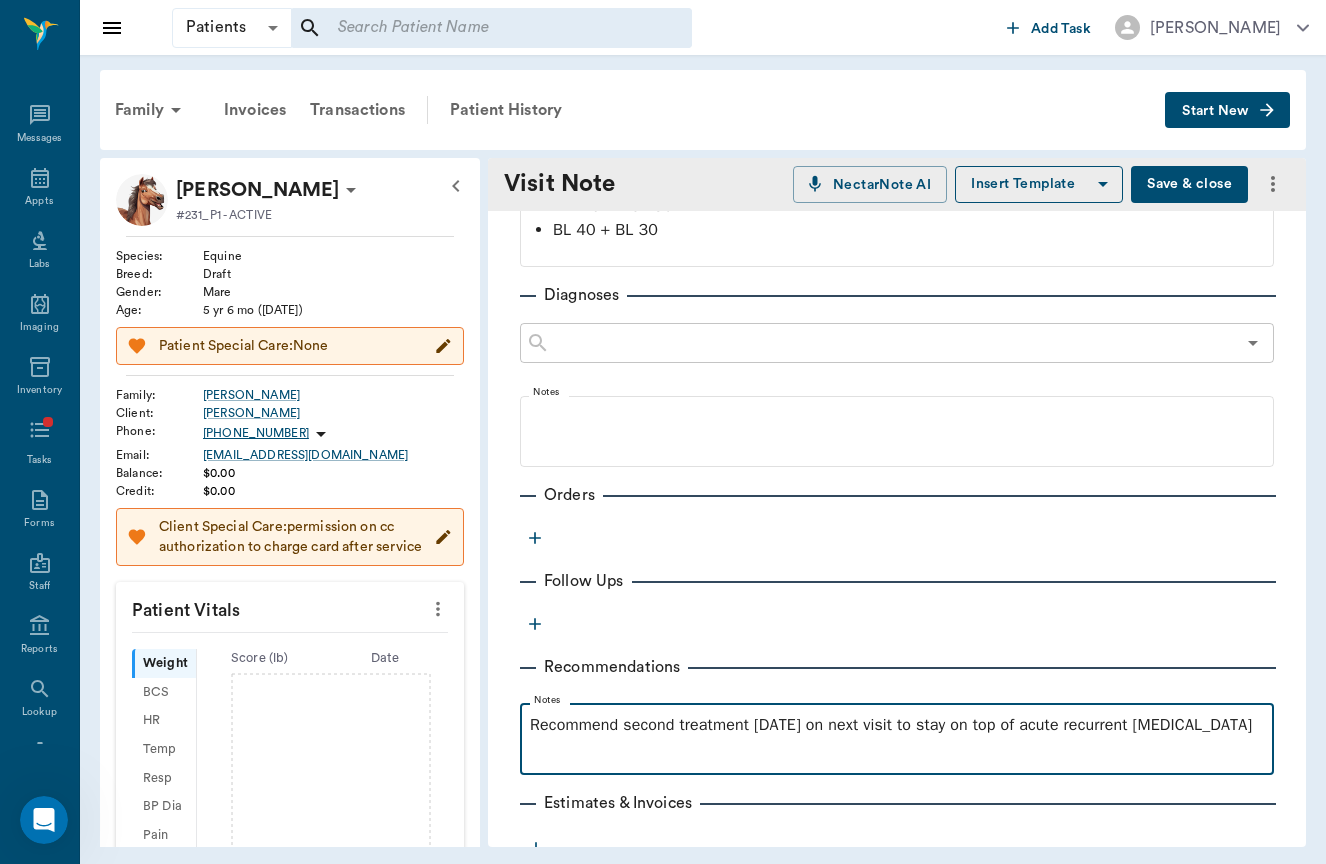 scroll, scrollTop: 440, scrollLeft: 0, axis: vertical 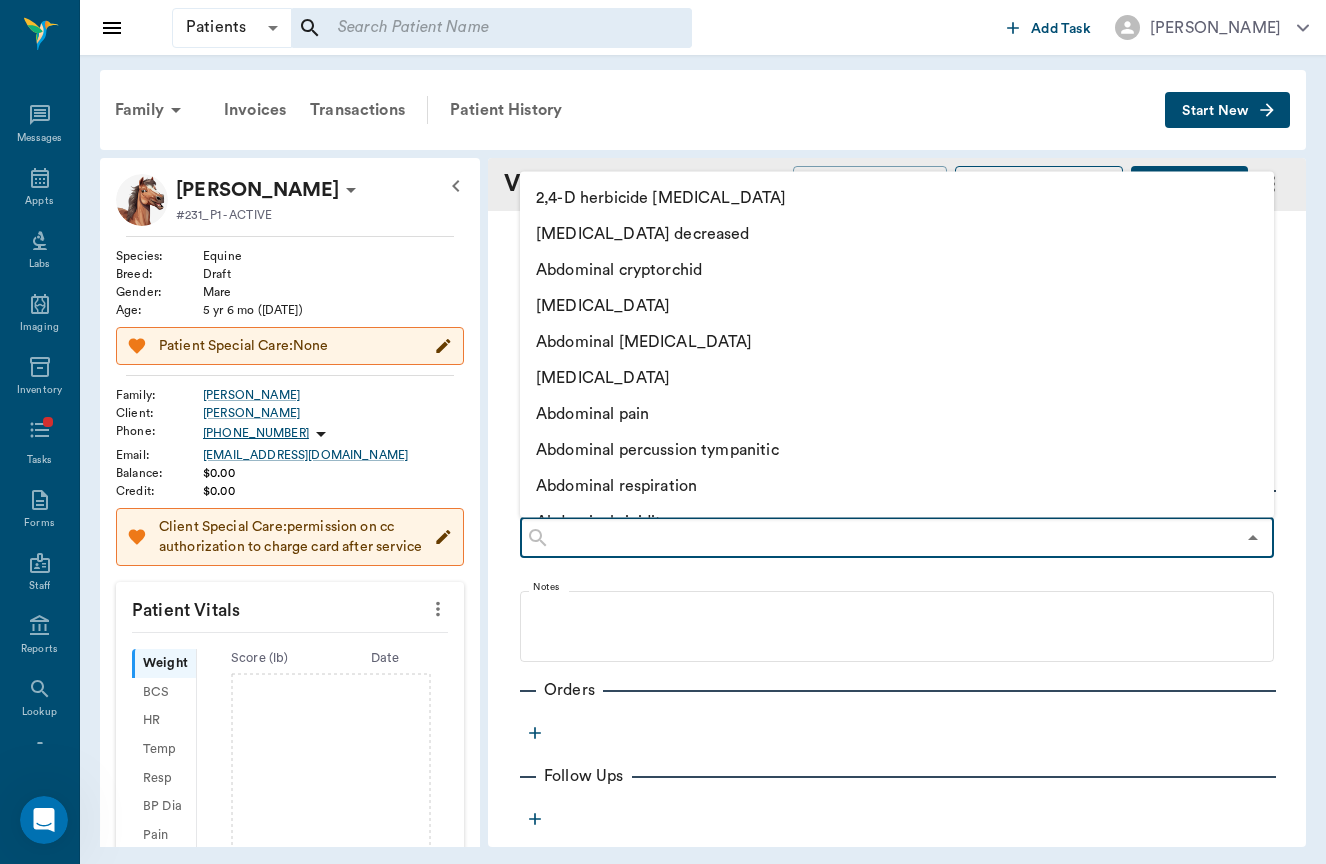 click at bounding box center (892, 538) 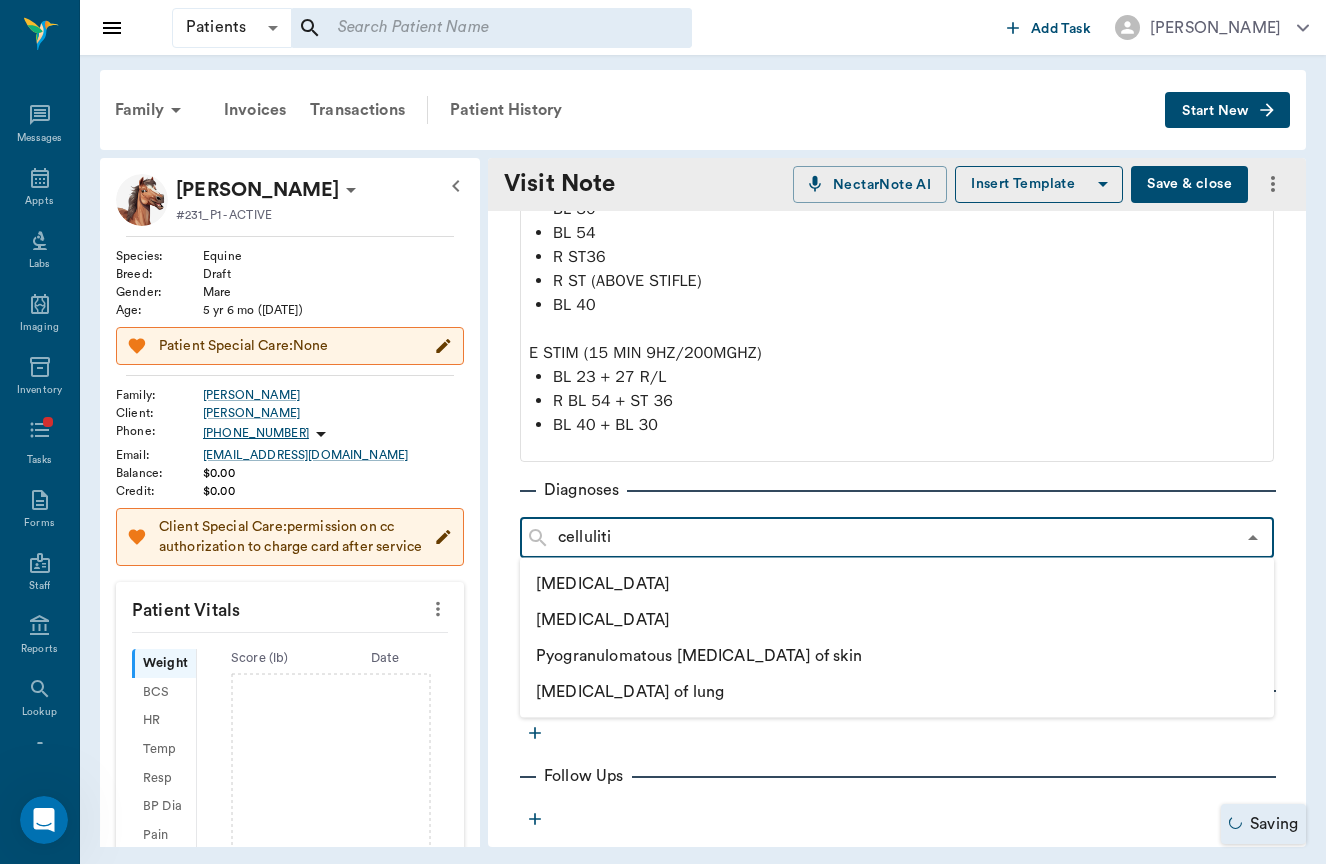 type on "[MEDICAL_DATA]" 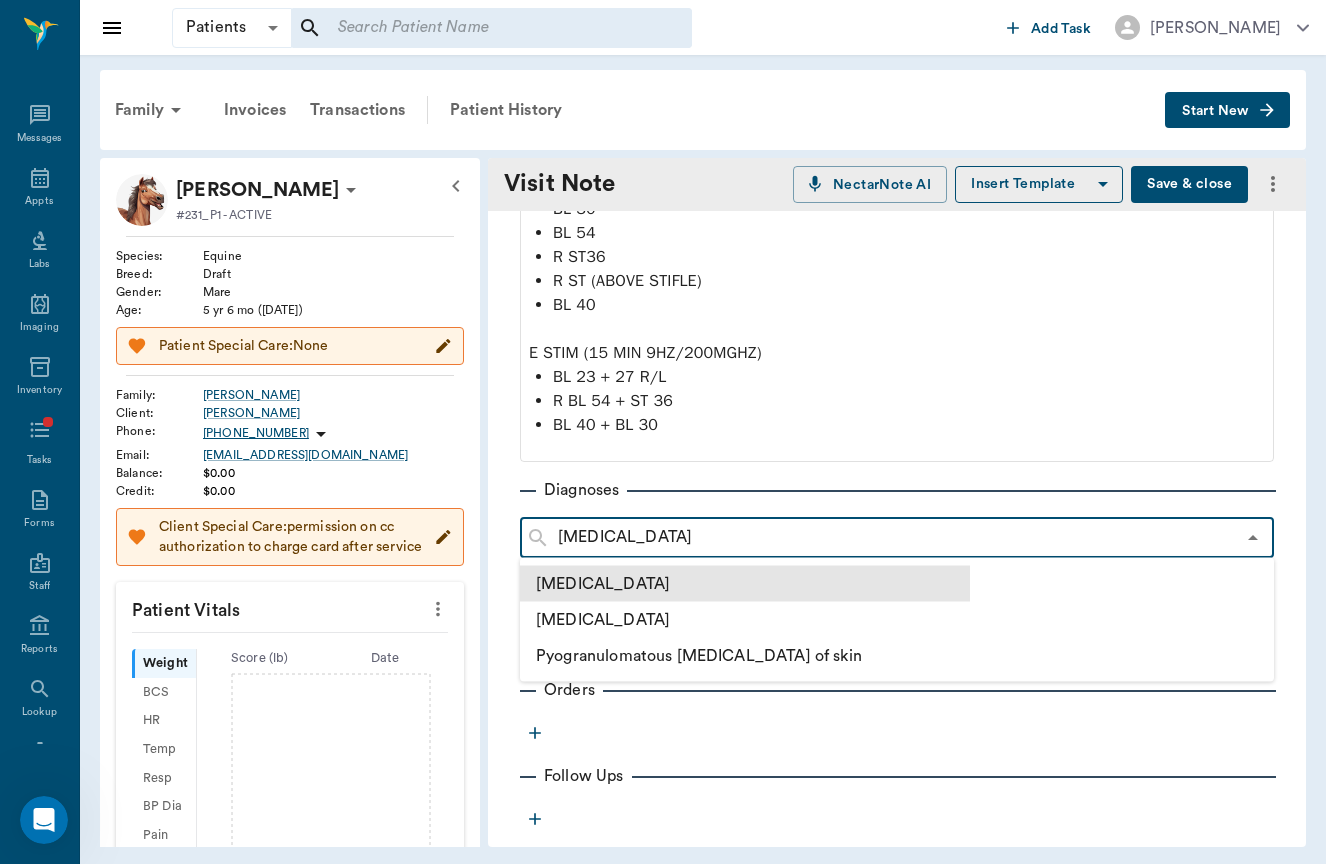 click on "[MEDICAL_DATA]" at bounding box center [745, 584] 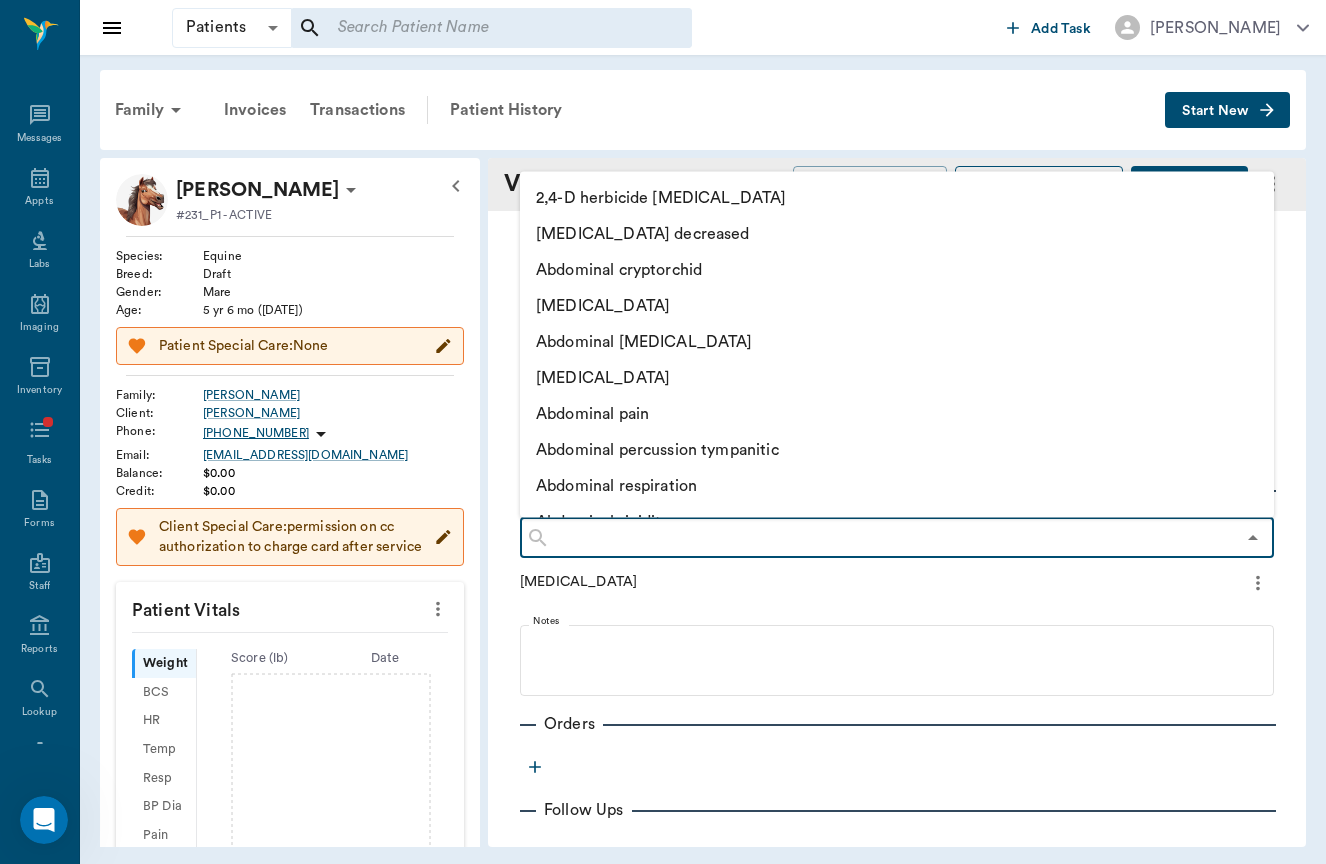 click at bounding box center (892, 538) 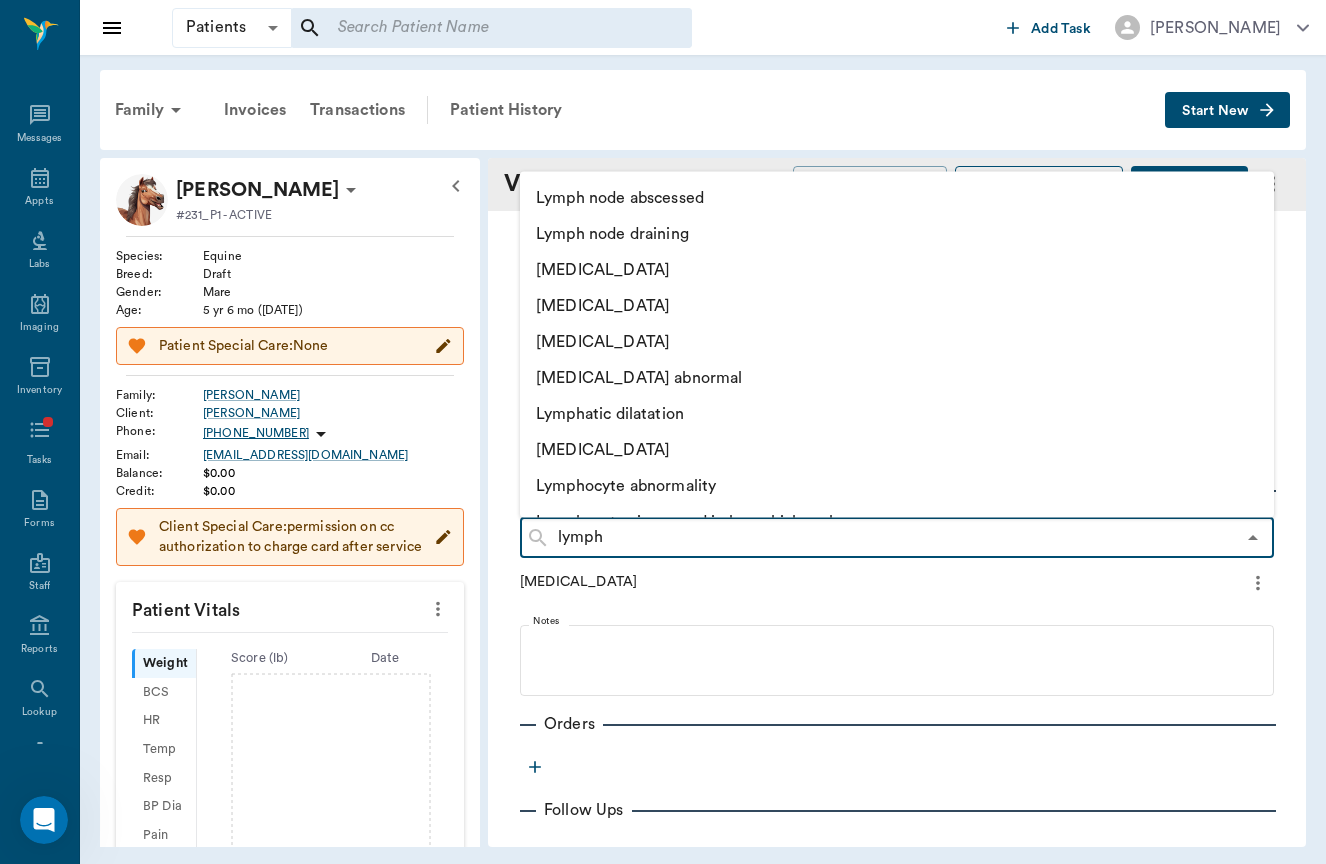 type on "lympha" 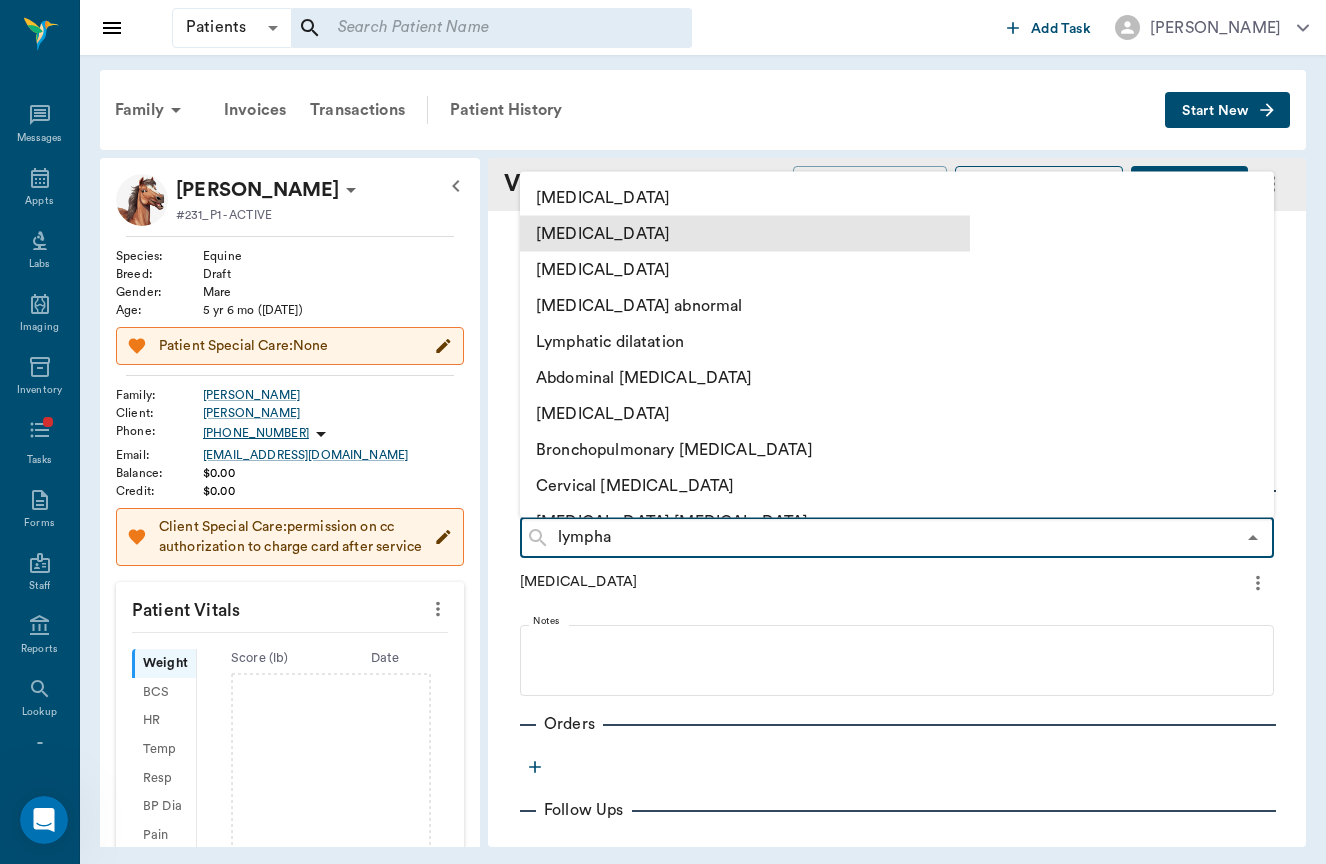 click on "[MEDICAL_DATA]" at bounding box center [745, 234] 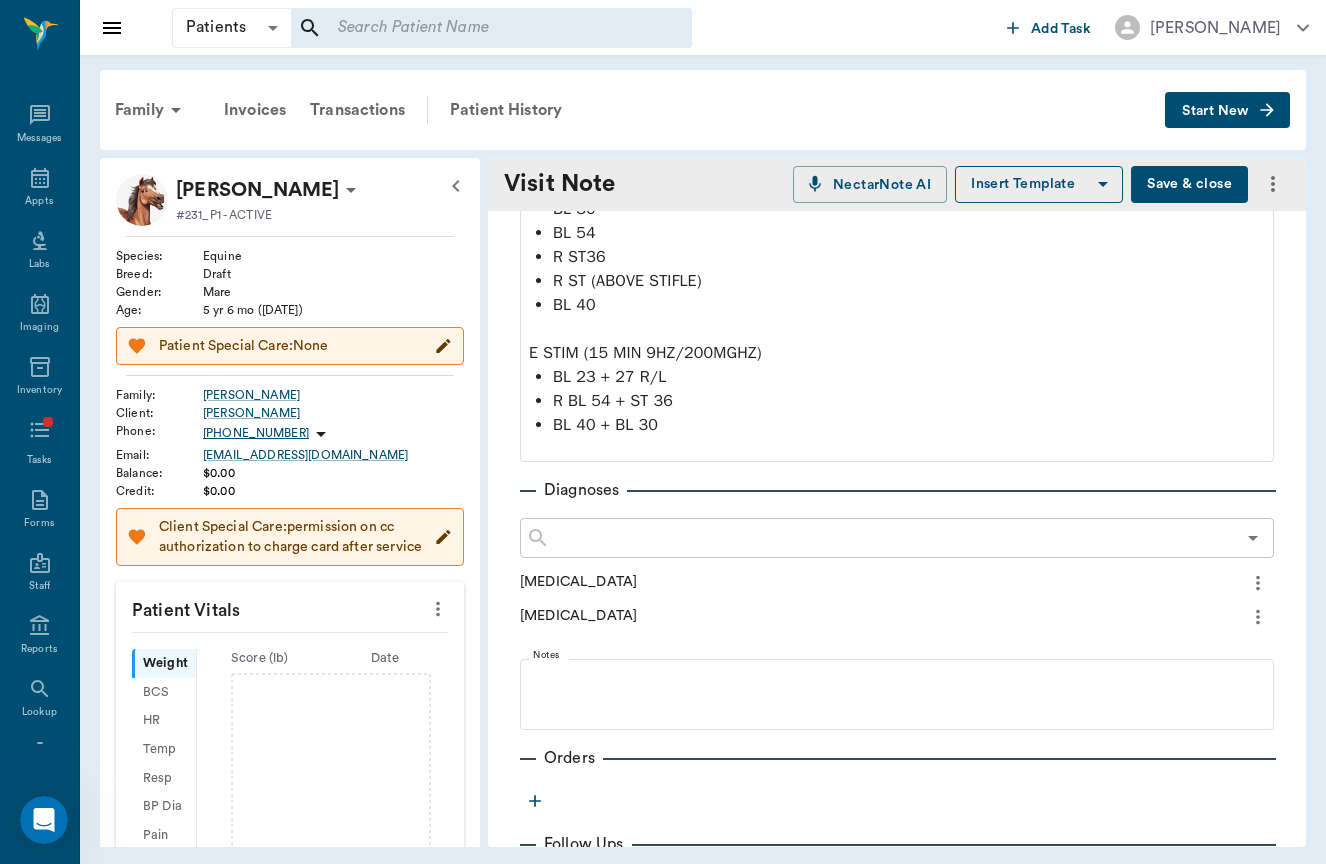 click 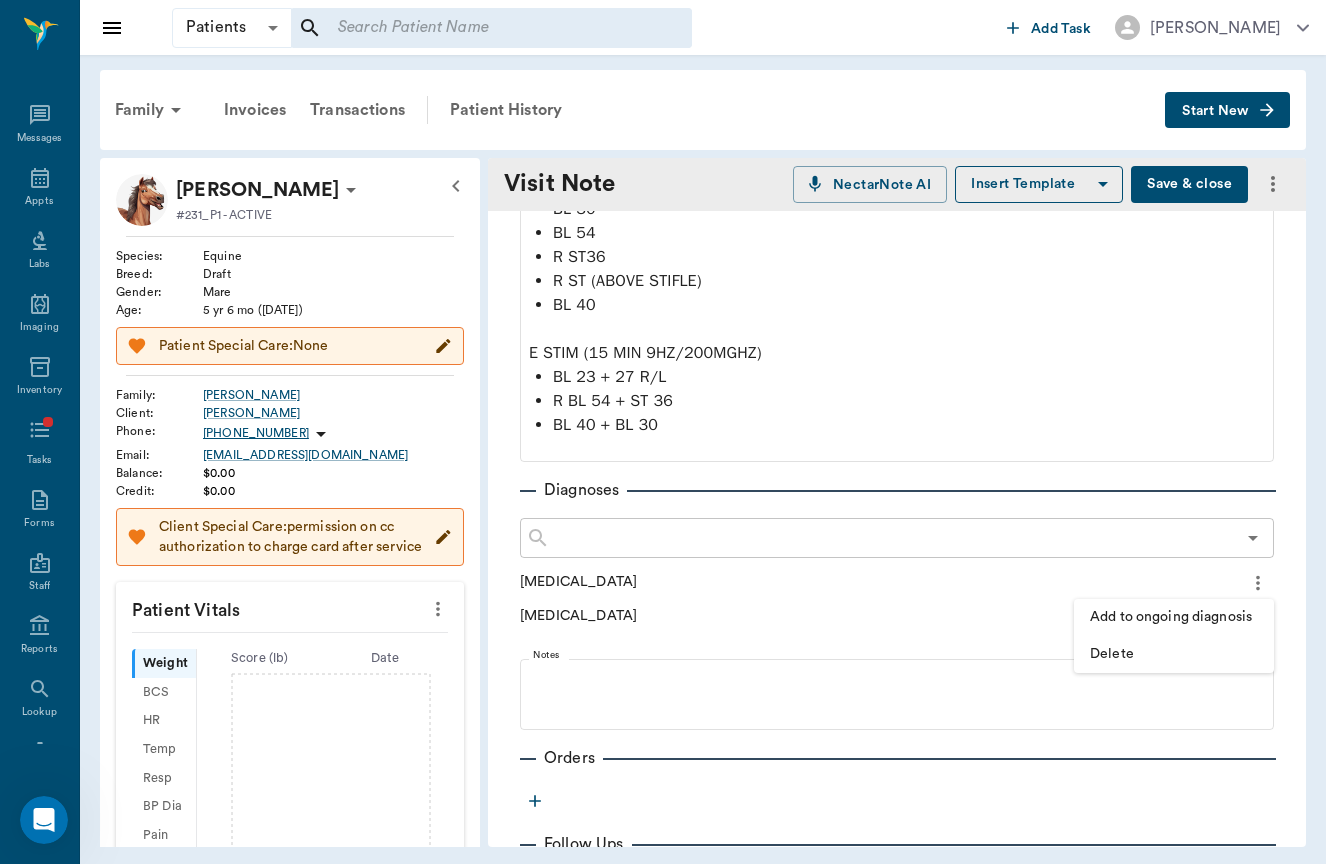 click on "Add to ongoing diagnosis" at bounding box center (1174, 617) 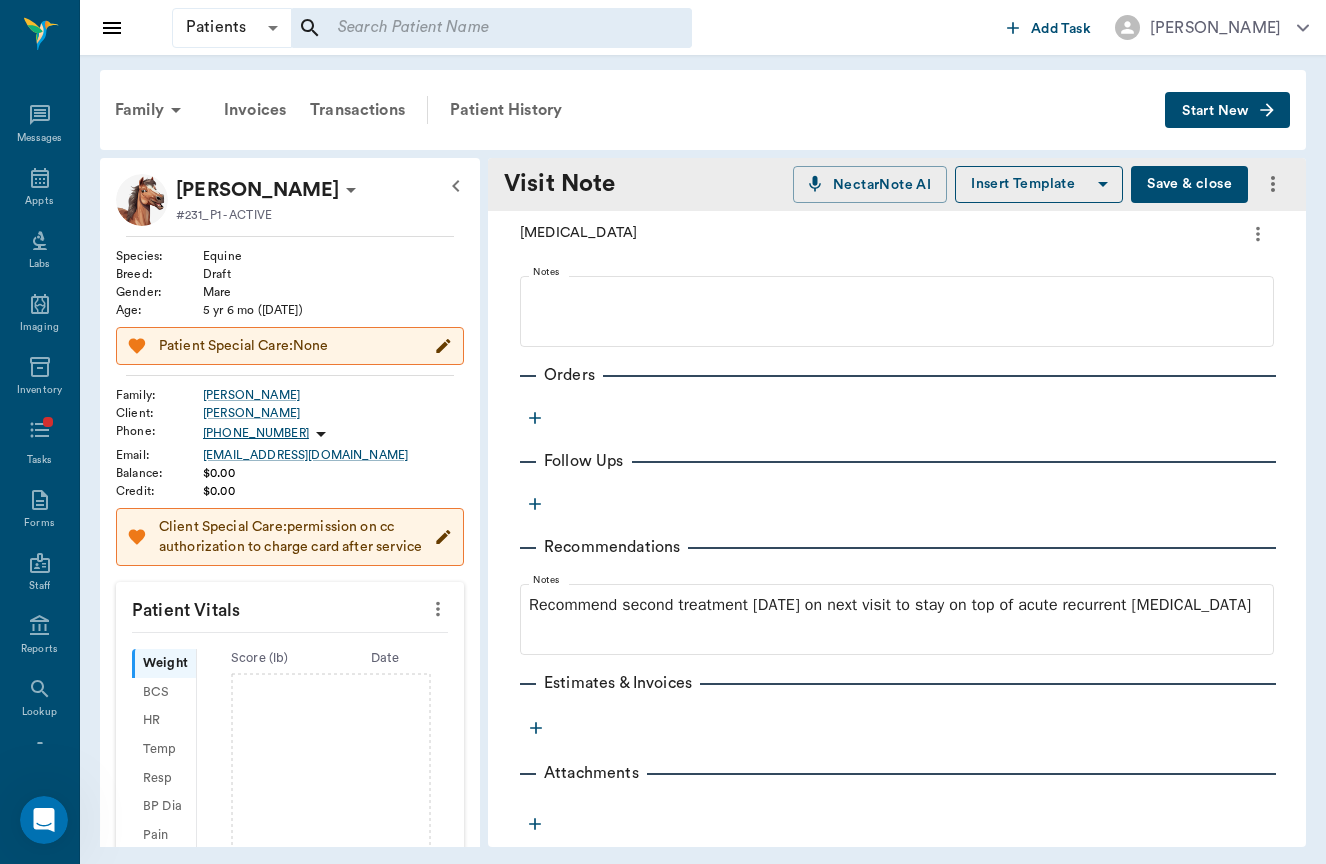 scroll, scrollTop: 824, scrollLeft: 0, axis: vertical 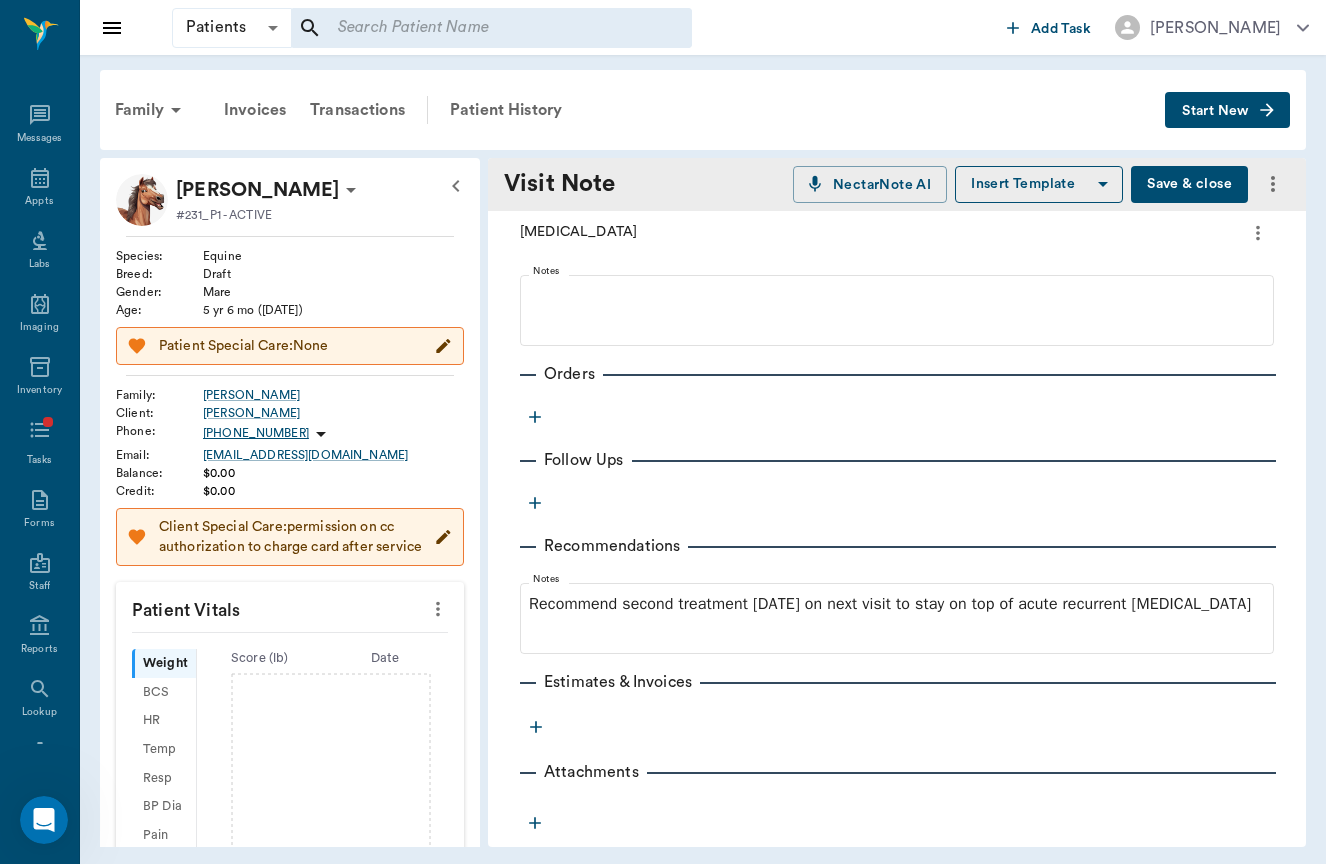 click 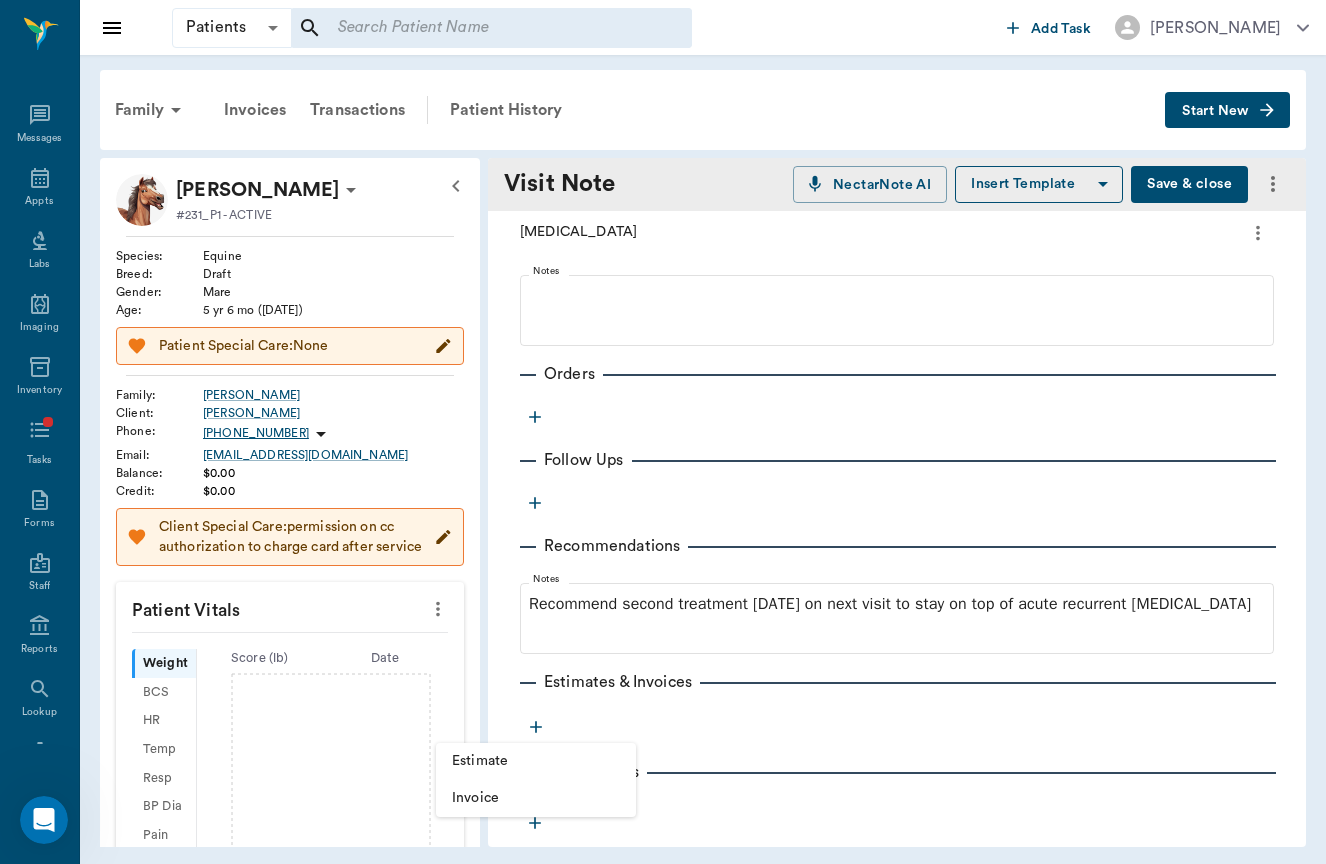 click at bounding box center [663, 432] 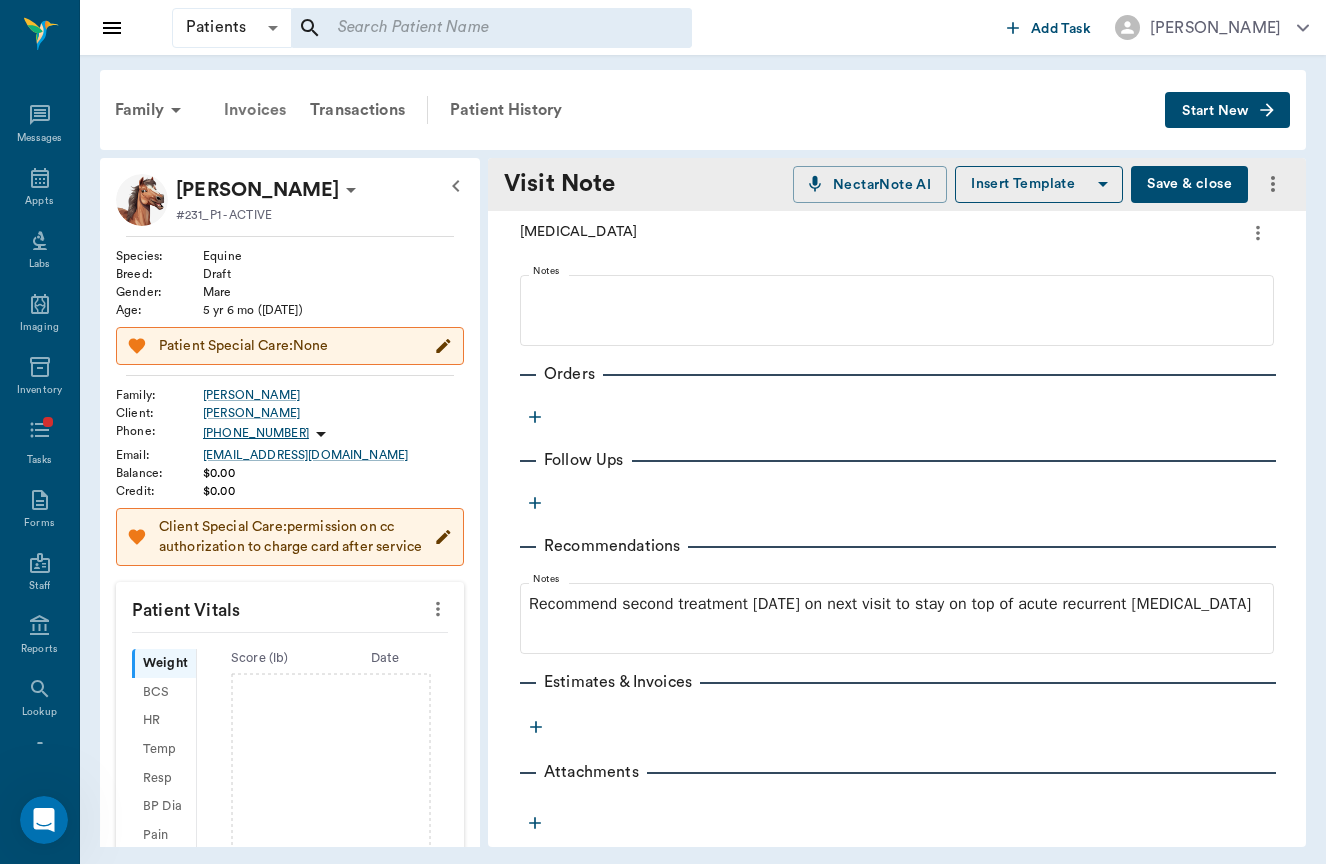 click on "Invoices" at bounding box center (255, 110) 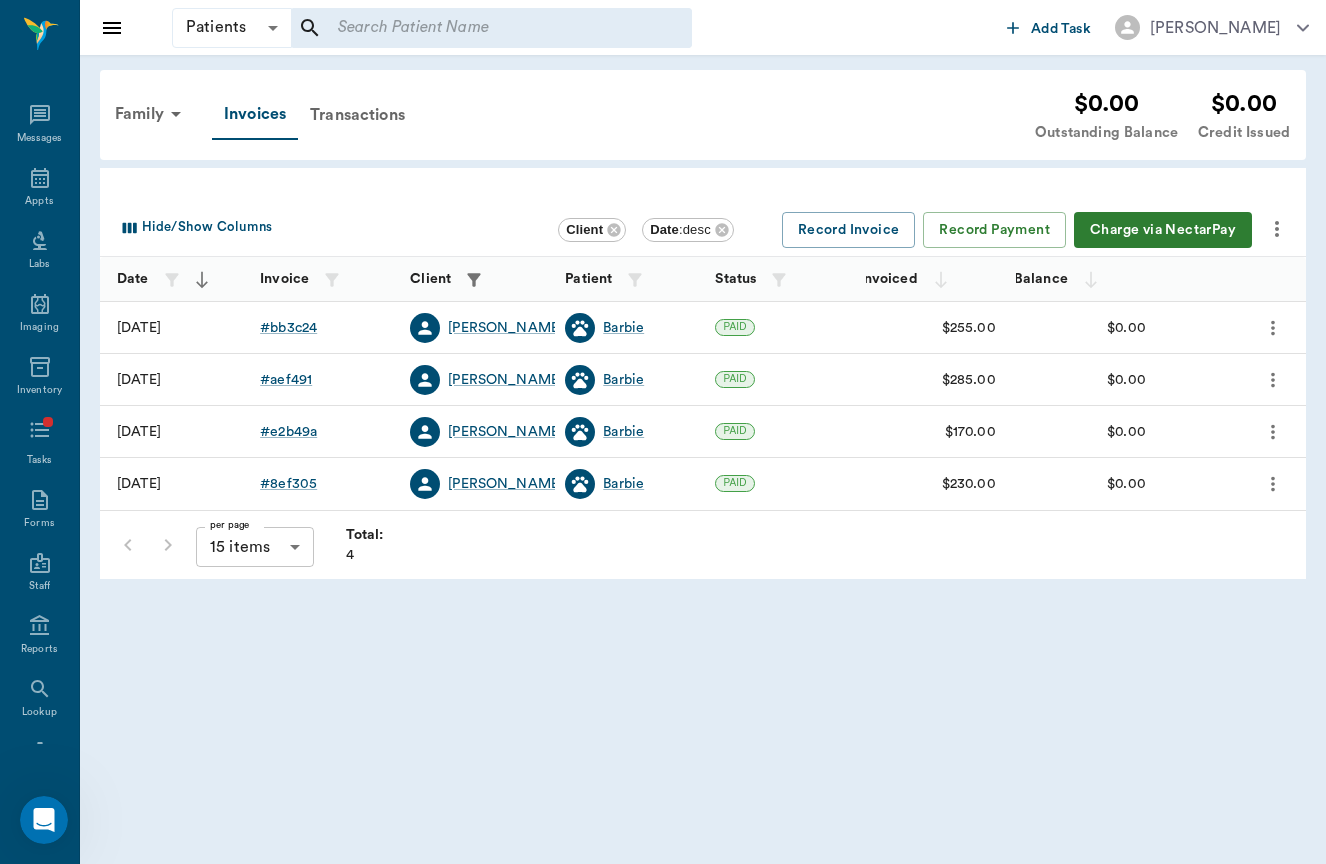 click at bounding box center [703, 184] 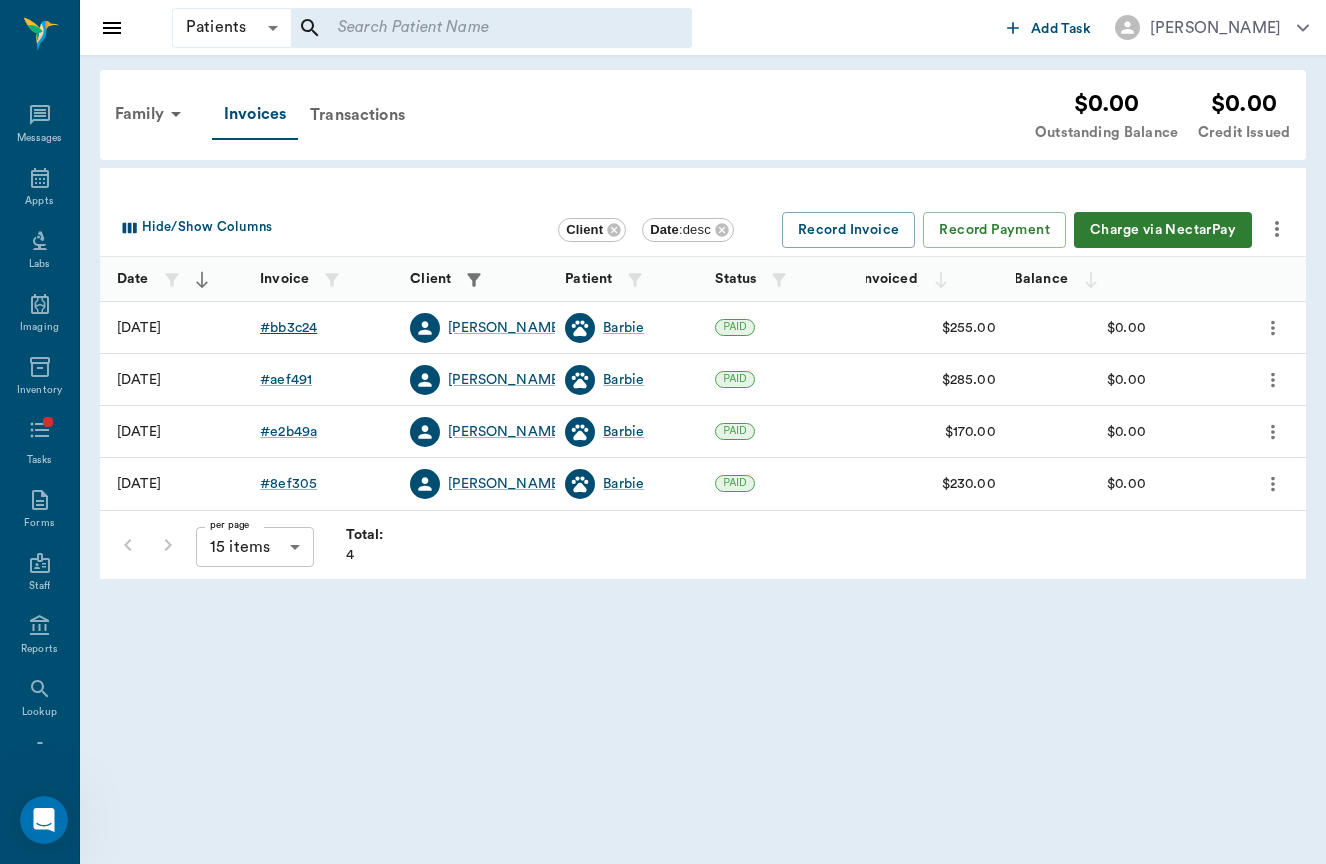 click on "# bb3c24" at bounding box center (288, 328) 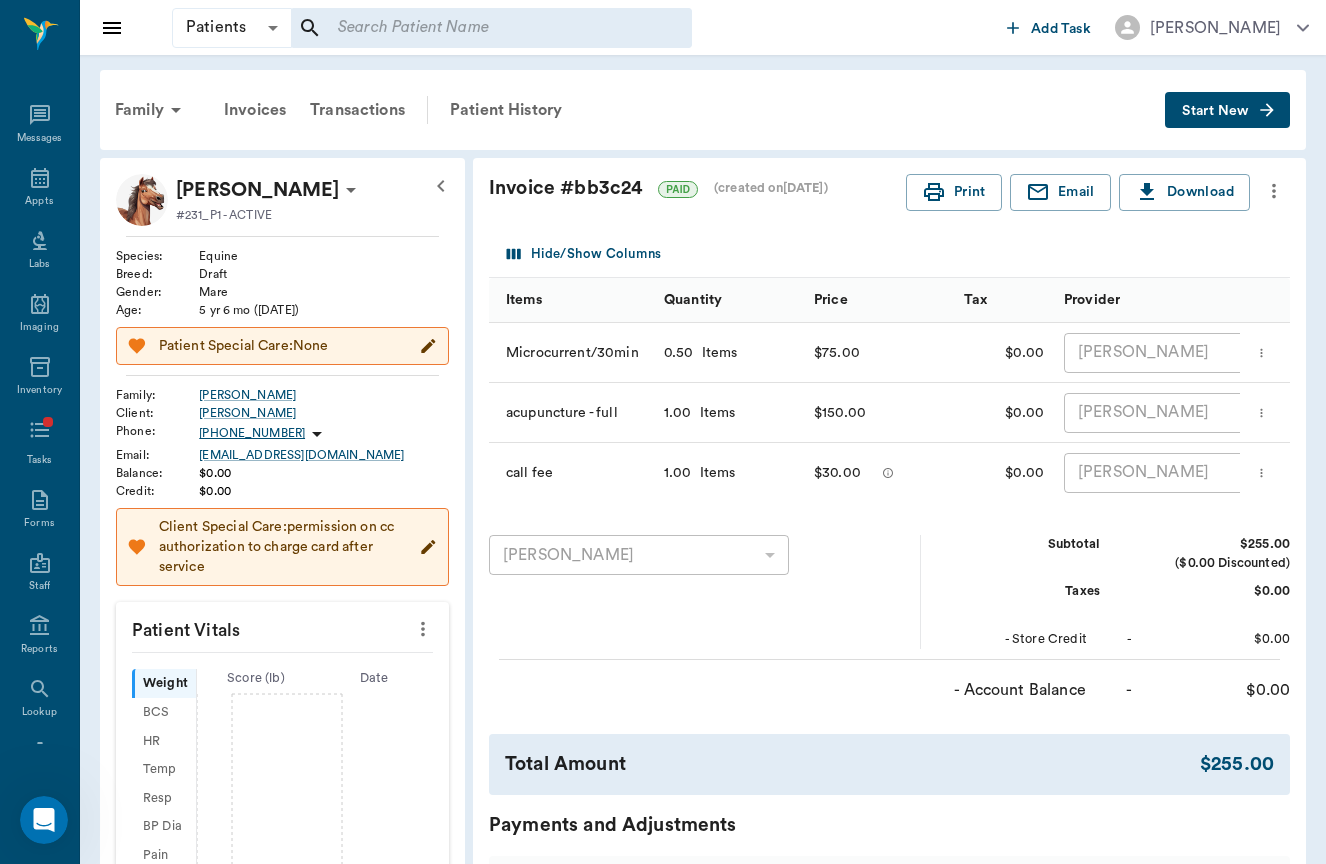scroll, scrollTop: 0, scrollLeft: 0, axis: both 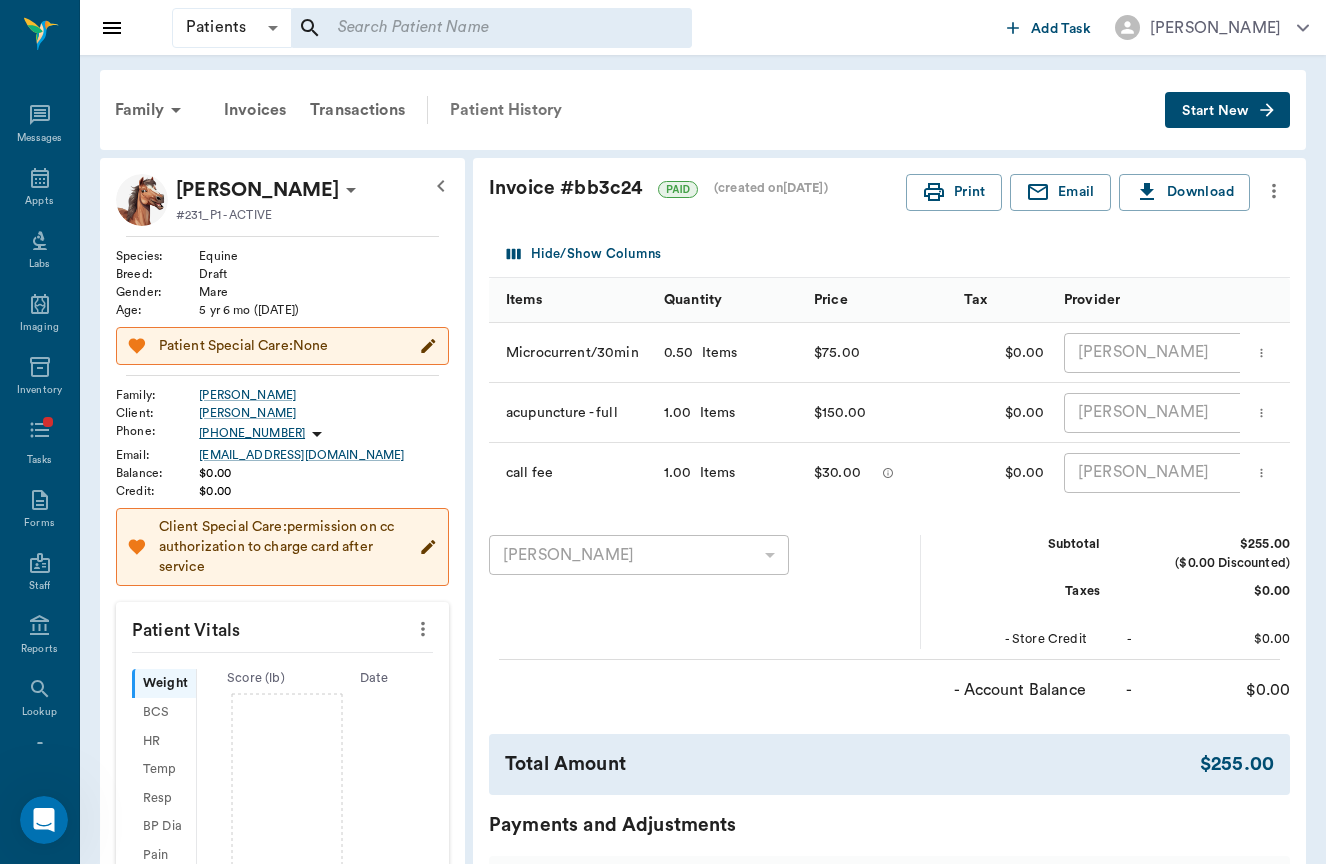 click on "Patient History" at bounding box center (506, 110) 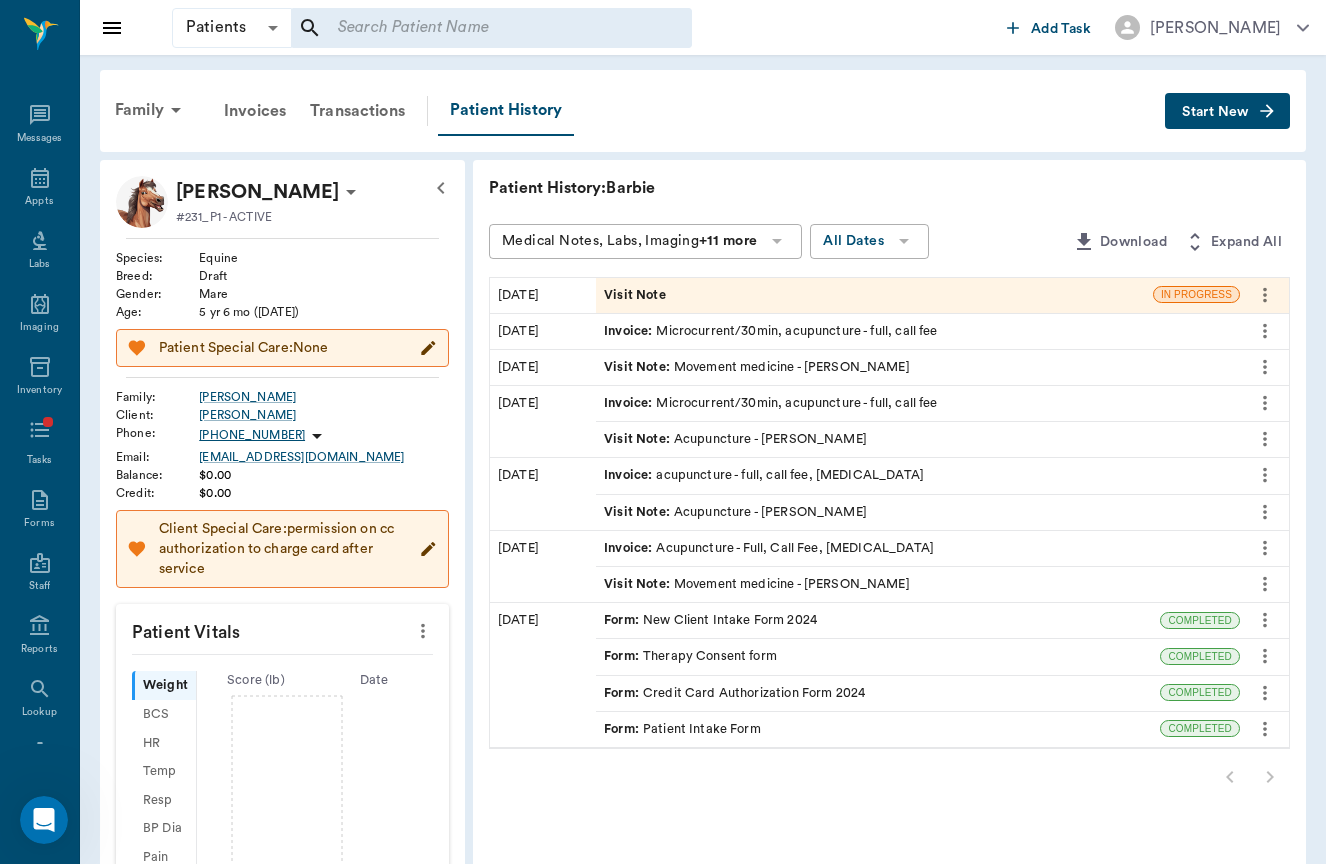 click on "Visit Note" at bounding box center (637, 295) 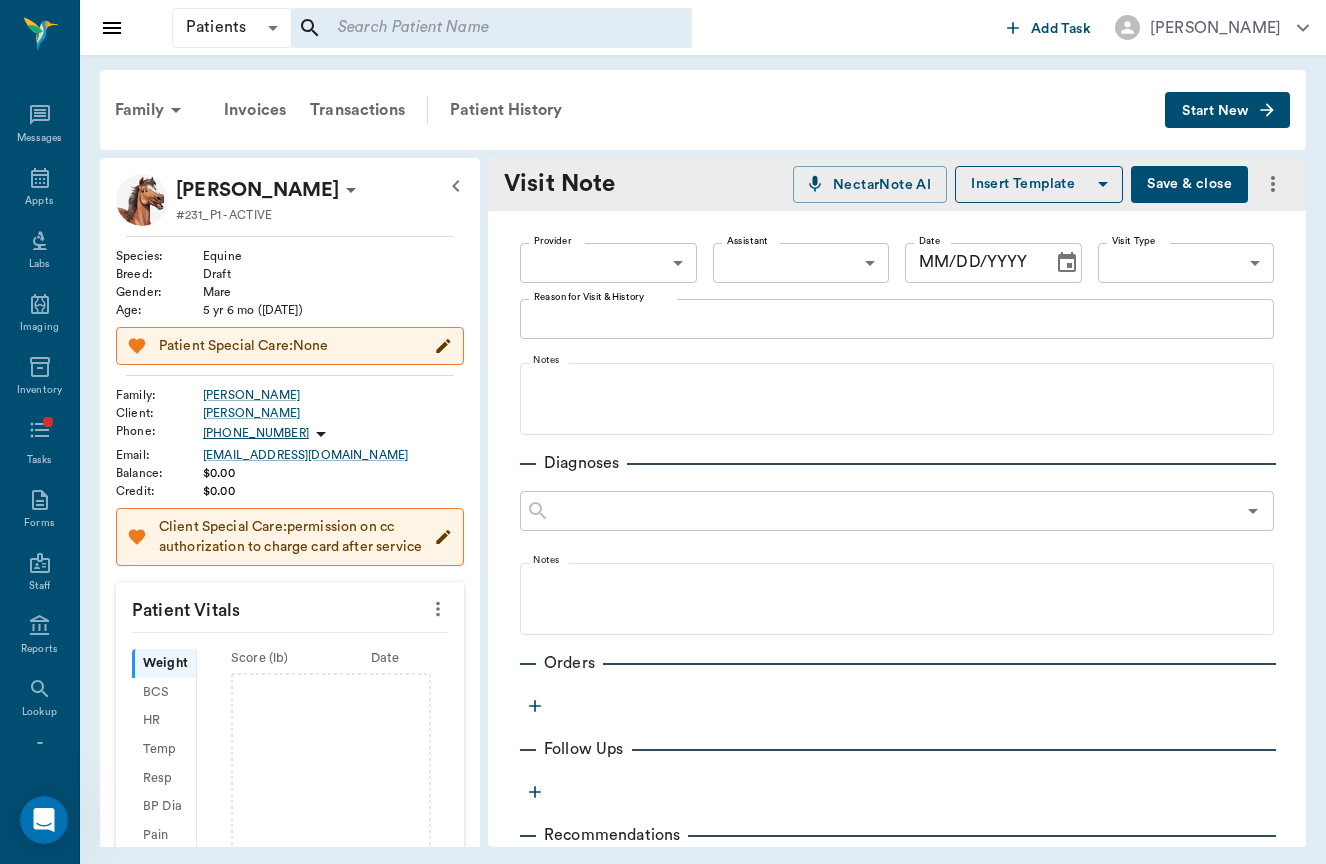 type on "[DATE]" 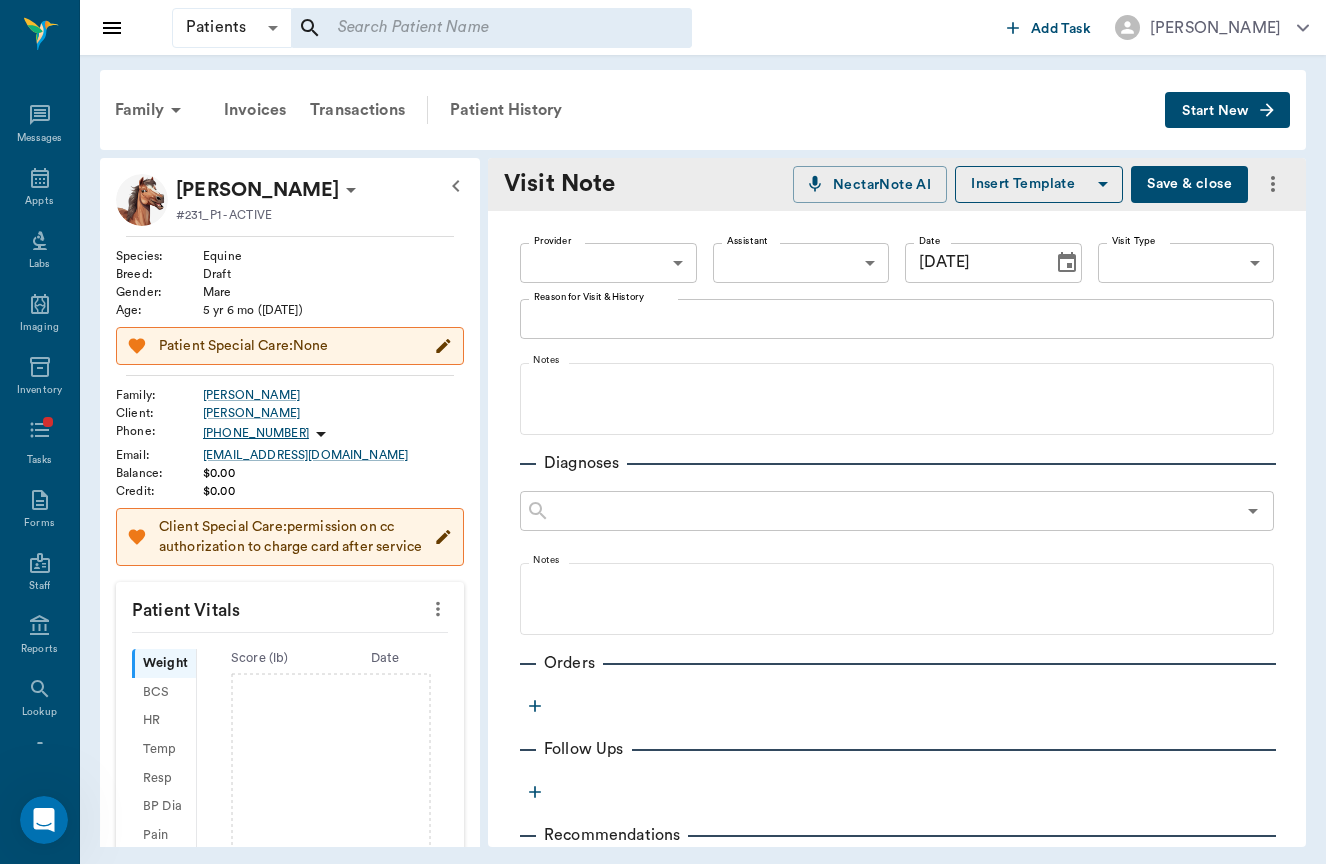 scroll, scrollTop: 0, scrollLeft: 0, axis: both 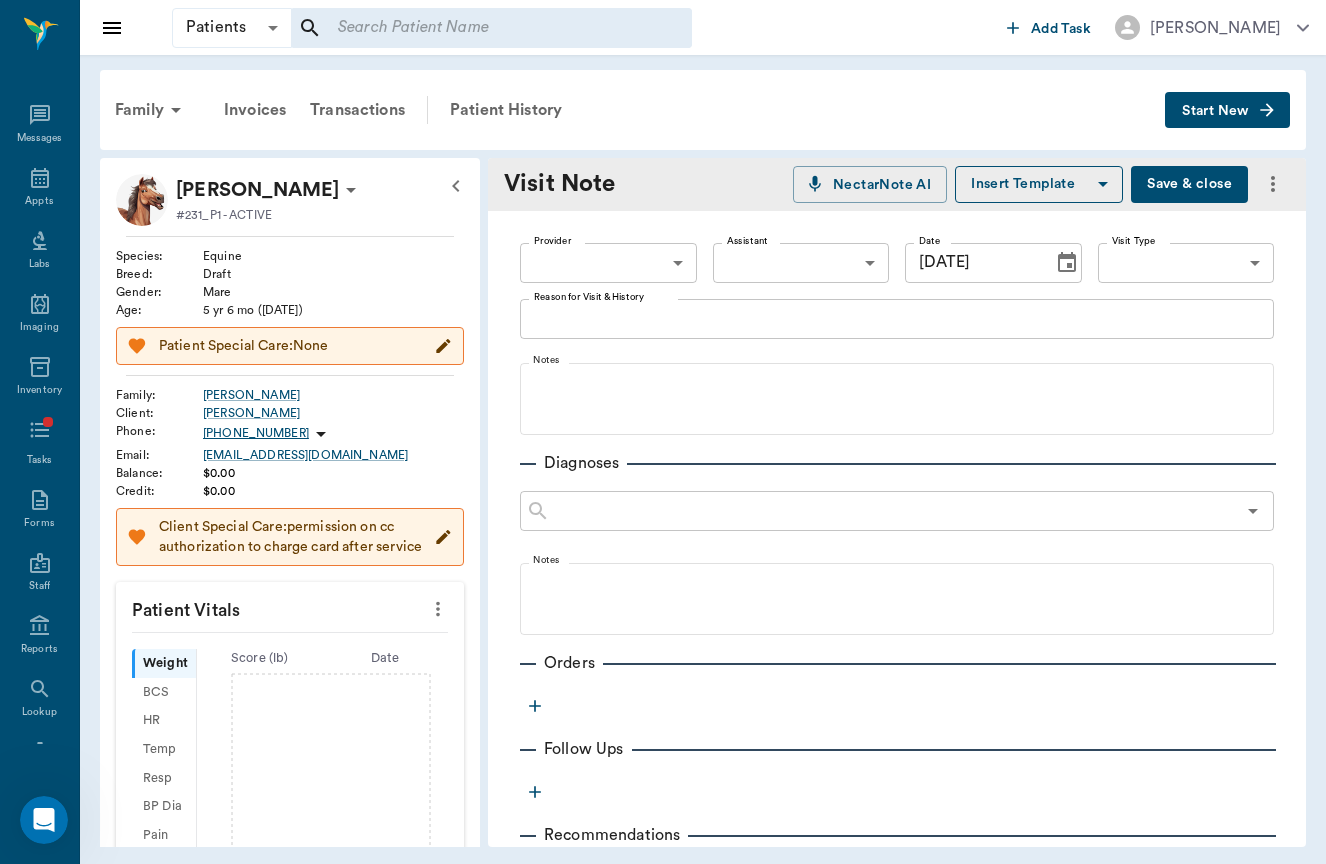 click on "Patients Patients ​ ​ Add Task [PERSON_NAME] Nectar Messages Appts Labs Imaging Inventory Tasks Forms Staff Reports Lookup Settings Family Invoices Transactions Patient History Start New [PERSON_NAME] #231_P1    -    ACTIVE   Species : Equine Breed : Draft Gender : Mare Age : [DEMOGRAPHIC_DATA] yr 6 mo ([DATE]) Patient Special Care:  None Family : [PERSON_NAME] Client : [PERSON_NAME] Phone : [PHONE_NUMBER] Email : [EMAIL_ADDRESS][DOMAIN_NAME] Balance : $0.00 Credit : $0.00 Client Special Care:  permission on cc authorization to charge card after service Patient Vitals Weight BCS HR Temp Resp BP Dia Pain Perio Score ( lb ) Date Ongoing diagnosis Current Rx Reminders Upcoming appointments Schedule Appointment Visit Note NectarNote AI Insert Template  Save & close Provider ​ Provider Assistant ​ Assistant Date [DATE] Date Visit Type ​ Visit Type Reason for Visit & History x Reason for Visit & History Notes Diagnoses ​ Notes Orders Follow Ups Recommendations Notes Estimates & Invoices Attachments Settings" at bounding box center (663, 432) 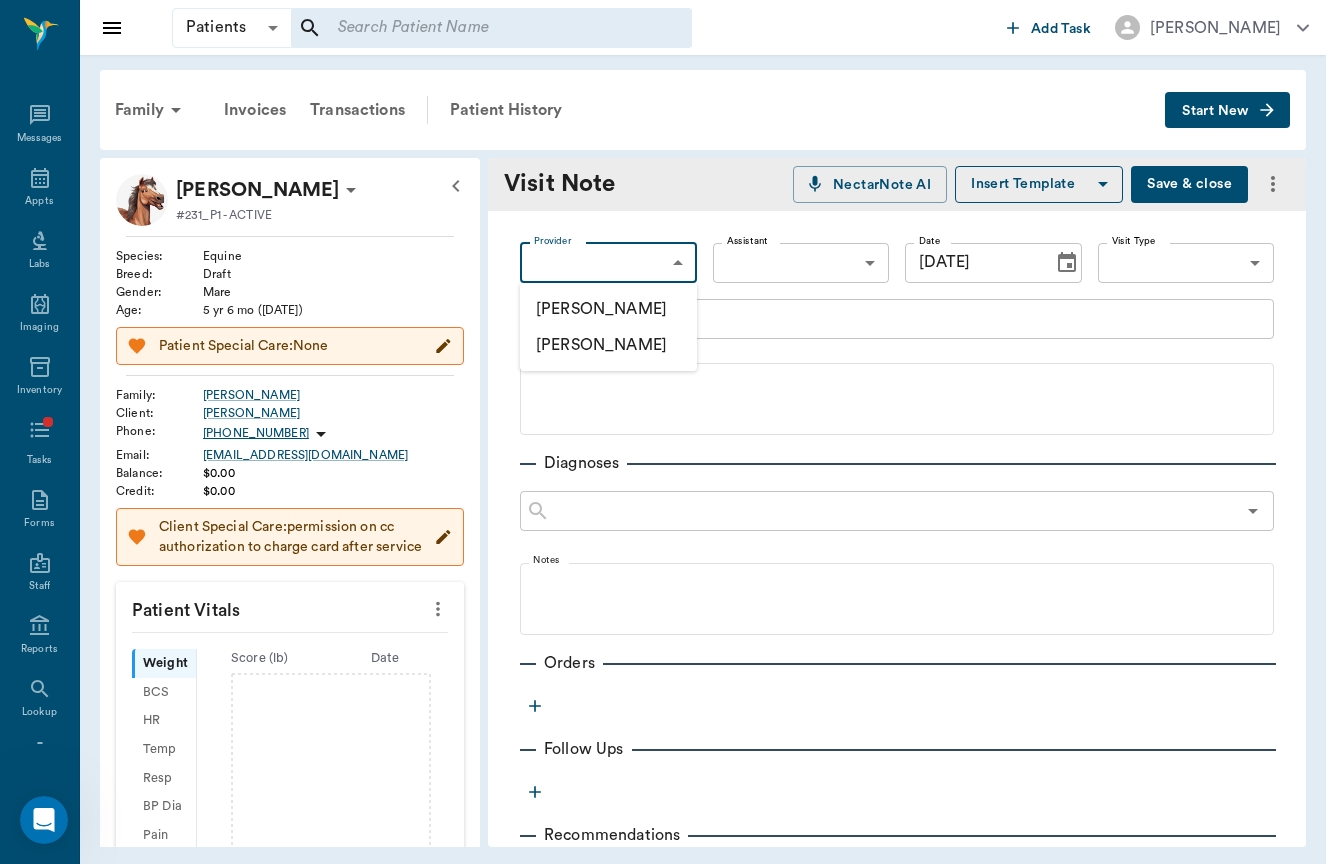click on "[PERSON_NAME]" at bounding box center [608, 309] 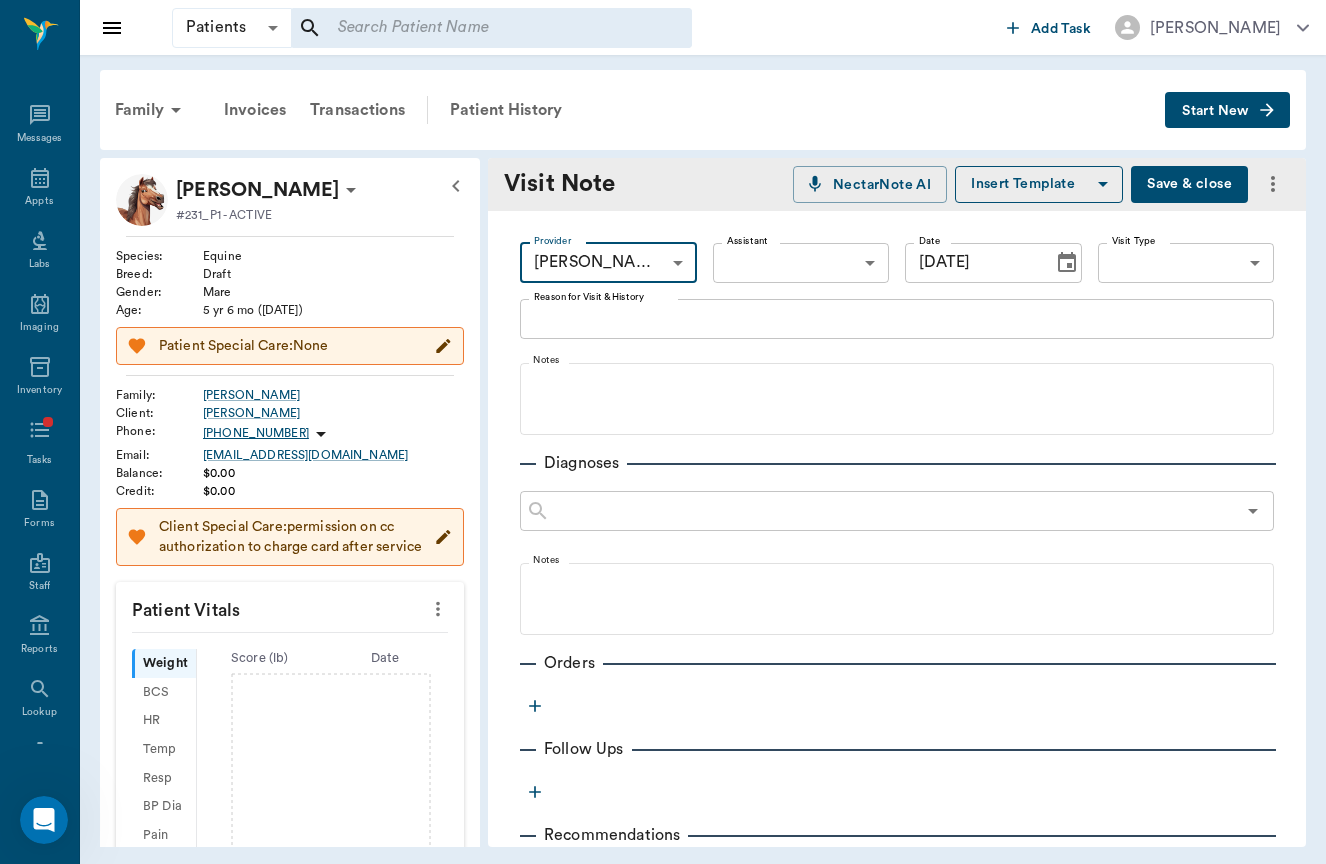 type on "649b3e03b5bc7e03f9326794" 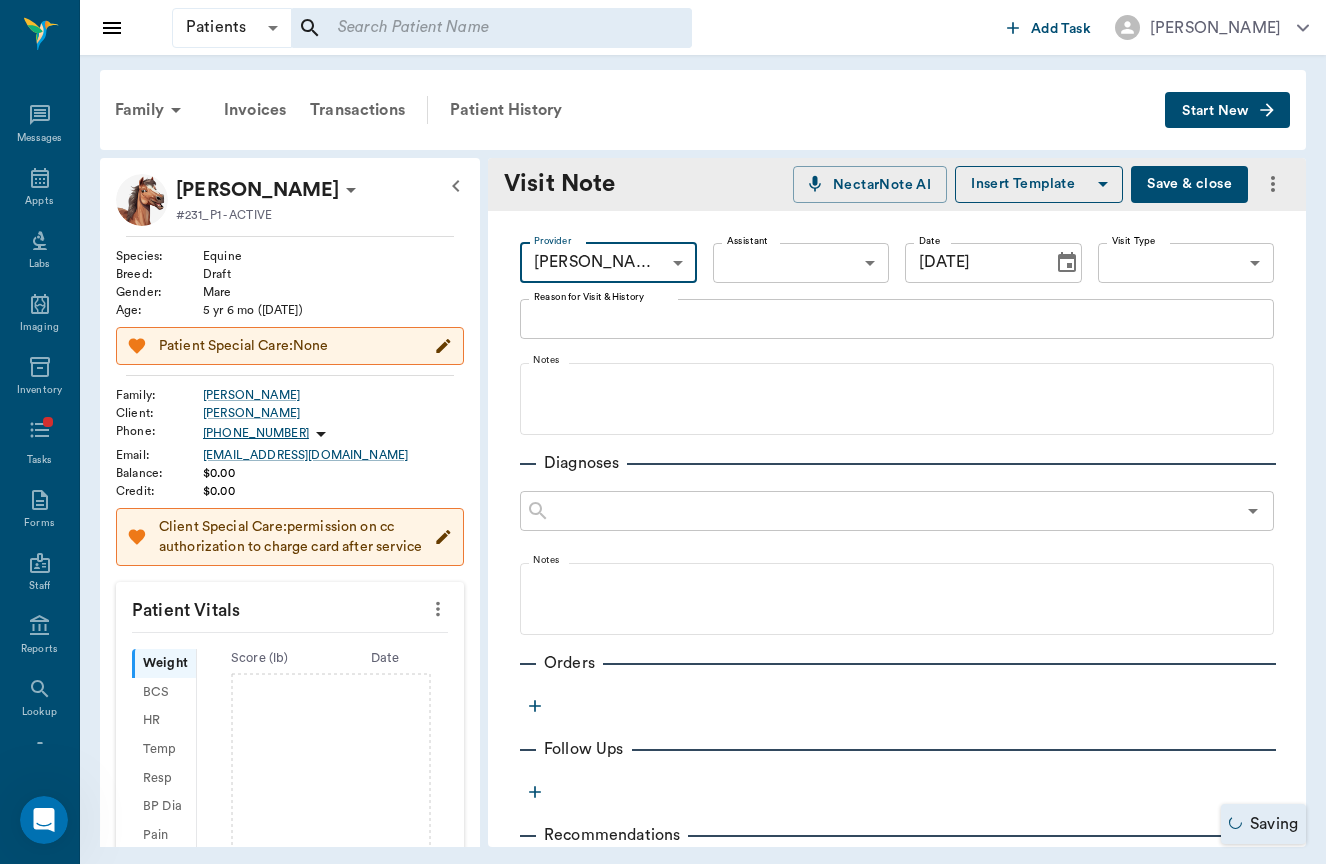 click on "Patients Patients ​ ​ Add Task [PERSON_NAME] Nectar Messages Appts Labs Imaging Inventory Tasks Forms Staff Reports Lookup Settings Family Invoices Transactions Patient History Start New [PERSON_NAME] #231_P1    -    ACTIVE   Species : Equine Breed : Draft Gender : Mare Age : [DEMOGRAPHIC_DATA] yr 6 mo ([DATE]) Patient Special Care:  None Family : [PERSON_NAME] Client : [PERSON_NAME] Phone : [PHONE_NUMBER] Email : [EMAIL_ADDRESS][DOMAIN_NAME] Balance : $0.00 Credit : $0.00 Client Special Care:  permission on cc authorization to charge card after service Patient Vitals Weight BCS HR Temp Resp BP Dia Pain Perio Score ( lb ) Date Ongoing diagnosis Current Rx Reminders Upcoming appointments Schedule Appointment Visit Note NectarNote AI Insert Template  Save & close Provider [PERSON_NAME] 649b3e03b5bc7e03f9326794 Provider Assistant ​ Assistant Date [DATE] Date Visit Type ​ Visit Type Reason for Visit & History x Reason for Visit & History Notes Diagnoses ​ Notes Orders Follow Ups Recommendations Notes Saving" at bounding box center (663, 432) 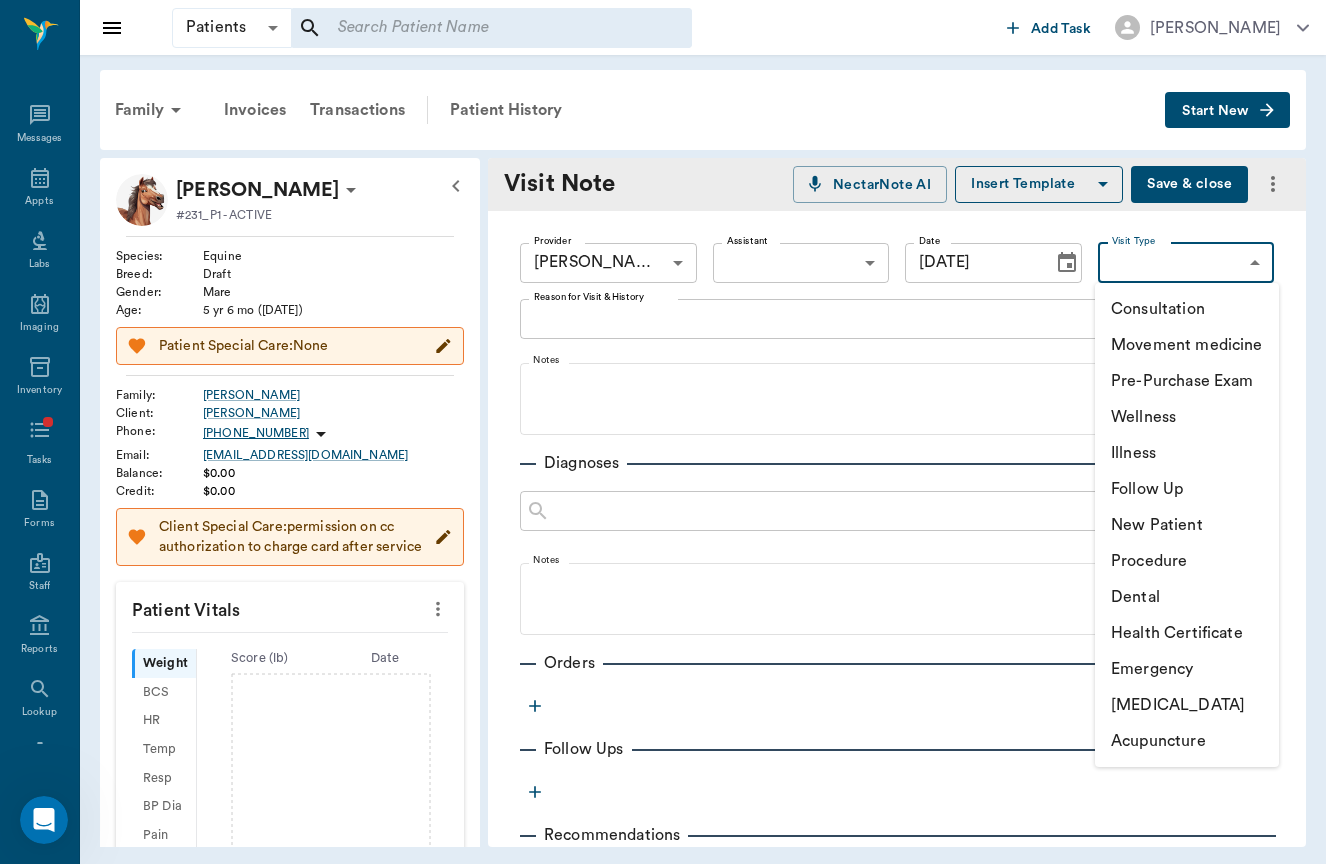 click on "Movement medicine" at bounding box center (1187, 345) 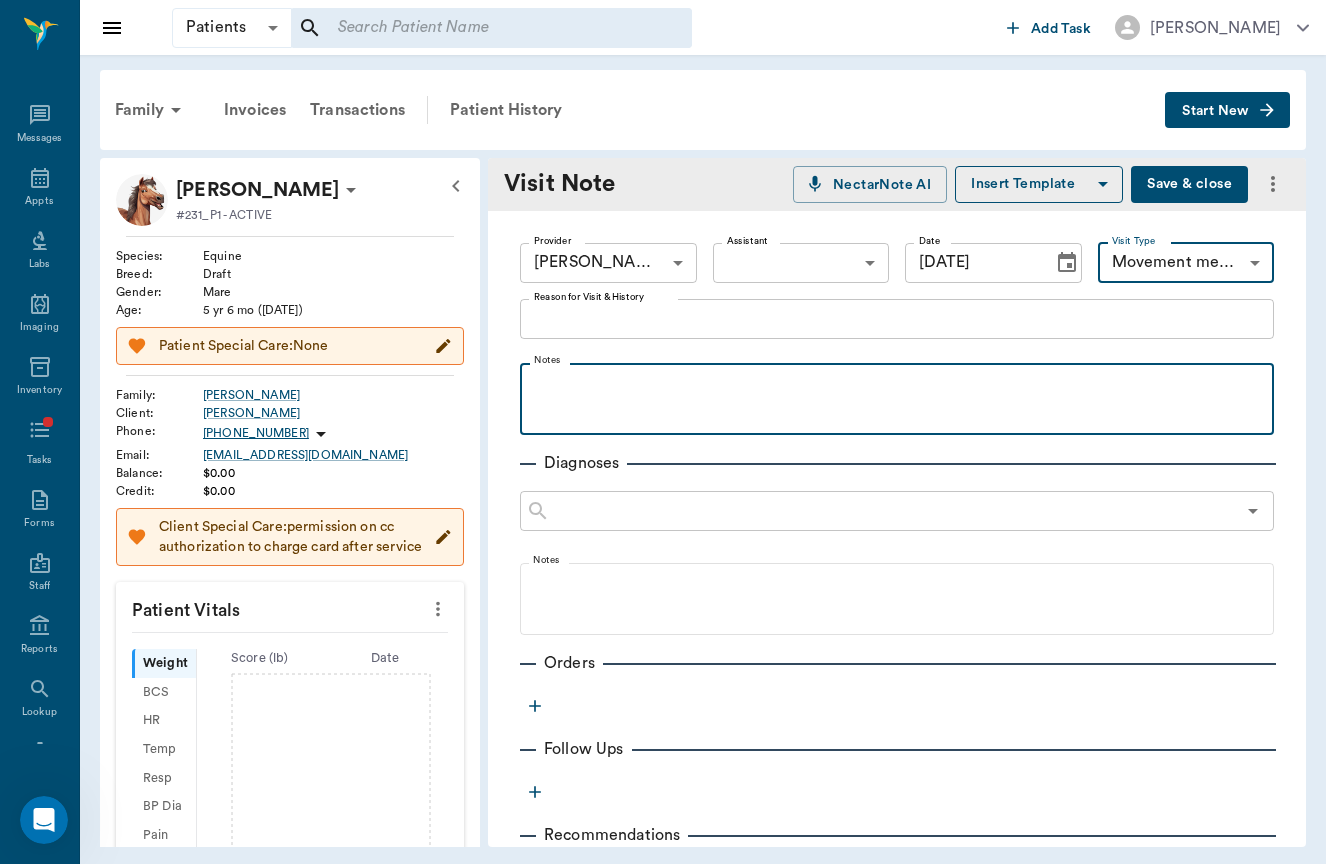 click at bounding box center [897, 385] 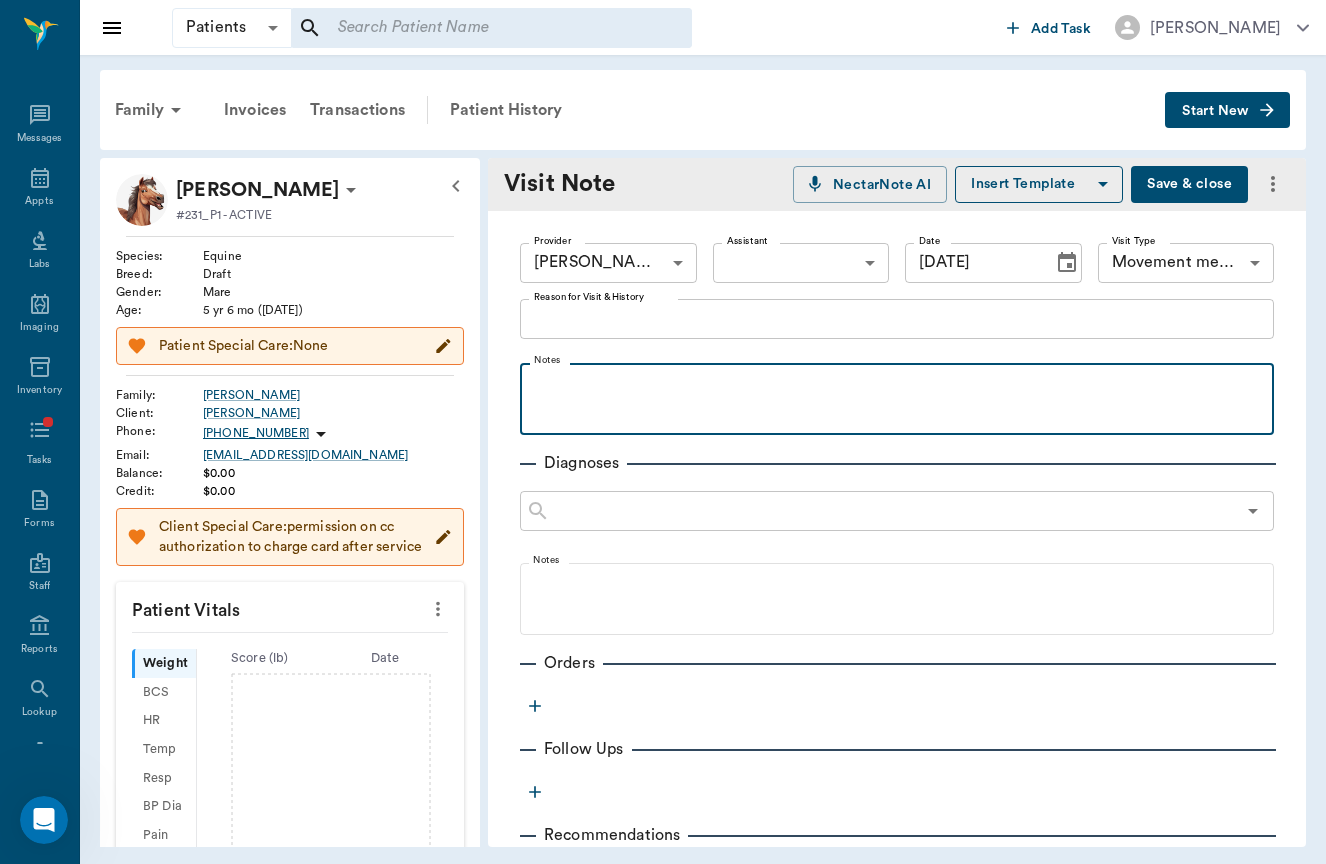 scroll, scrollTop: 0, scrollLeft: 0, axis: both 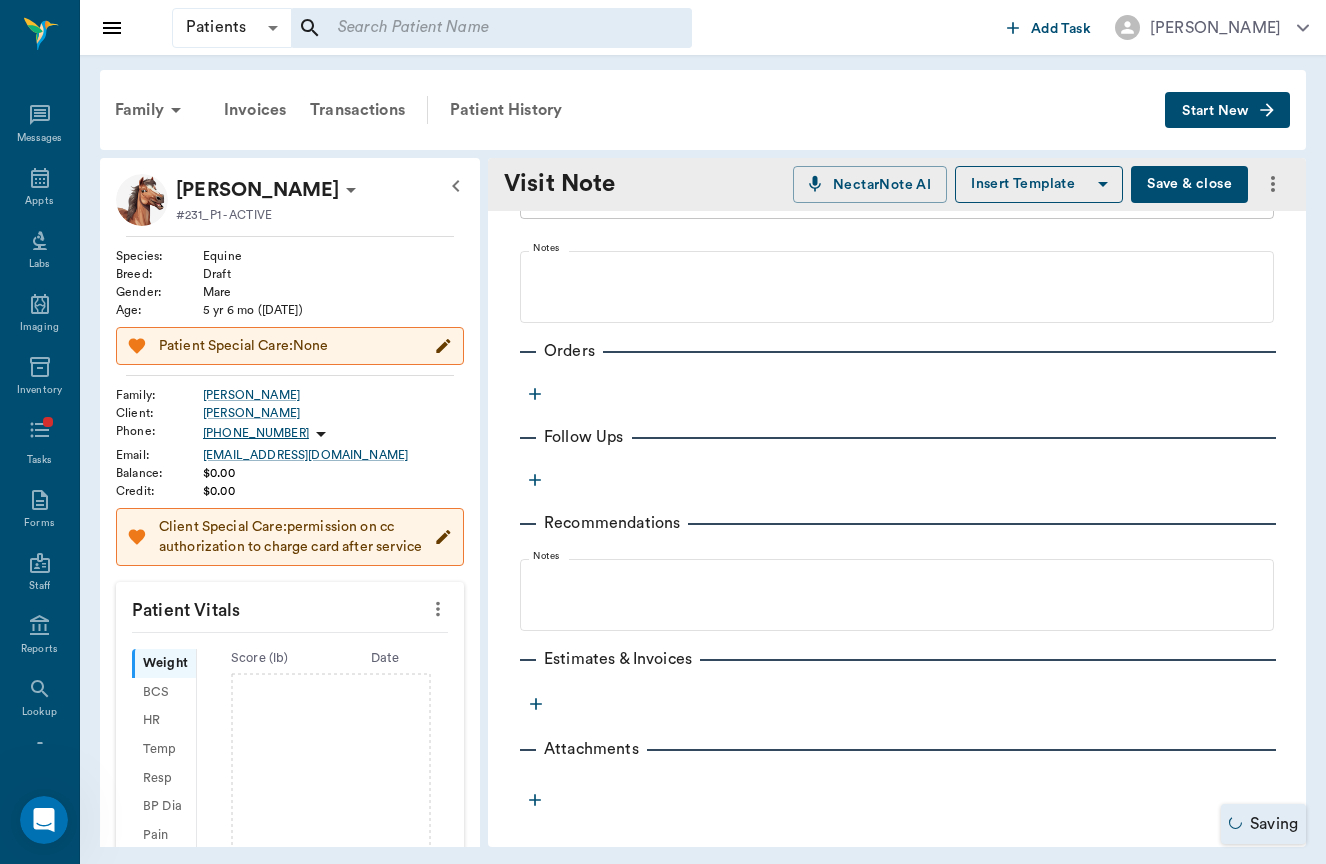 click at bounding box center [535, 394] 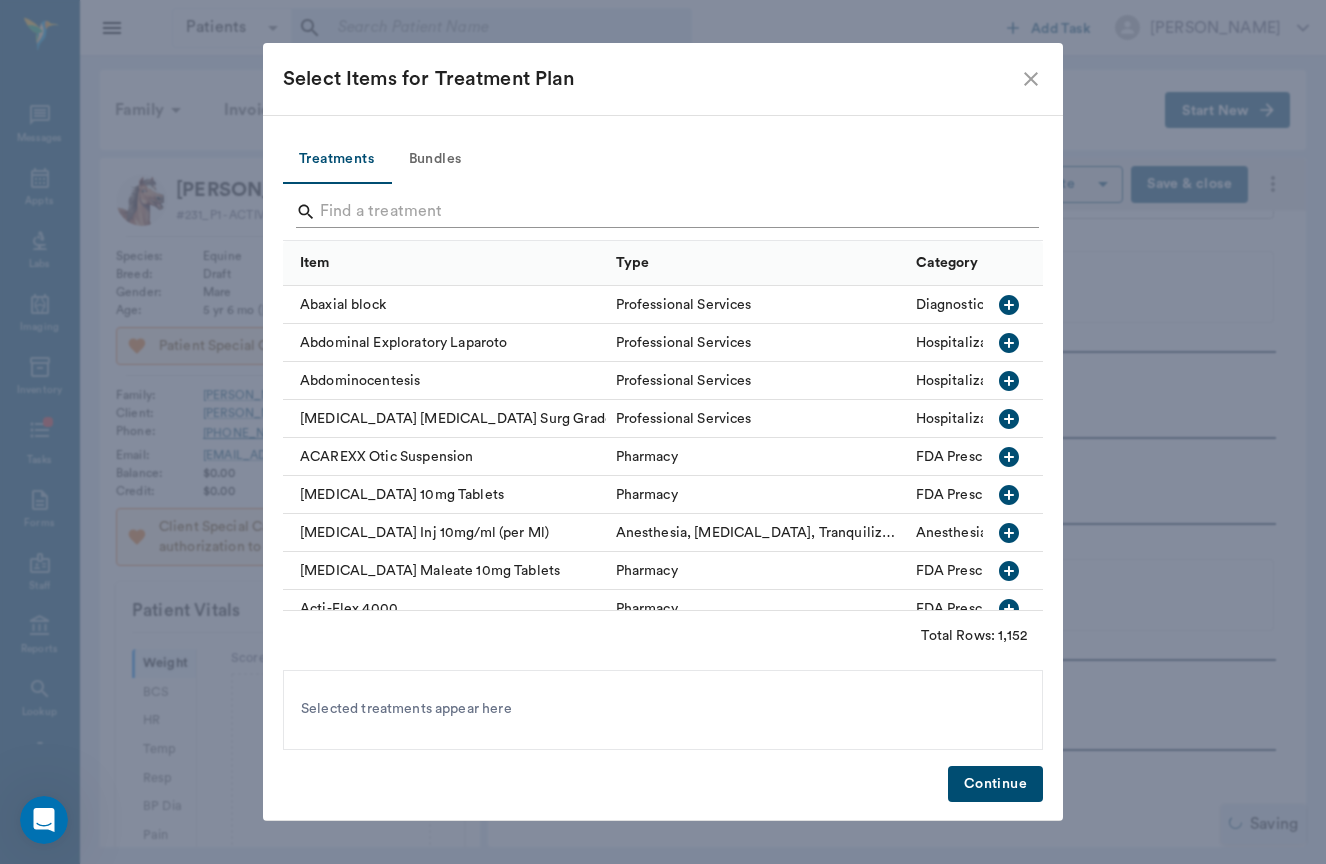 click at bounding box center [664, 212] 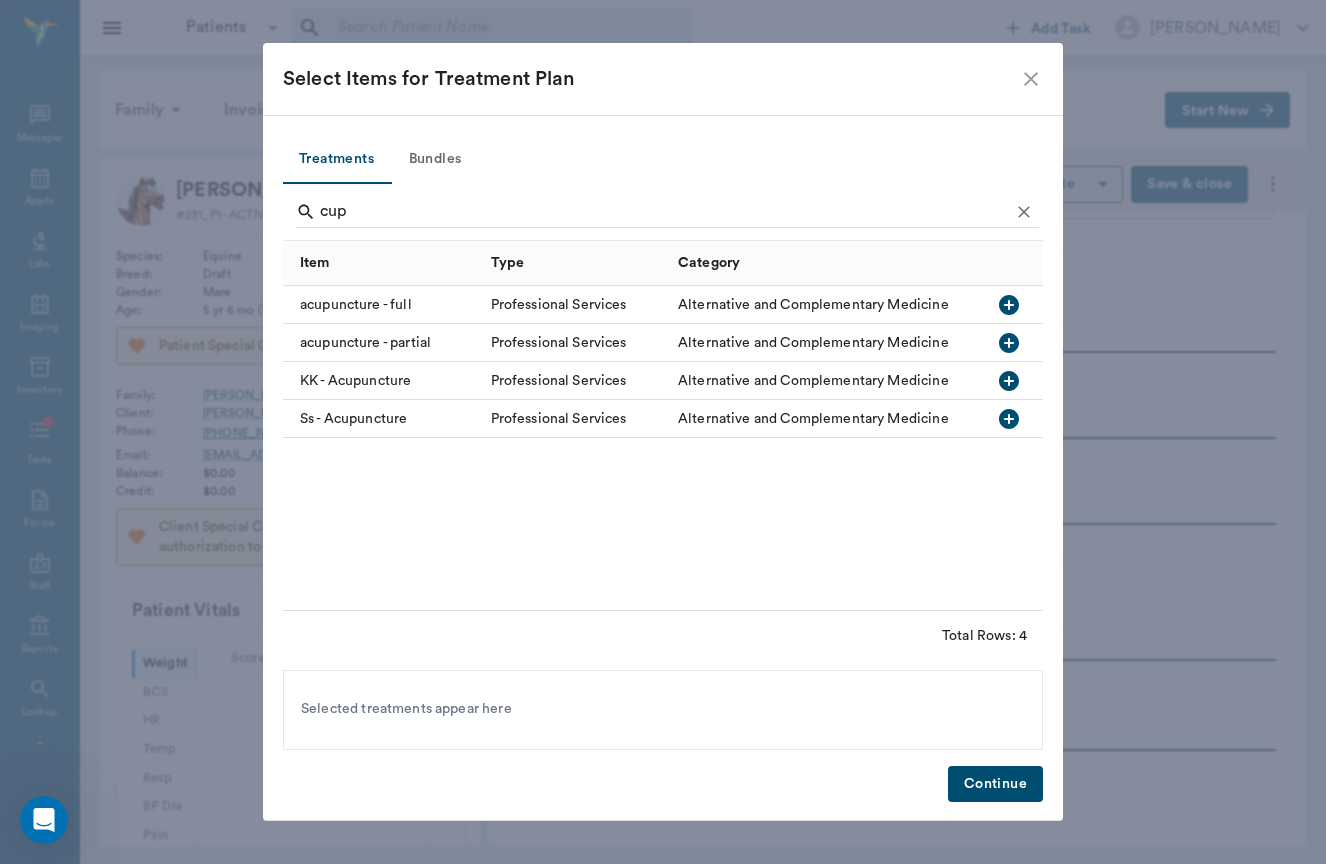 drag, startPoint x: 515, startPoint y: 213, endPoint x: 400, endPoint y: 312, distance: 151.74321 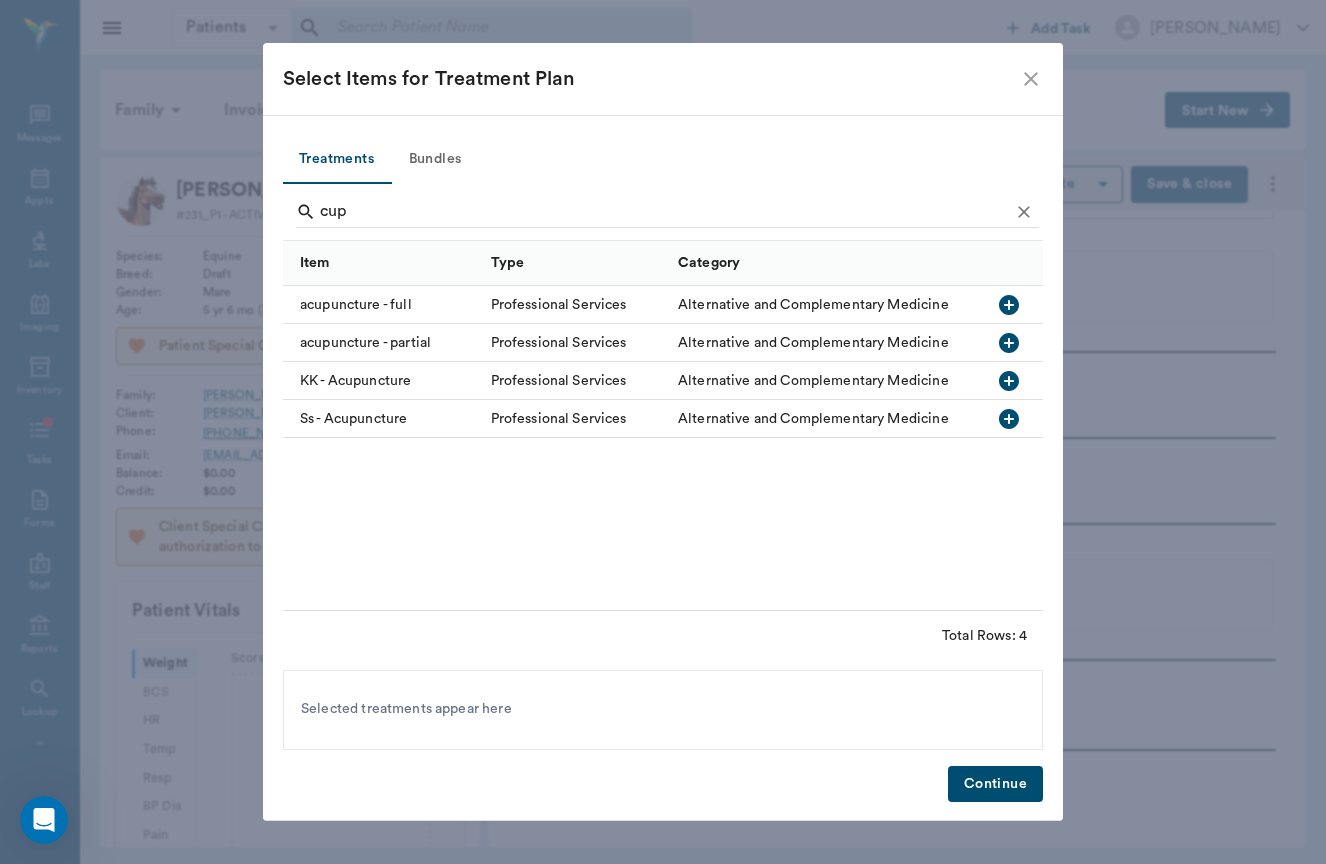 click on "acupuncture - full" at bounding box center [382, 305] 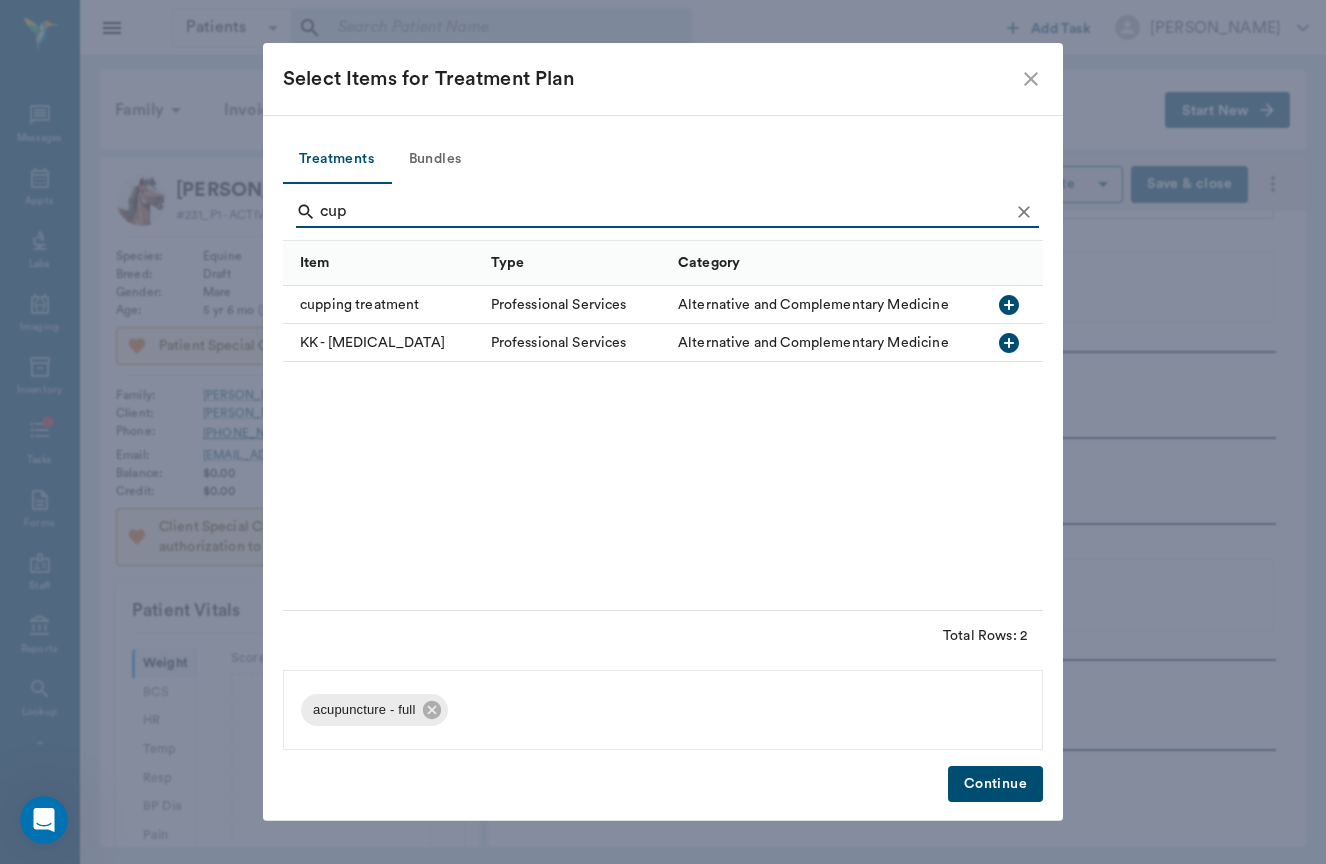 drag, startPoint x: 366, startPoint y: 191, endPoint x: 364, endPoint y: 219, distance: 28.071337 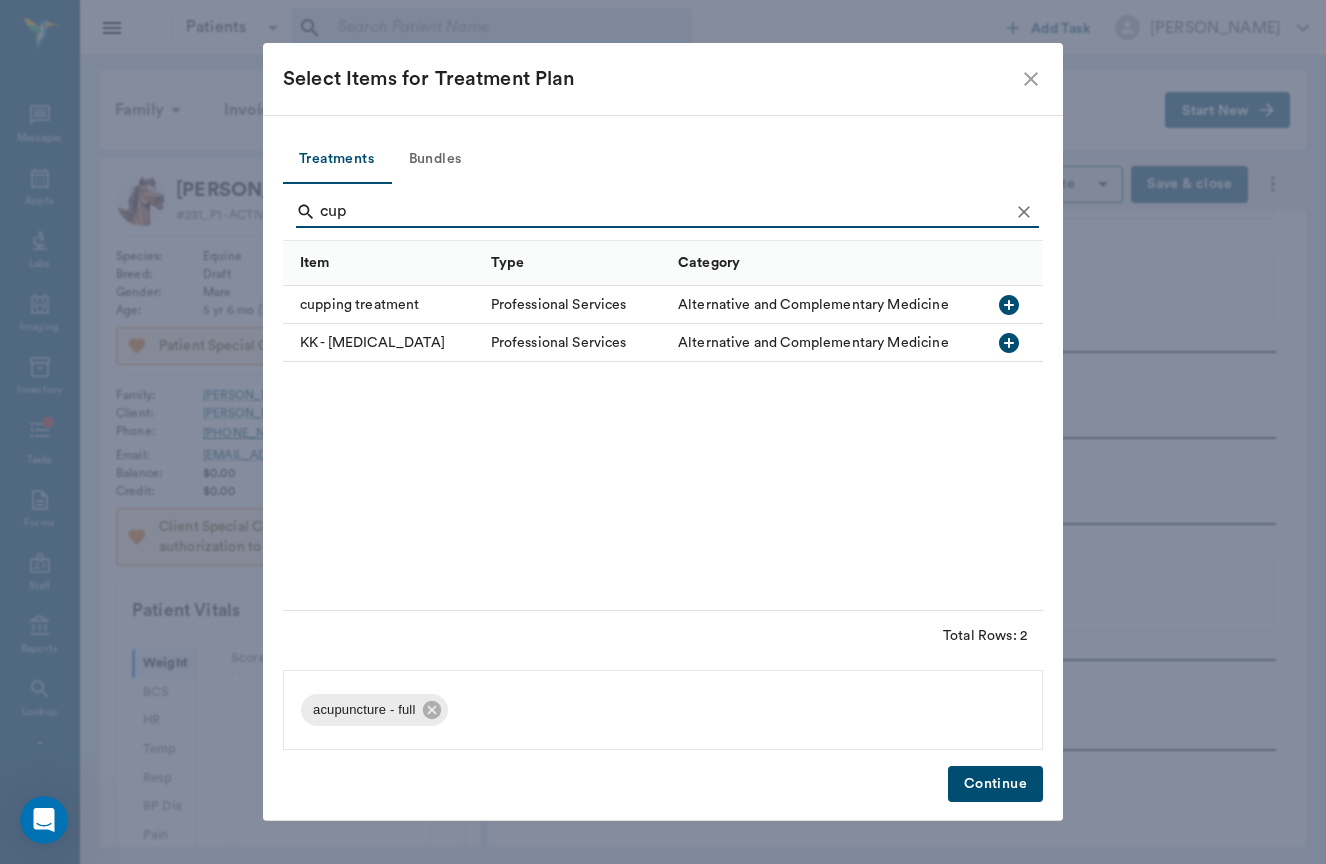click on "cup" at bounding box center (664, 212) 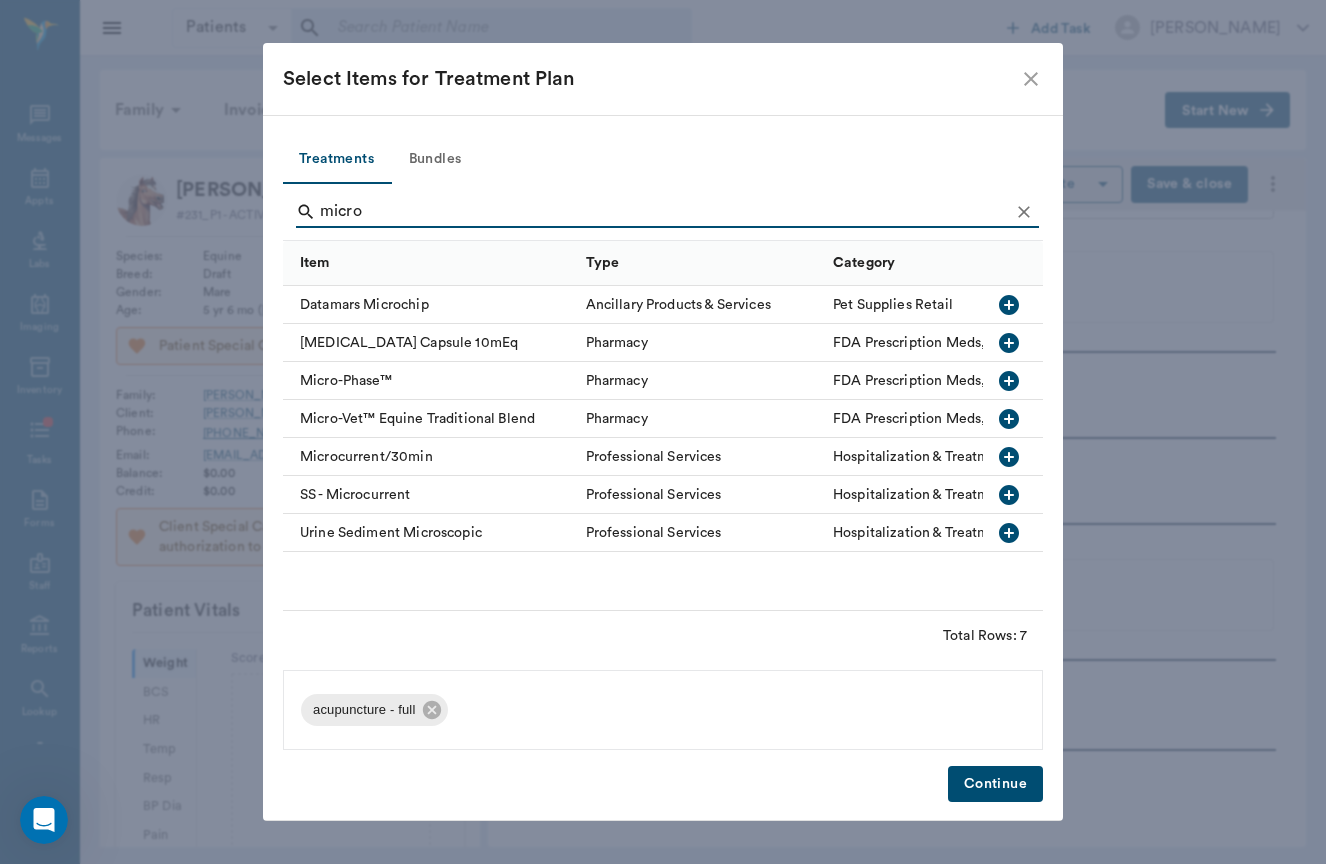 click on "Microcurrent/30min" at bounding box center (429, 457) 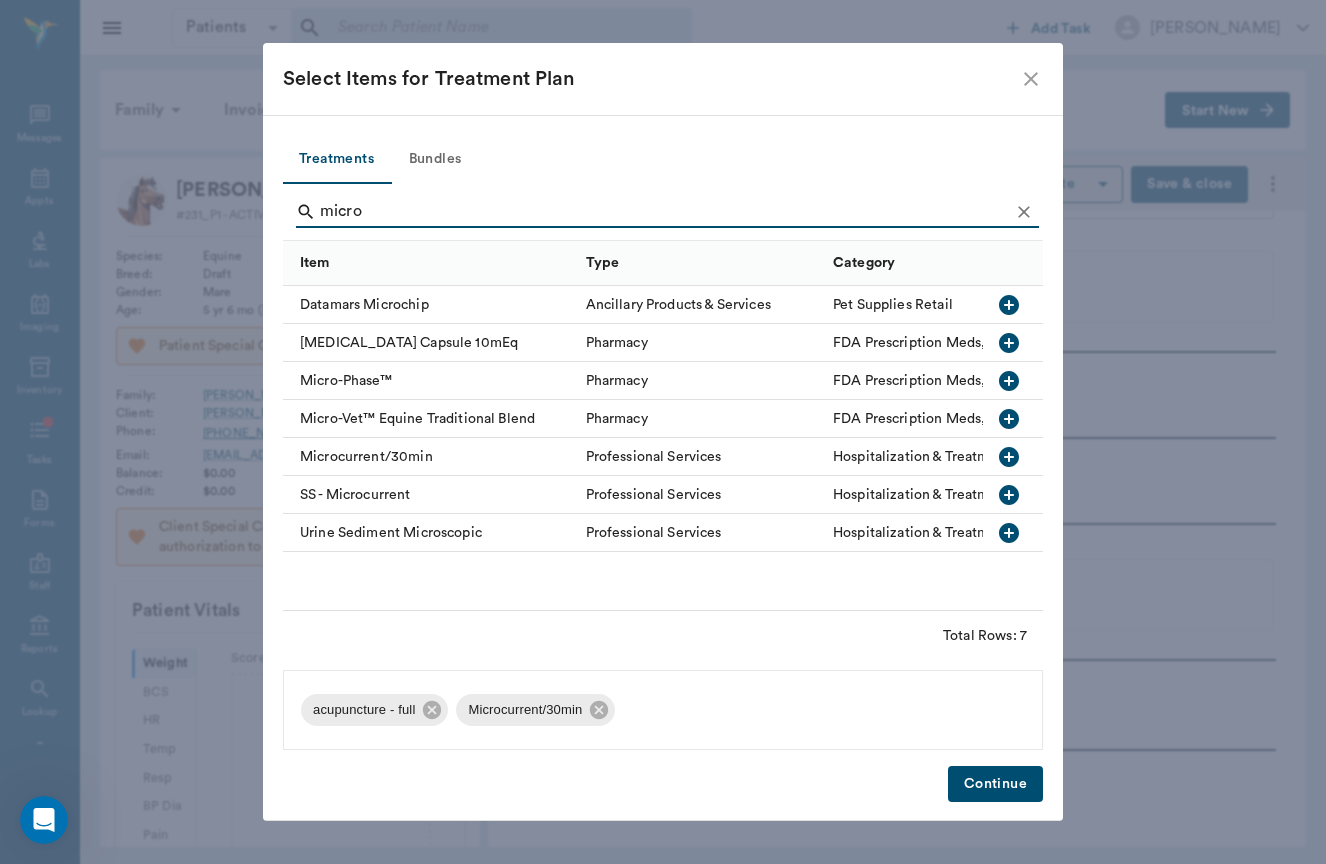 click on "micro" at bounding box center [664, 212] 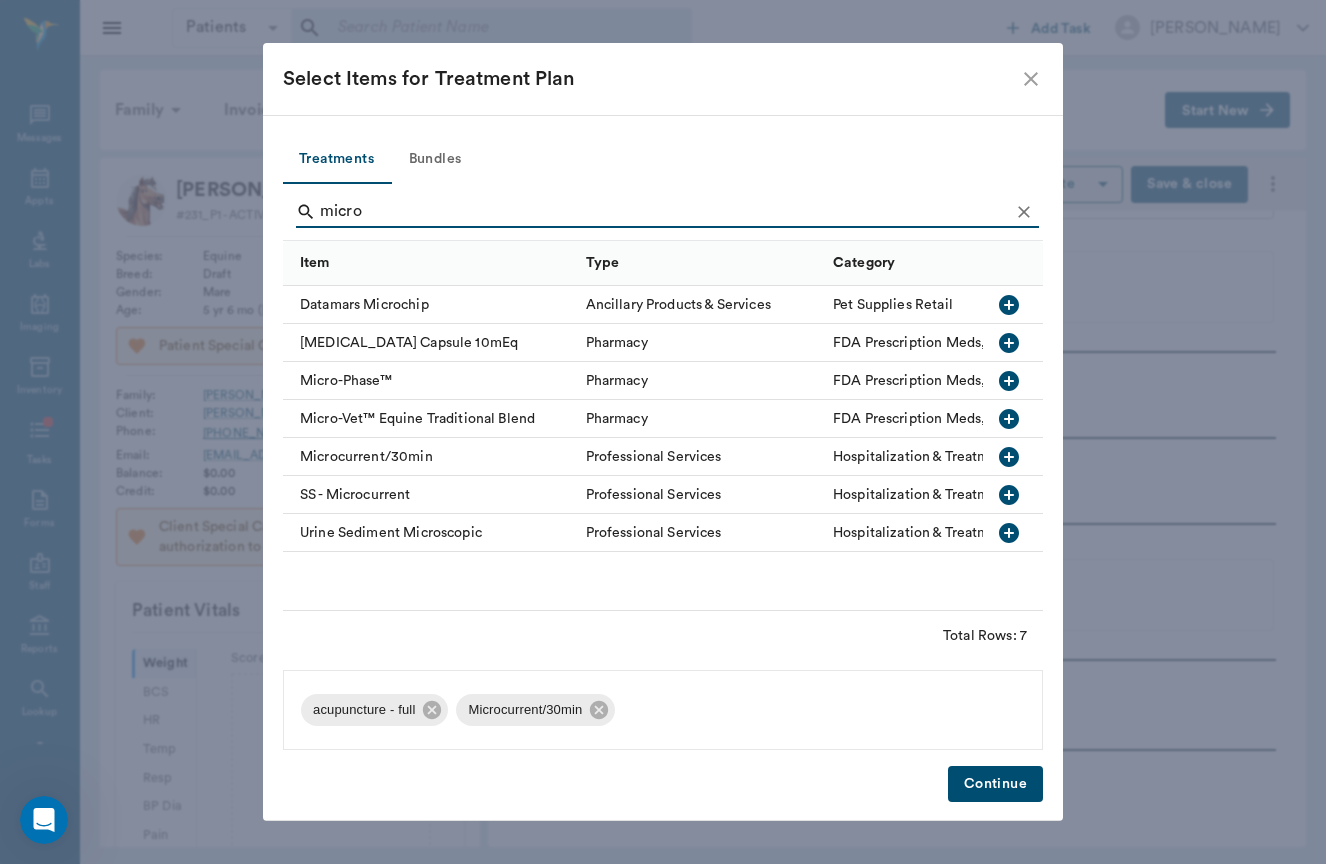 click on "micro" at bounding box center [664, 212] 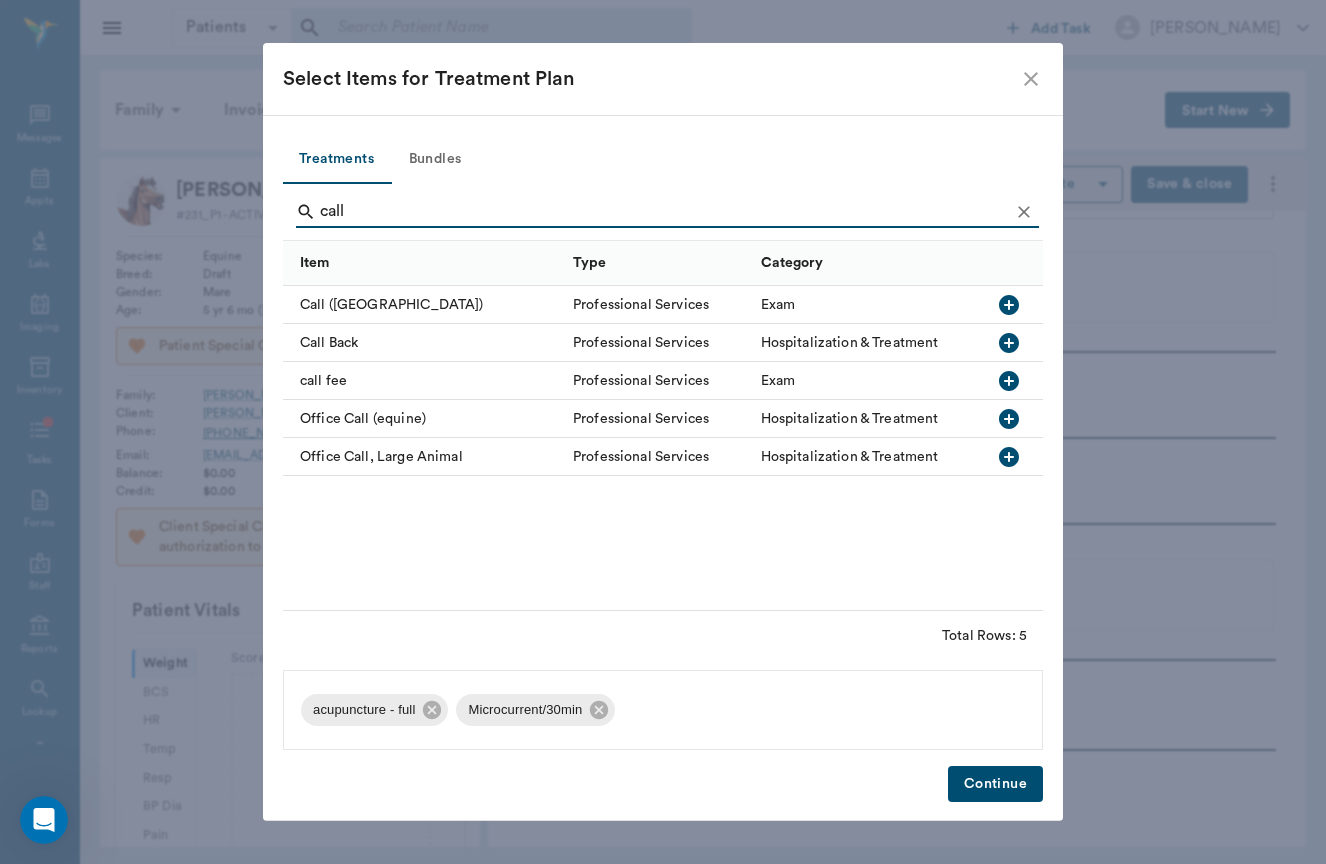 type on "call" 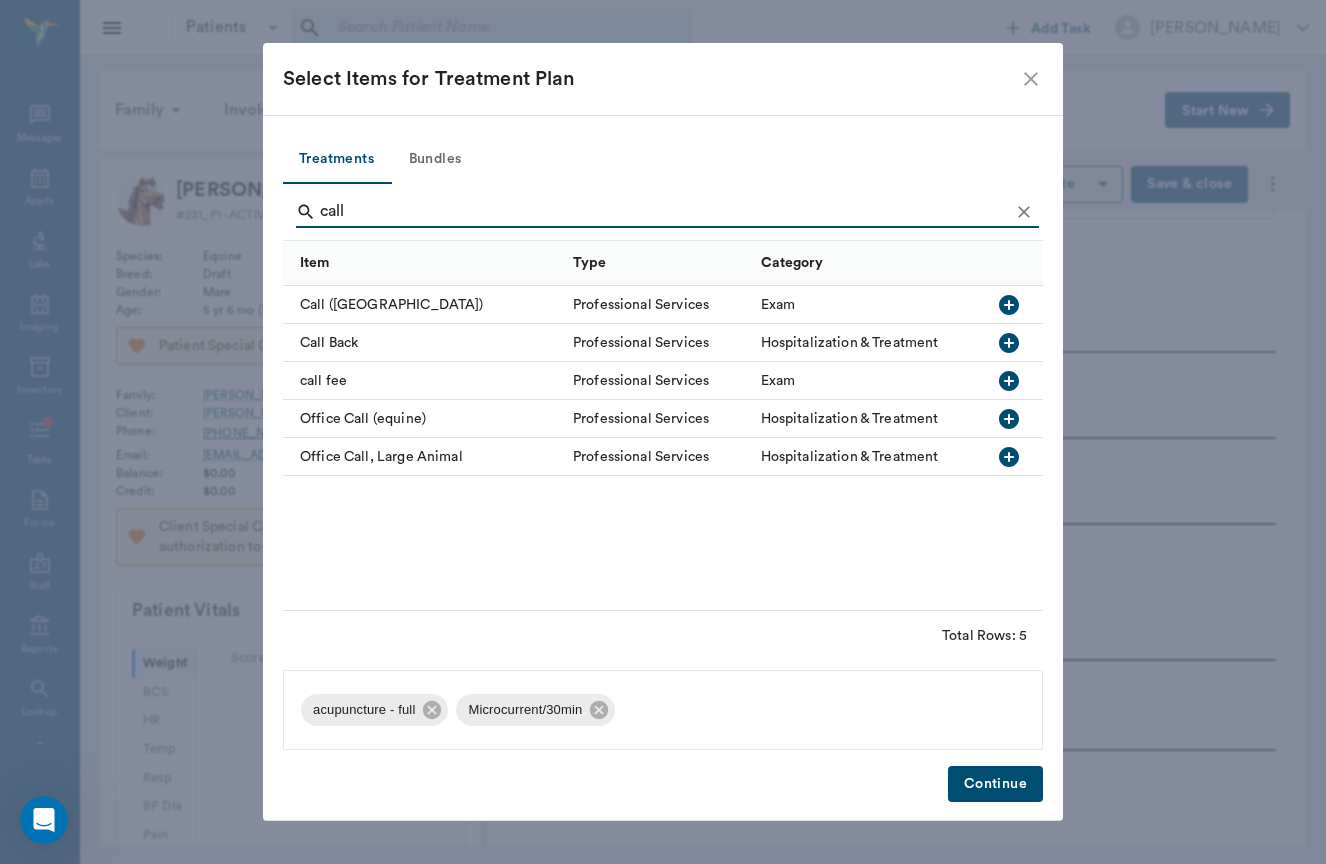 click on "call fee" at bounding box center [423, 381] 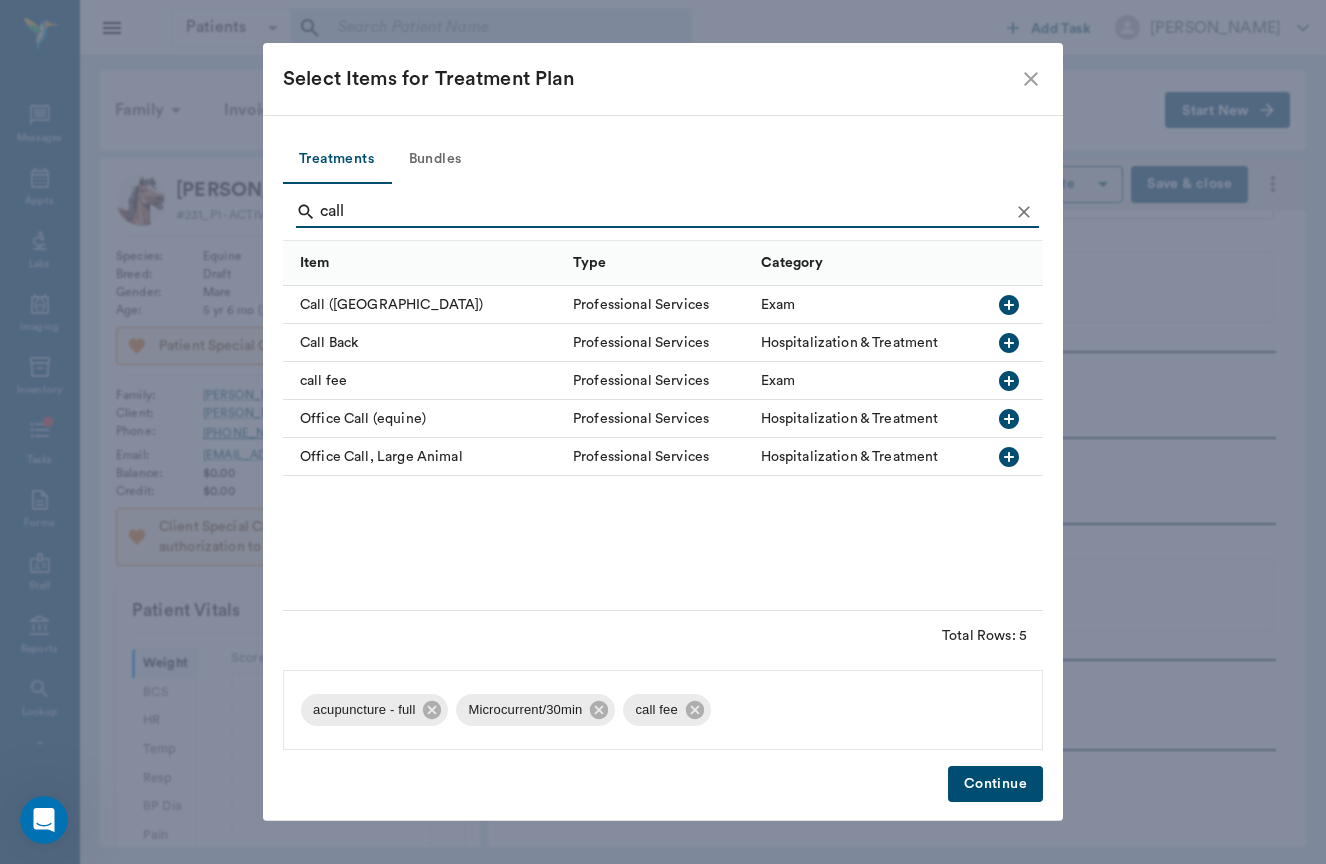 click on "Continue" at bounding box center (995, 784) 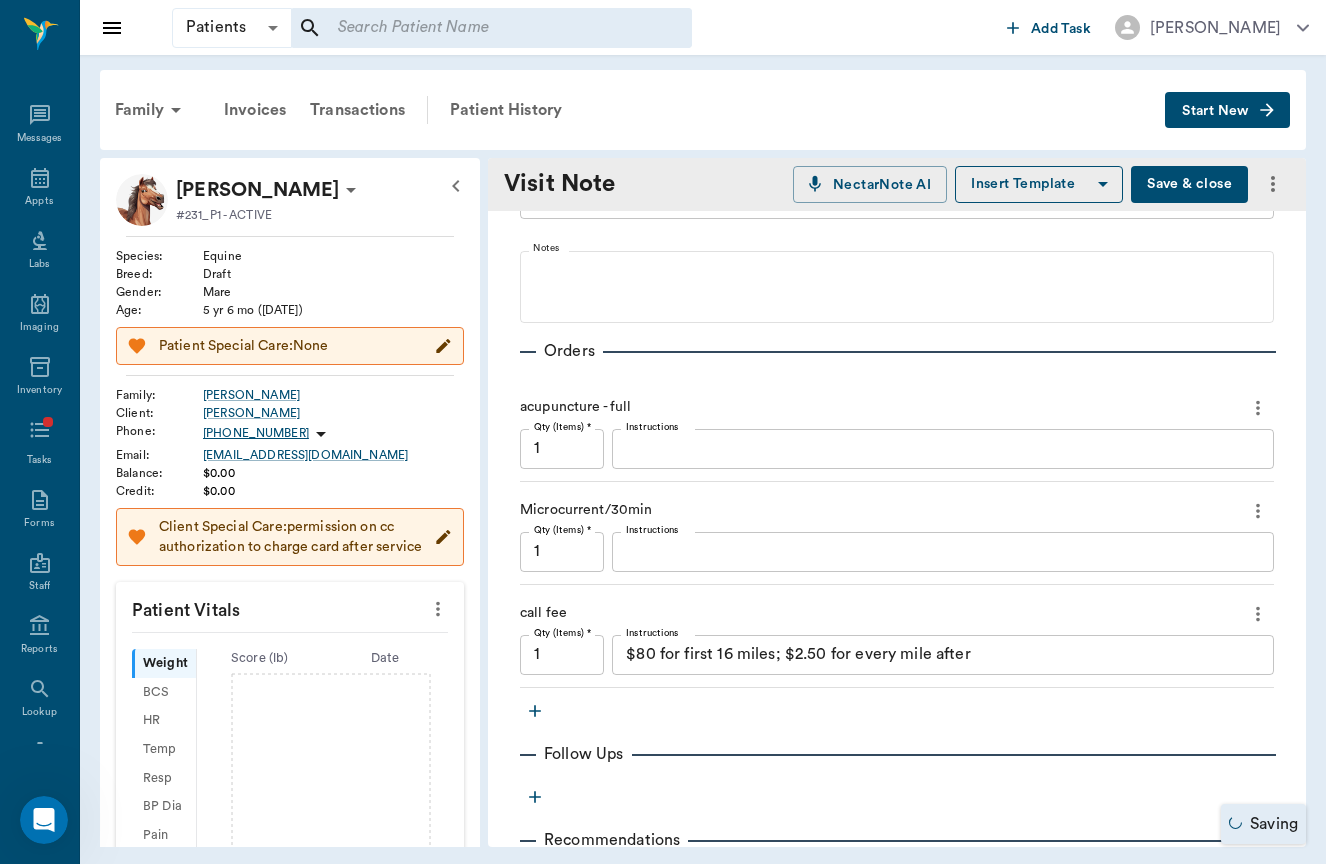 click on "$80 for first 16 miles; $2.50 for every mile after x Instructions" at bounding box center (943, 655) 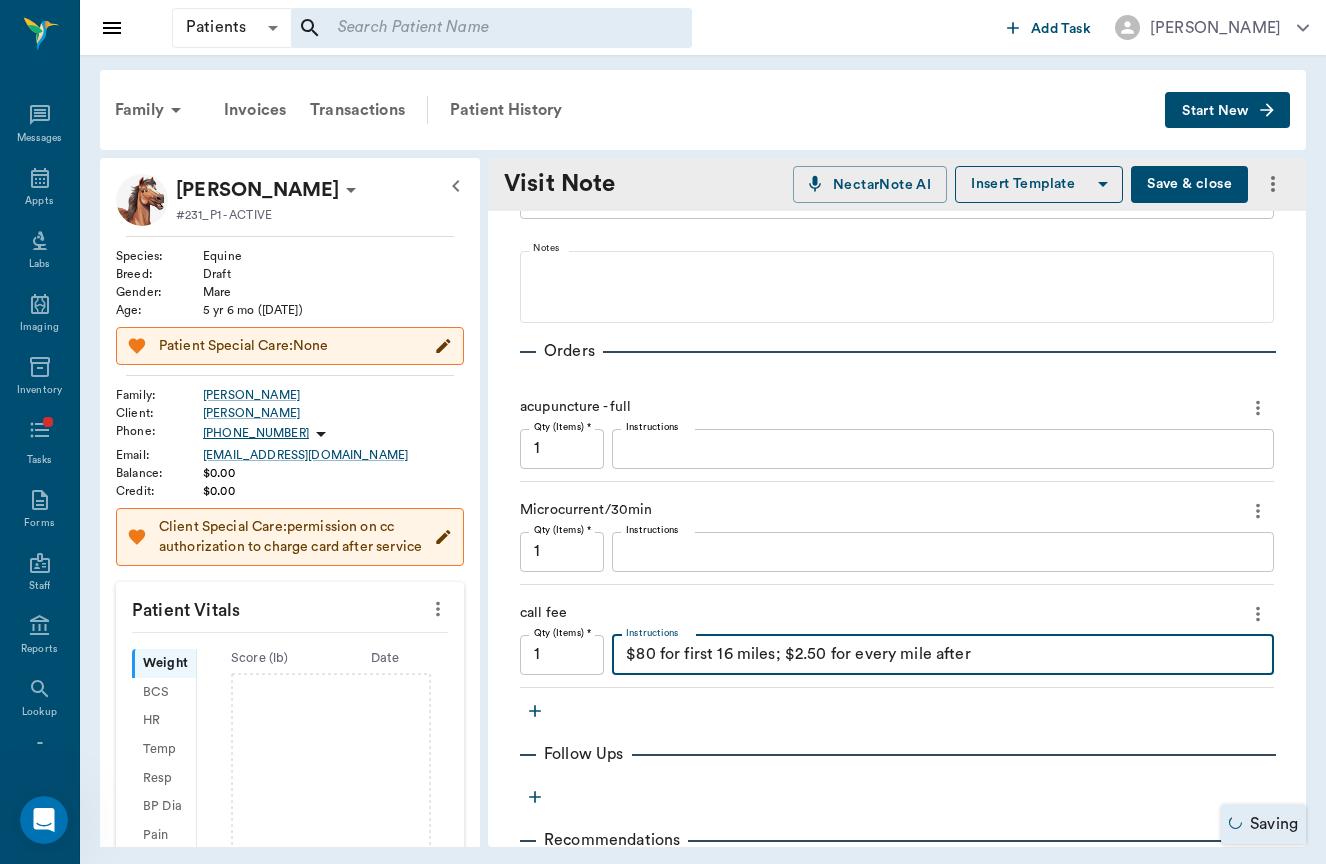 click on "$80 for first 16 miles; $2.50 for every mile after x Instructions" at bounding box center [943, 655] 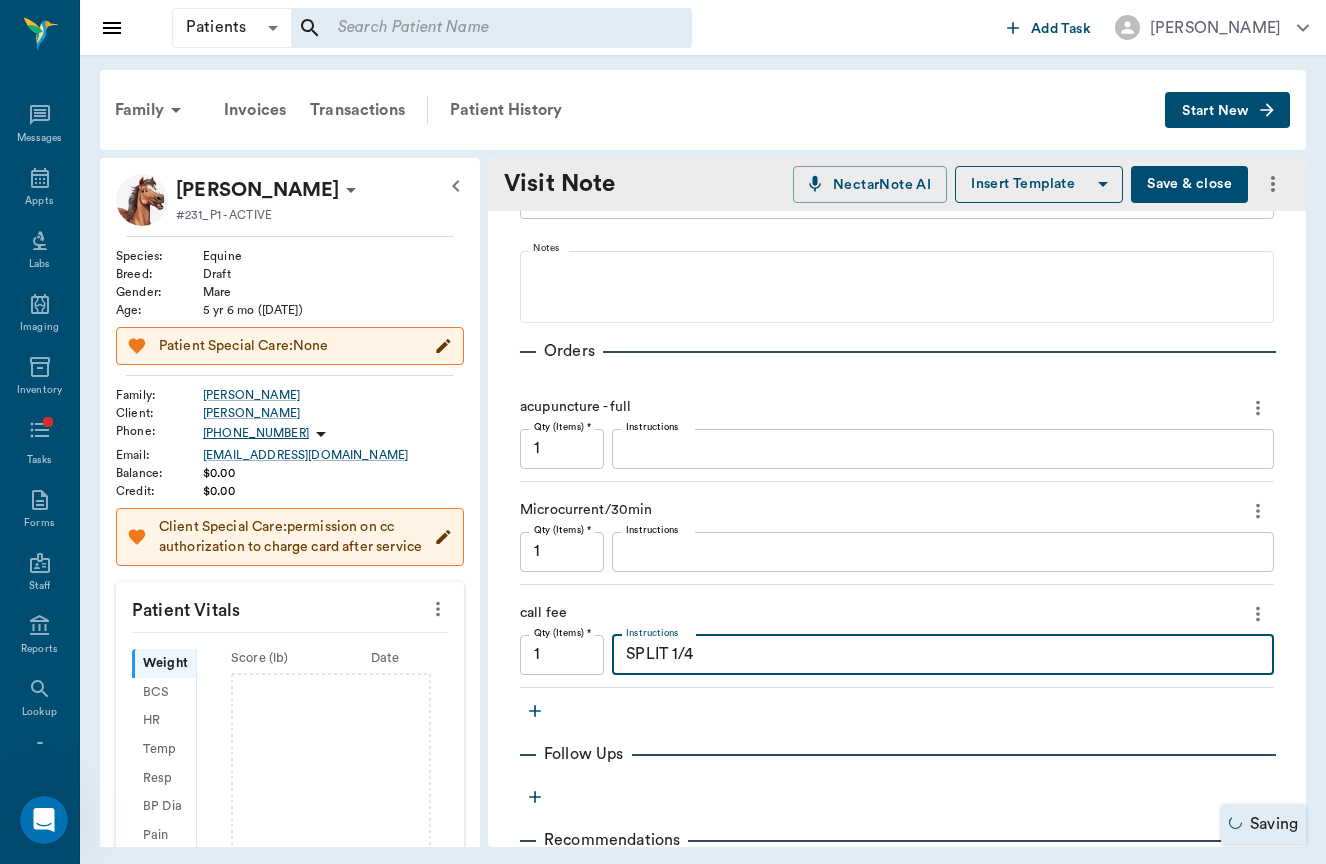 type on "SPLIT 1/4" 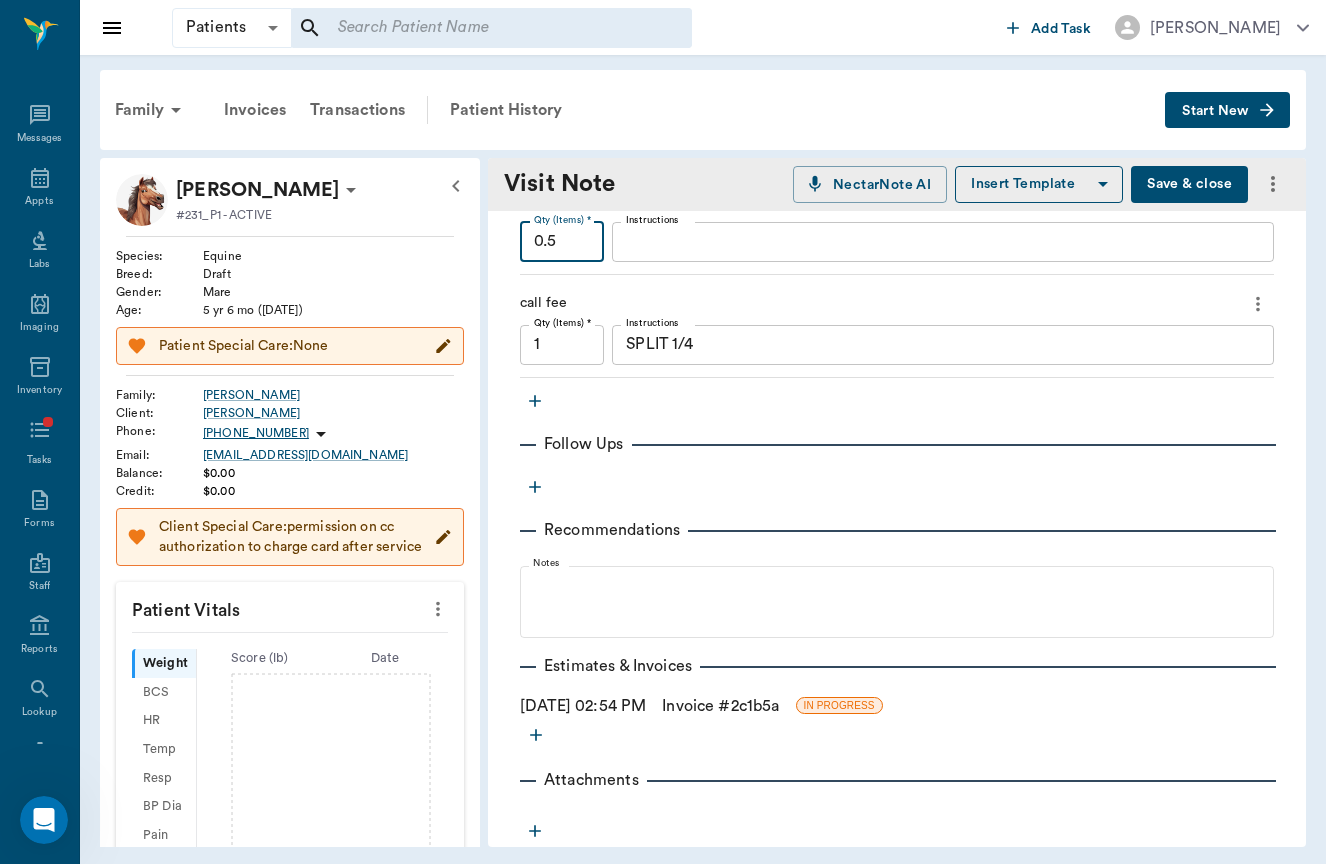 scroll, scrollTop: 623, scrollLeft: 0, axis: vertical 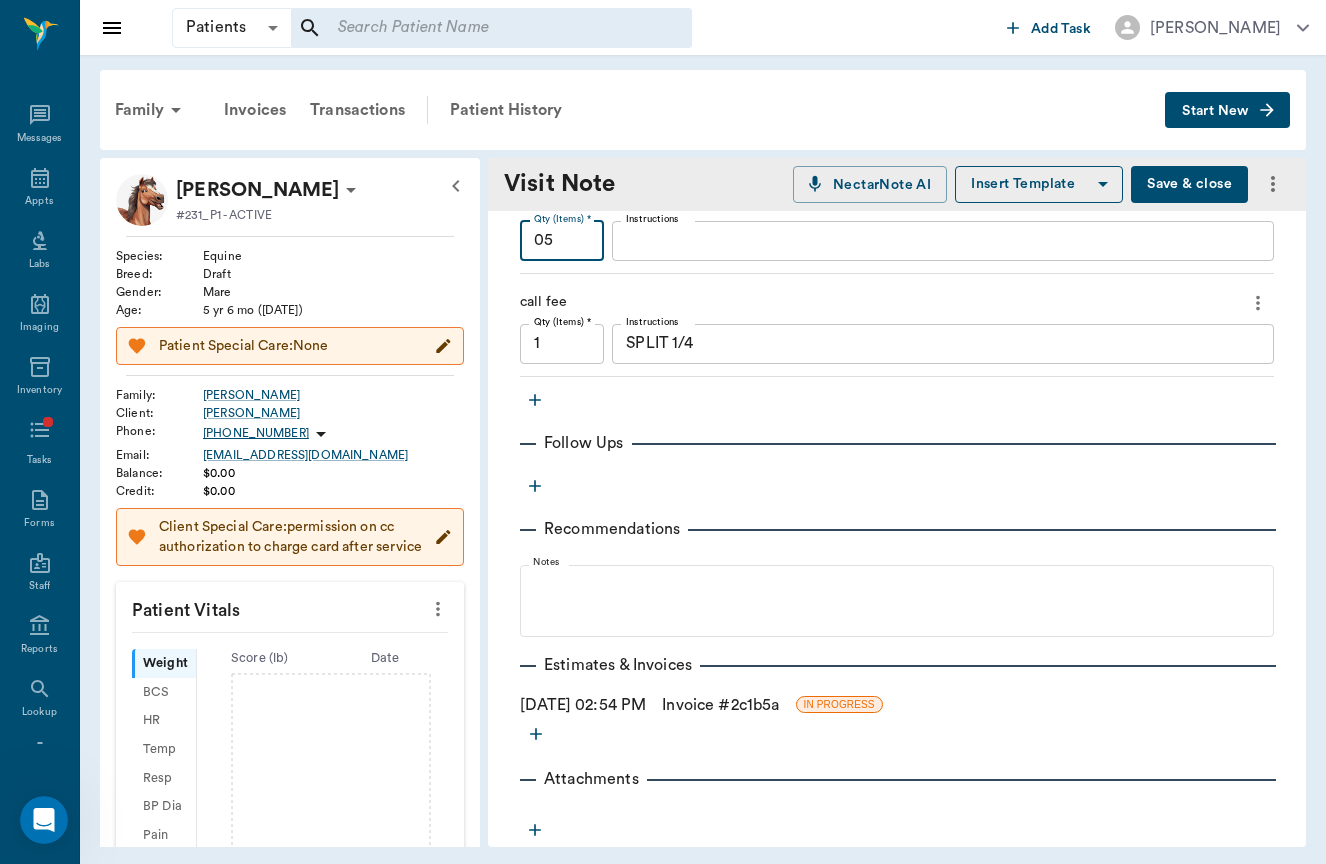 type on "0.5" 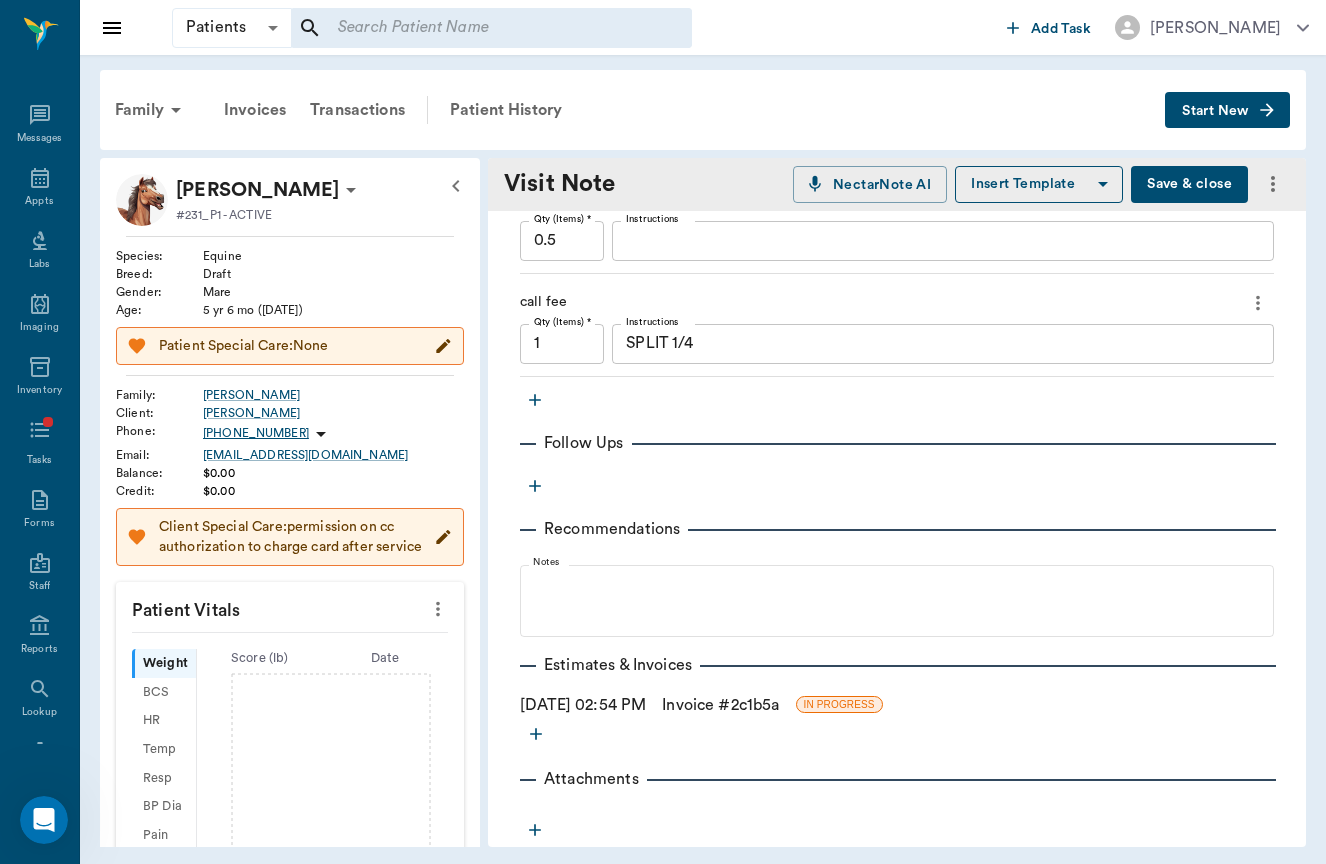 click on "Invoice # 2c1b5a" at bounding box center (720, 705) 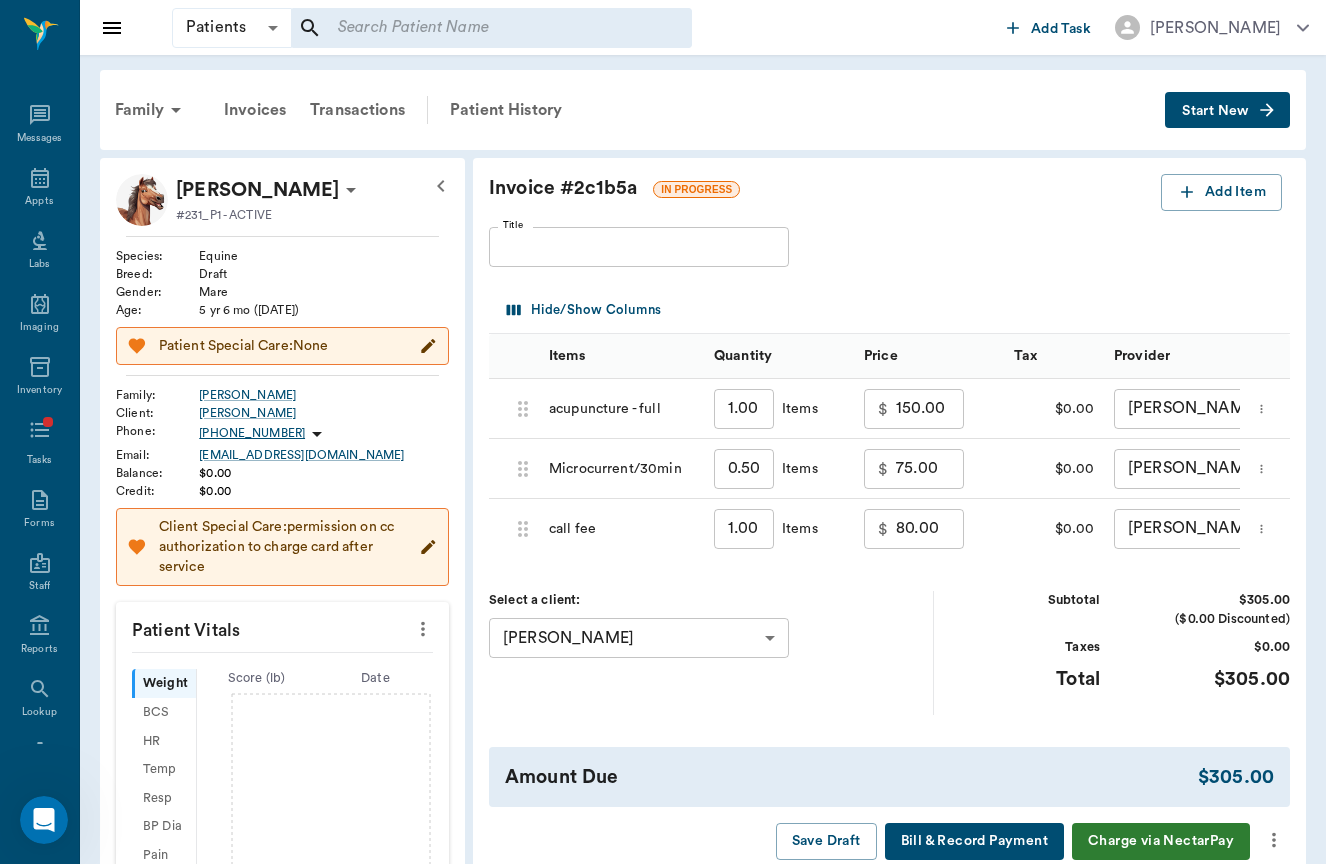 click on "​" at bounding box center (492, 28) 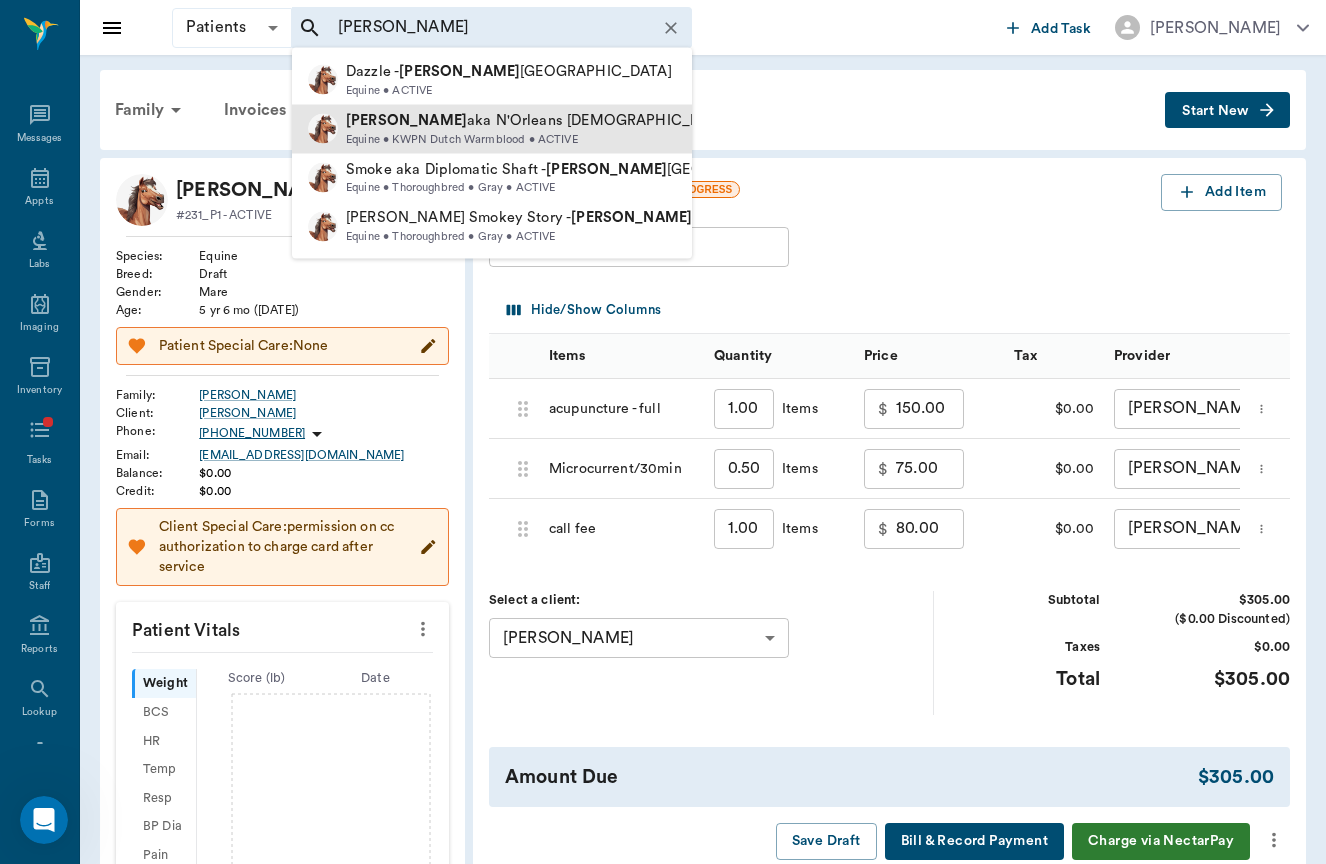 click on "Equine  • KWPN Dutch Warmblood  • ACTIVE" at bounding box center (561, 139) 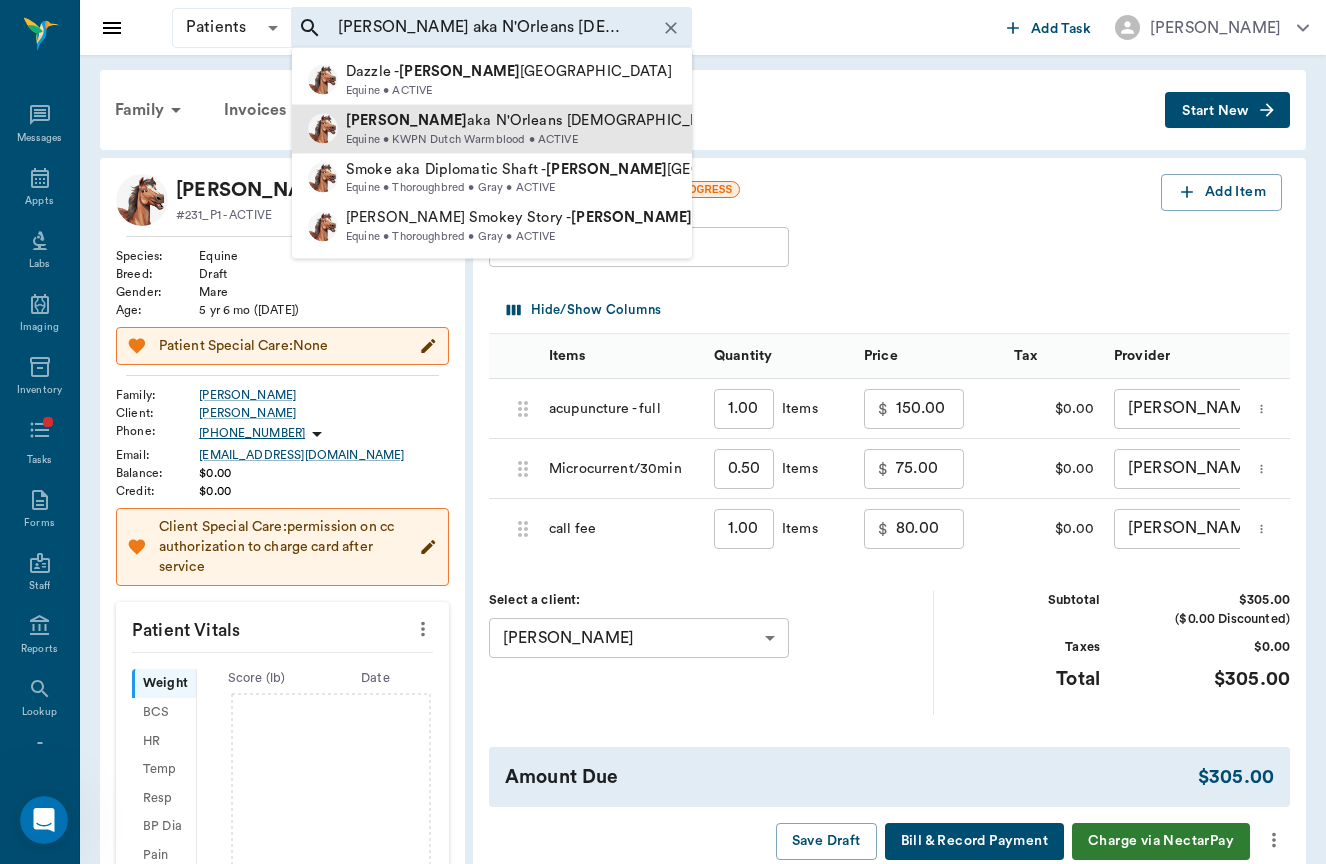 type 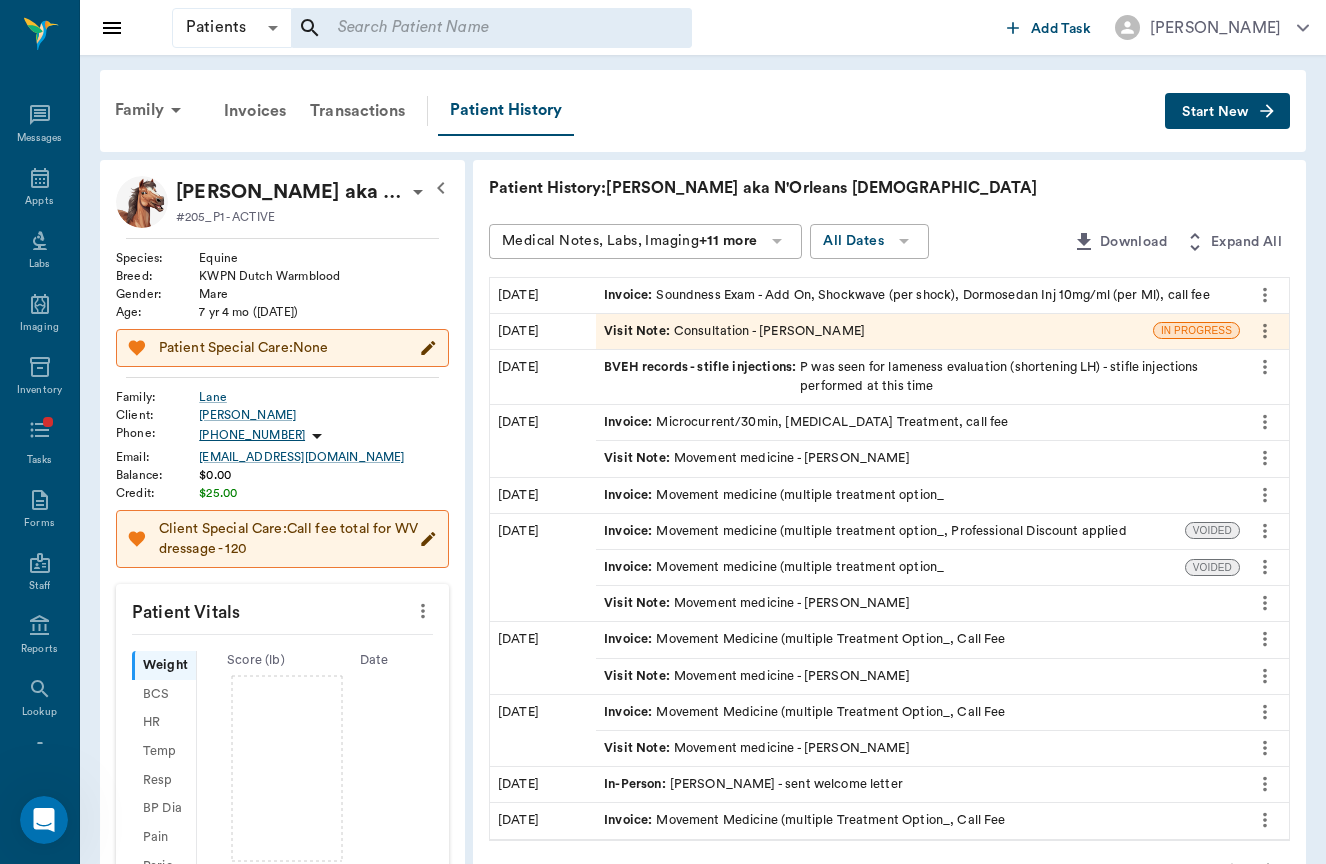 click on "Invoice : Soundness Exam - Add On, Shockwave (per shock), Dormosedan Inj 10mg/ml (per Ml), call fee" at bounding box center [907, 295] 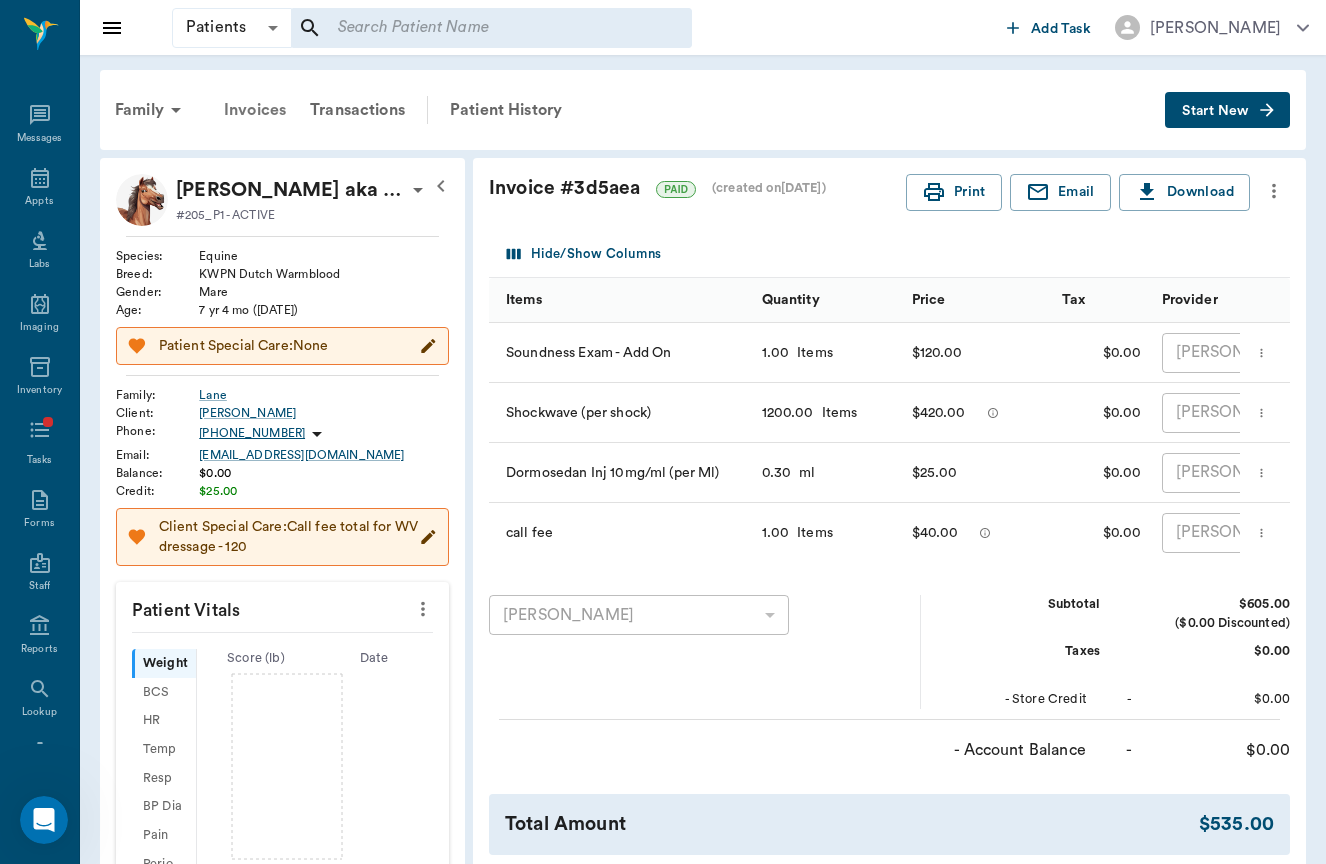 click on "Invoices" at bounding box center (255, 110) 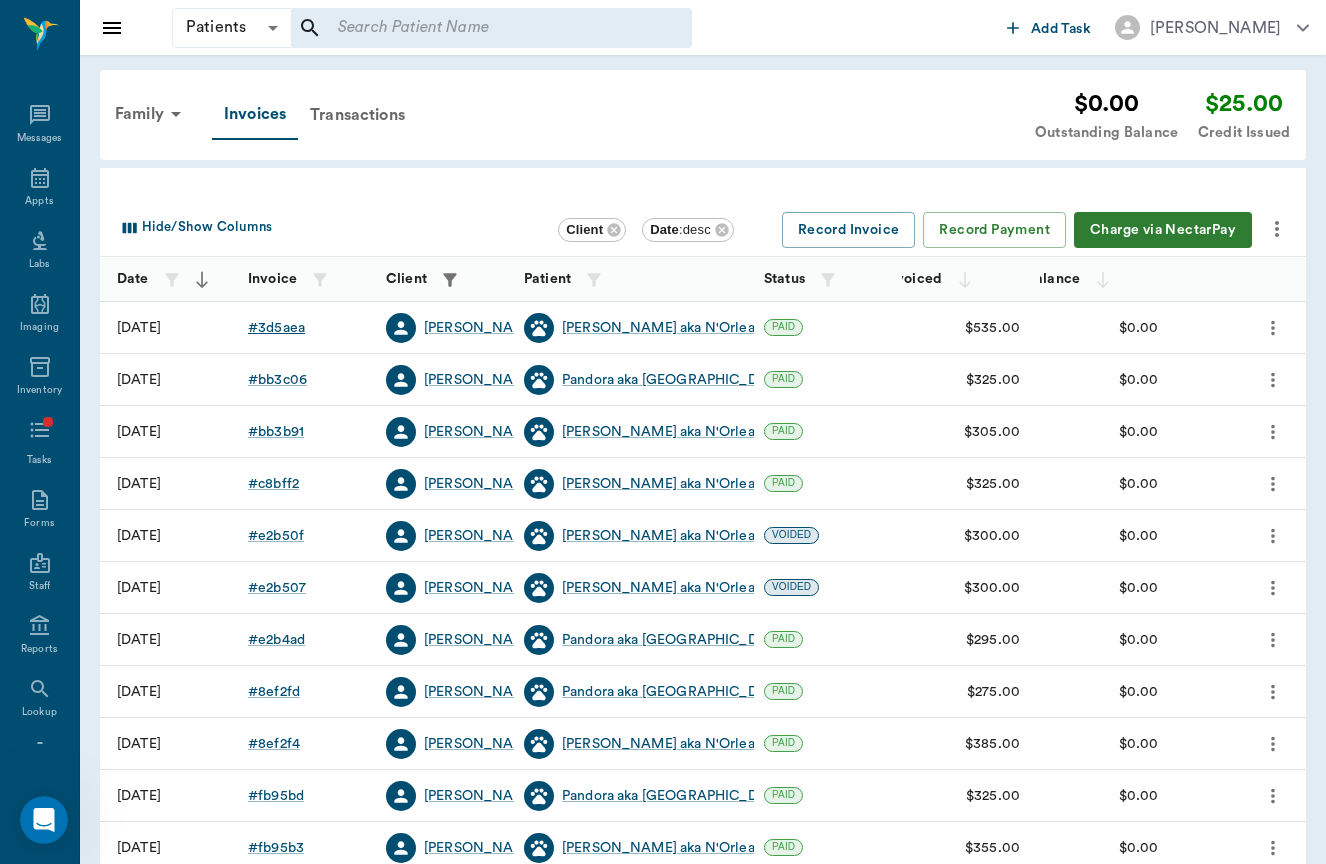 click on "# 3d5aea" at bounding box center (276, 328) 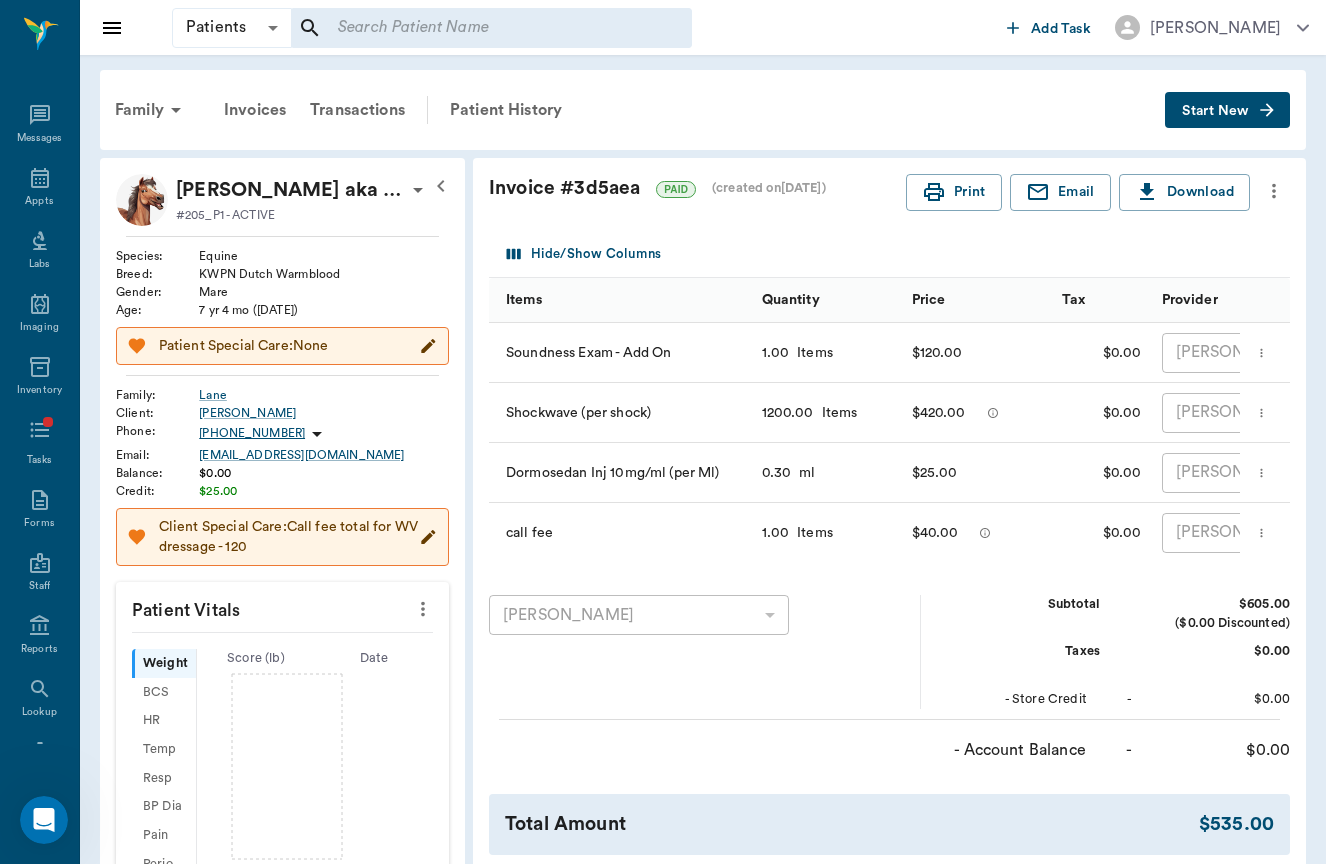 click at bounding box center (491, 28) 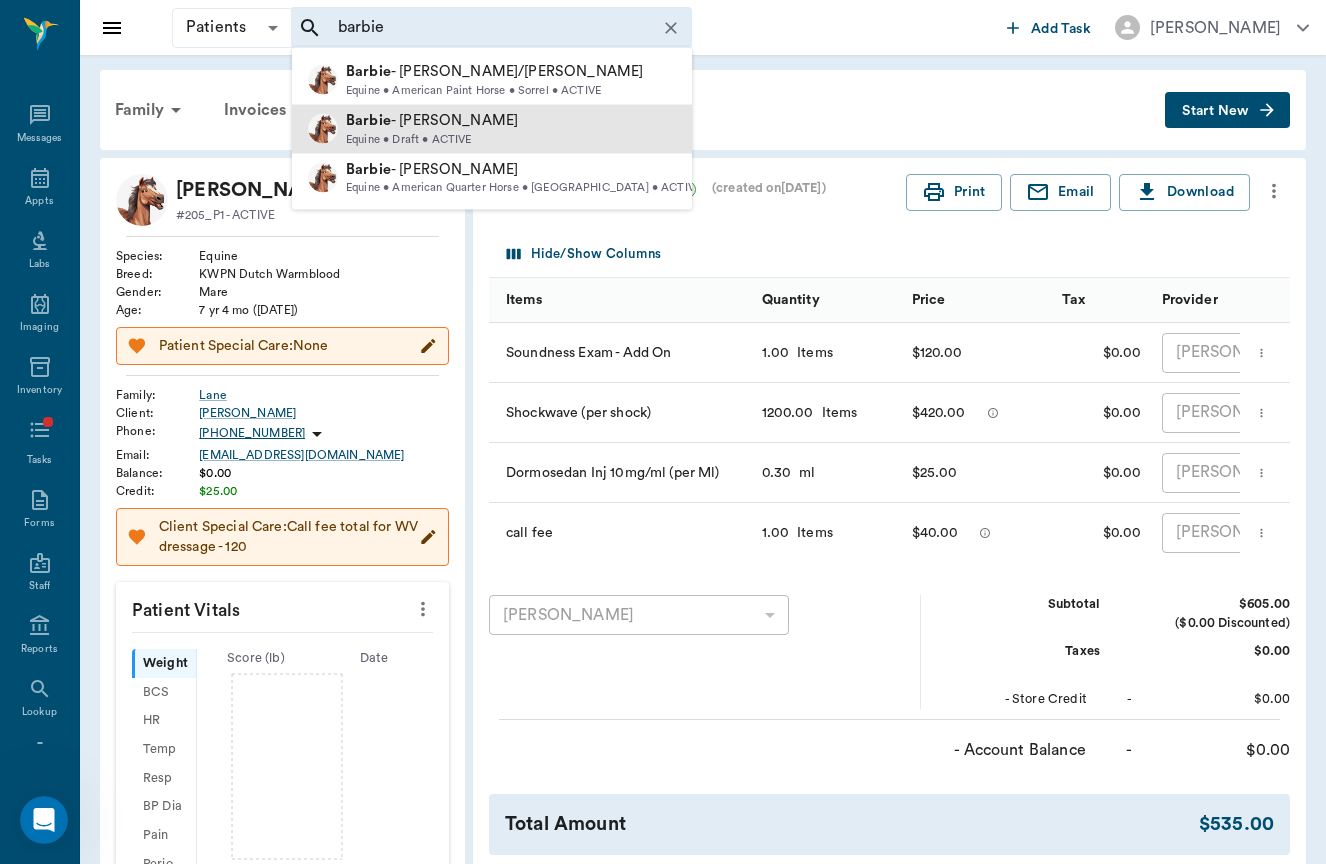 click on "Barbie   - [PERSON_NAME]" at bounding box center (432, 120) 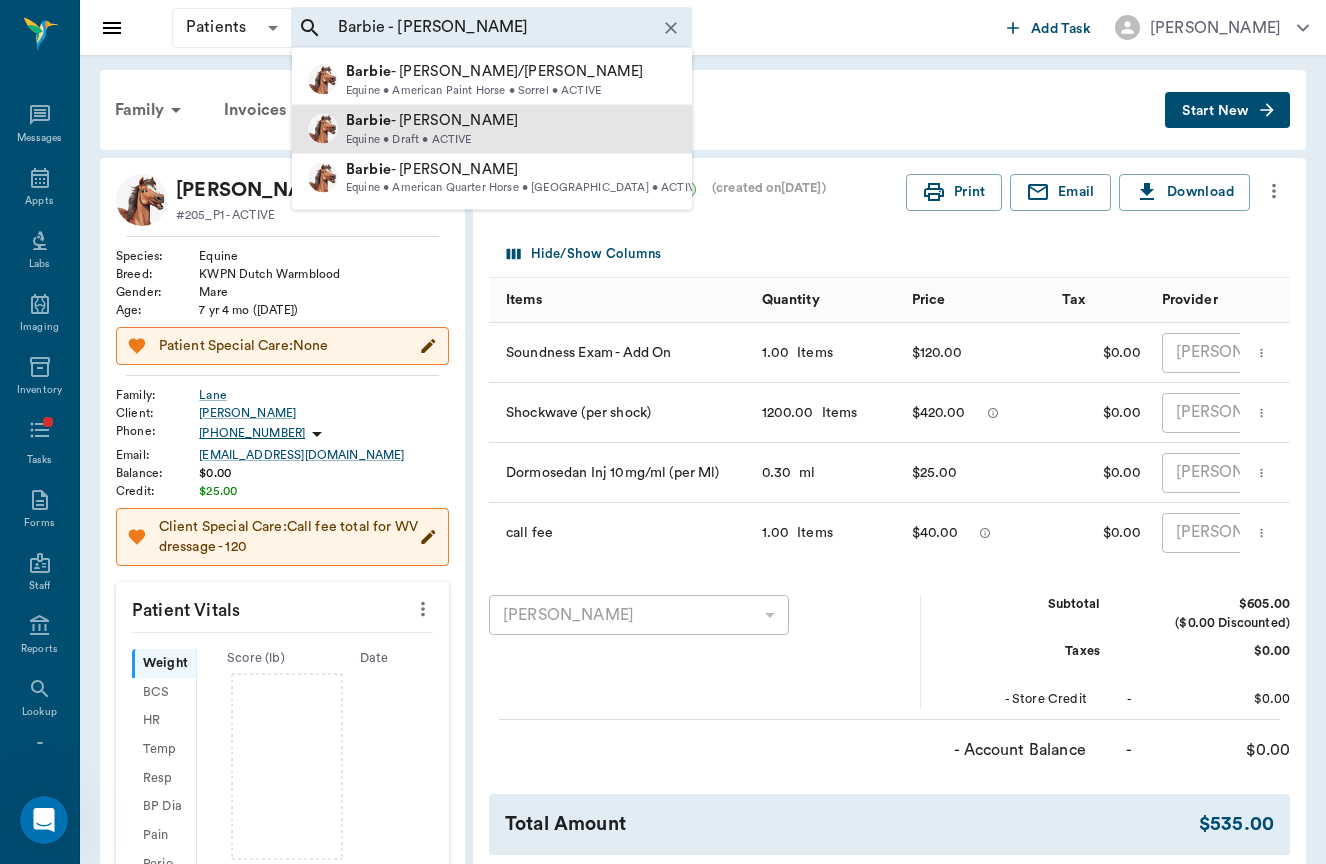 type 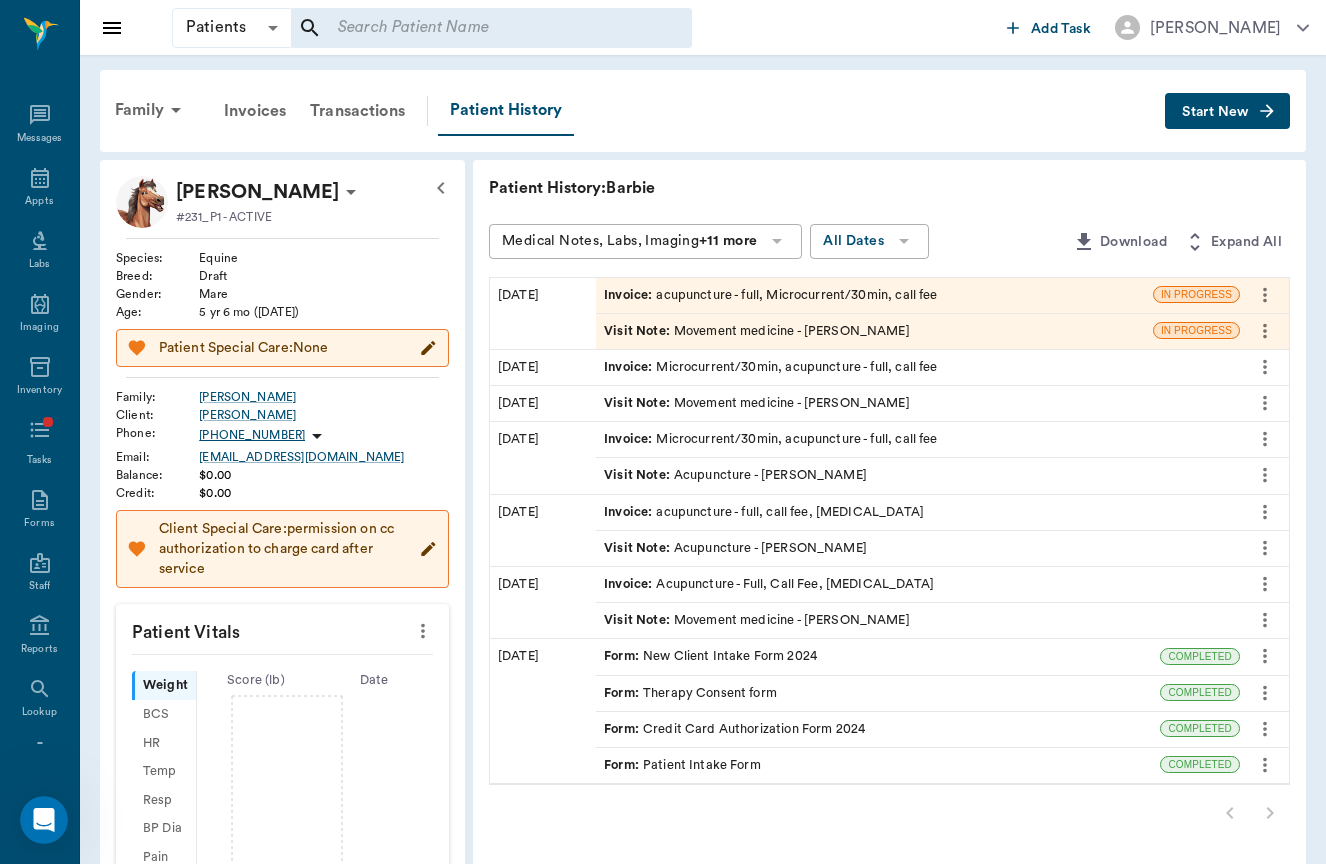 click on "Invoice : acupuncture - full, Microcurrent/30min, call fee" at bounding box center (770, 295) 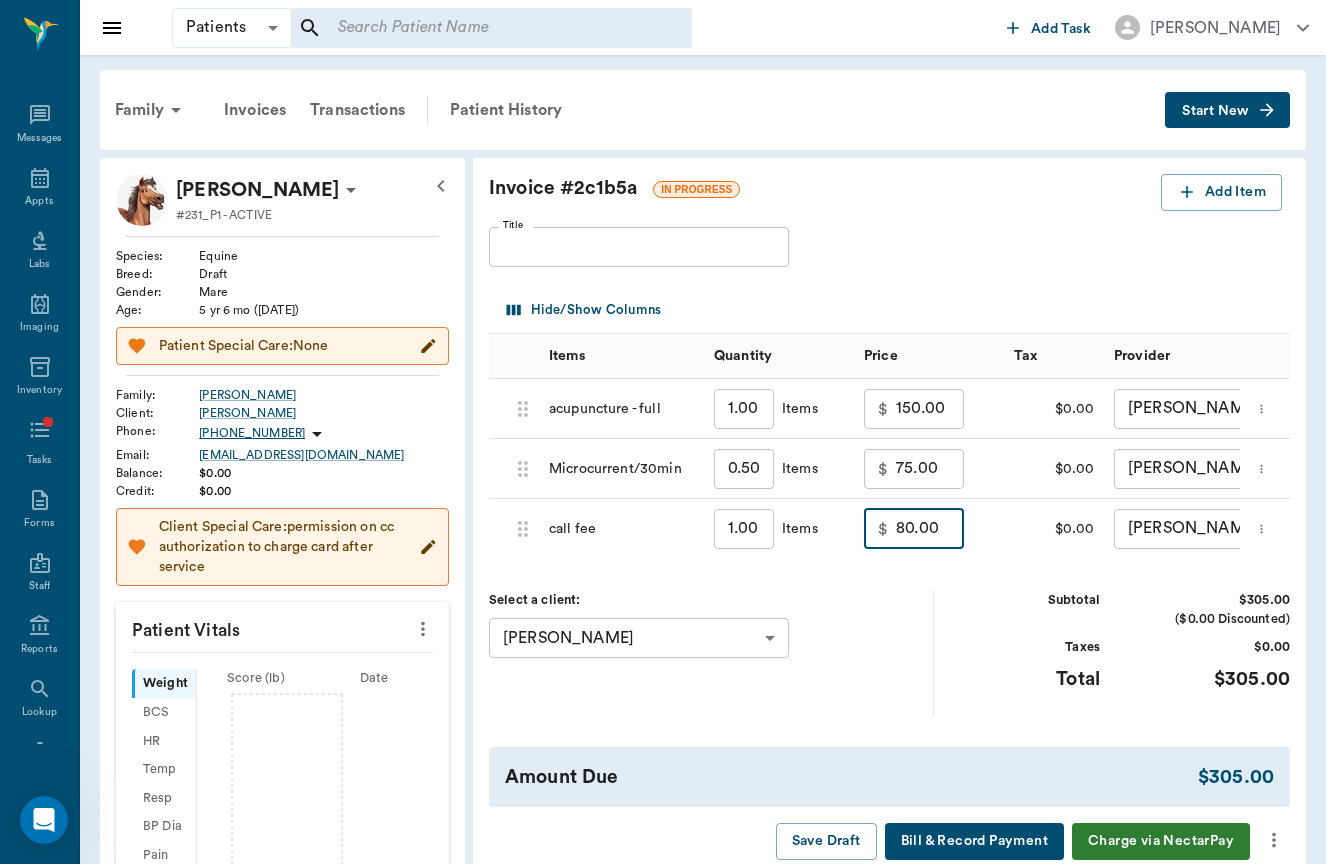 click on "80.00" at bounding box center [930, 529] 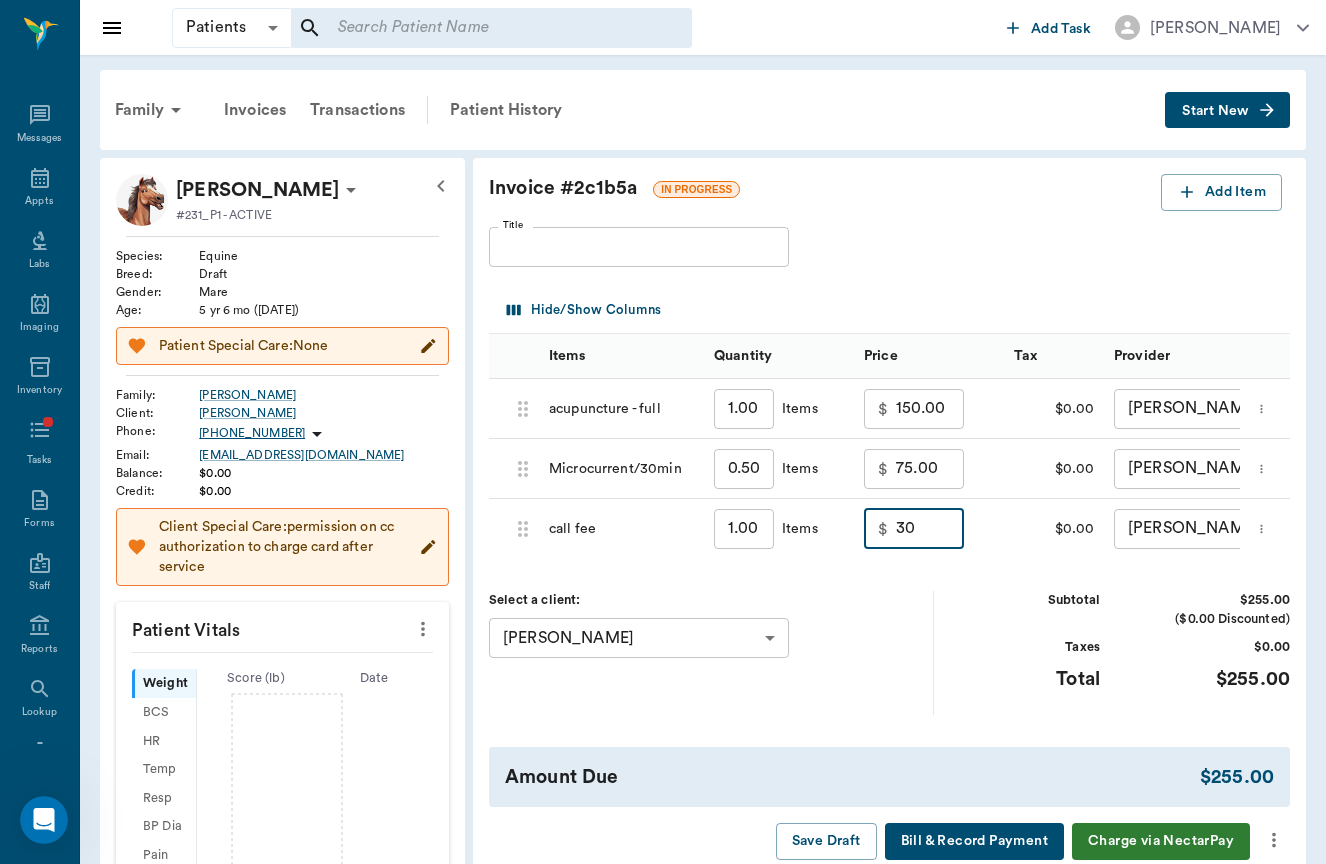 type on "30.00" 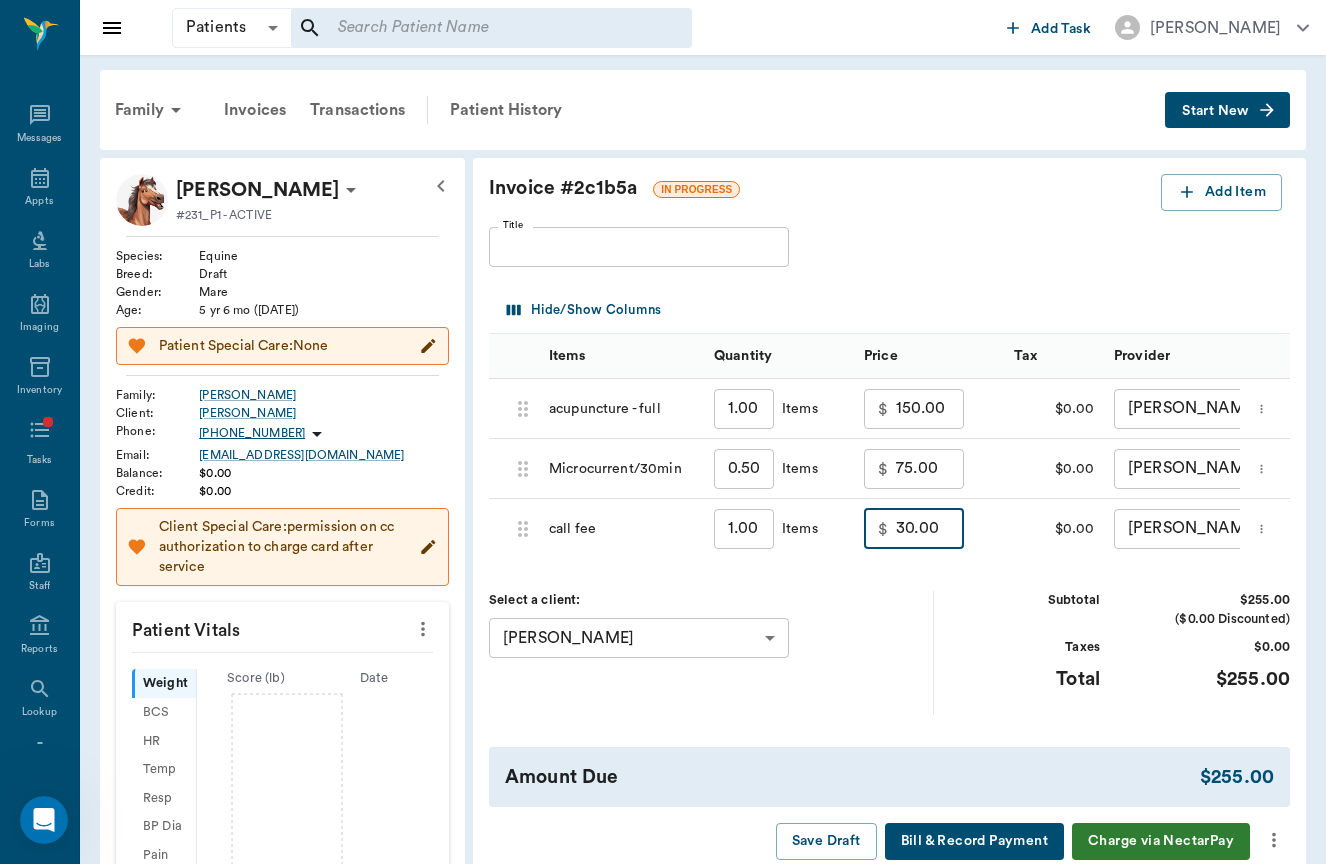 click on "Invoice # 2c1b5a IN PROGRESS Add Item Title Title Hide/Show Columns   Items Quantity Price Tax Provider 686ec8d10453cfa2753996c1 acupuncture - full 1.00 ​ Items $ 150.00 ​ $0.00 [PERSON_NAME] none-649b3e03b5bc7e03f9326794 ​ 686ec8d5370146c9adbb50f5 Microcurrent/30min 0.50 ​ Items $ 75.00 ​ $0.00 [PERSON_NAME] none-649b3e03b5bc7e03f9326794 ​ 686ec8d8239301f400018f02 call fee 1.00 ​ Items $ 30.00 ​ $0.00 [PERSON_NAME] none-649b3e03b5bc7e03f9326794 ​ Select a client: [PERSON_NAME] 67ab7bd22f73ac6c908eeff2 ​ Subtotal $255.00 ($0.00 Discounted) Taxes $0.00 Total $255.00 Amount Due $255.00 Save Draft Bill & Record Payment Charge via NectarPay" at bounding box center (889, 517) 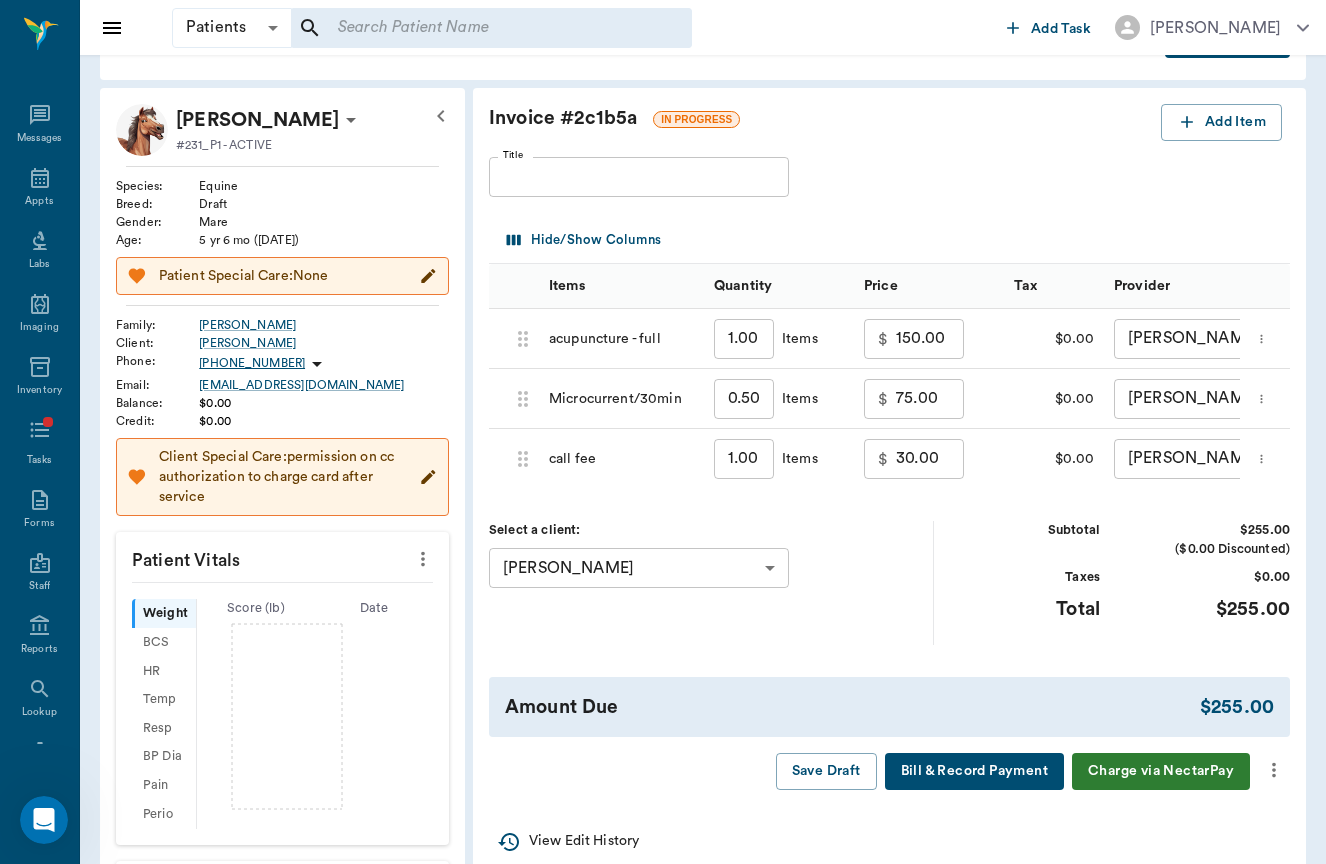 scroll, scrollTop: 87, scrollLeft: 0, axis: vertical 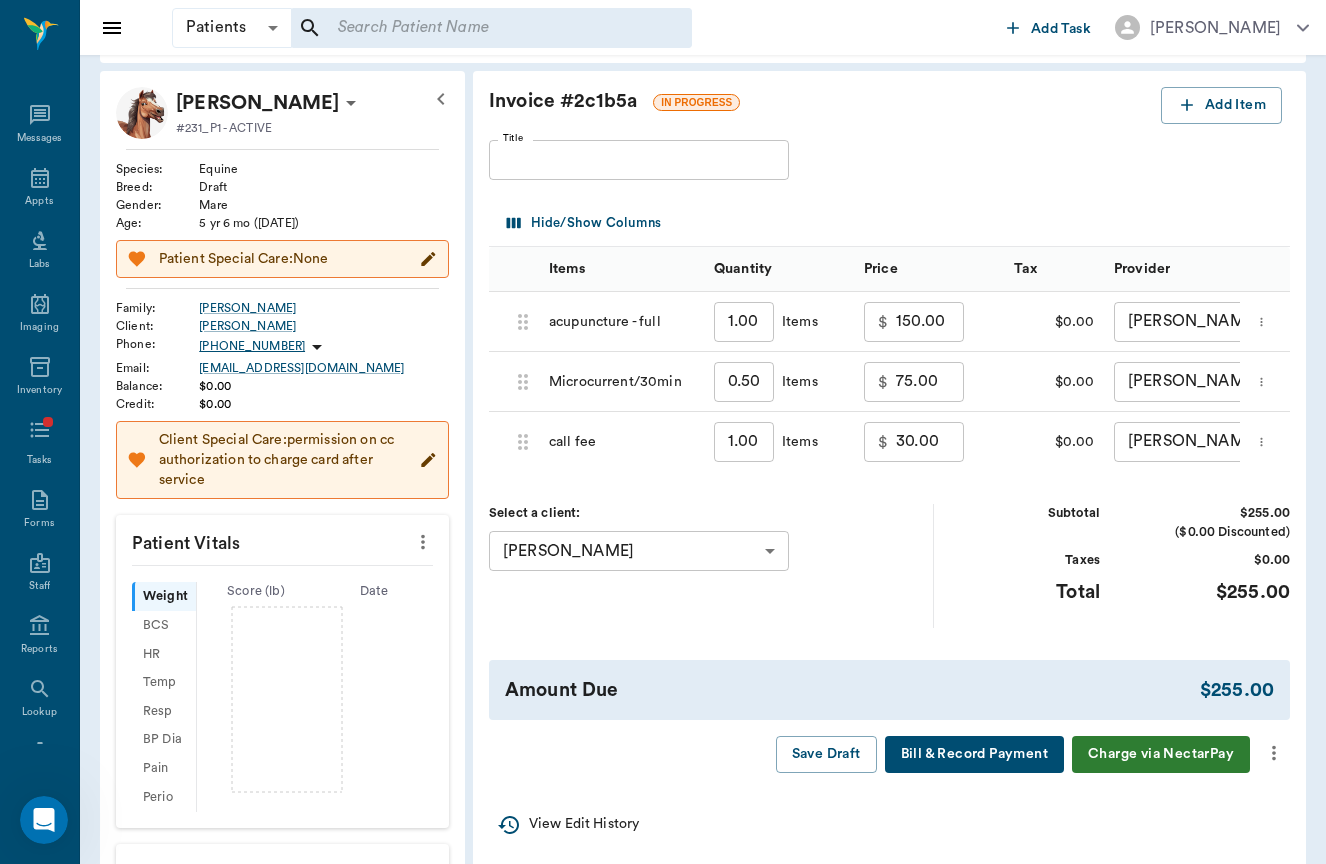 click at bounding box center (1274, 753) 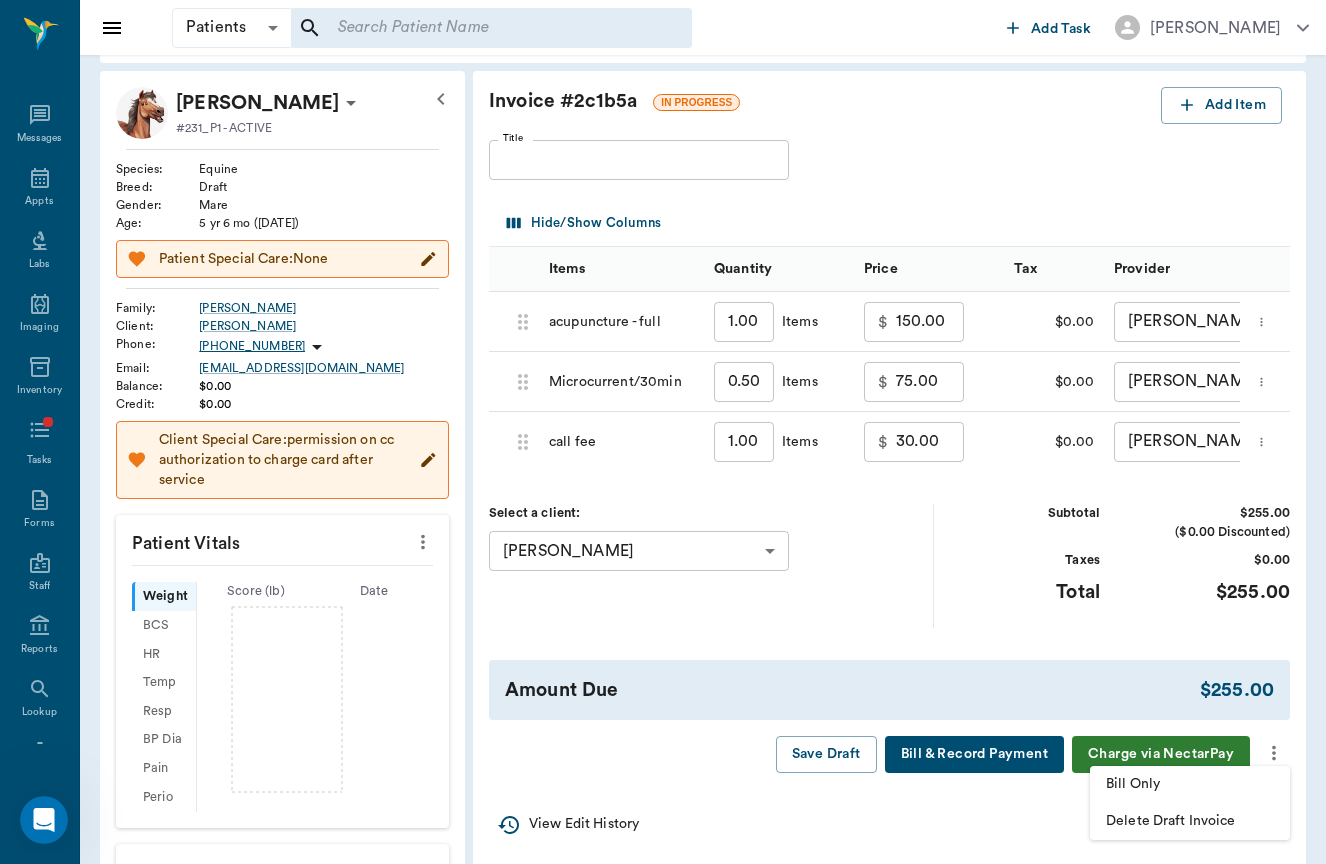 click on "Bill Only" at bounding box center [1190, 784] 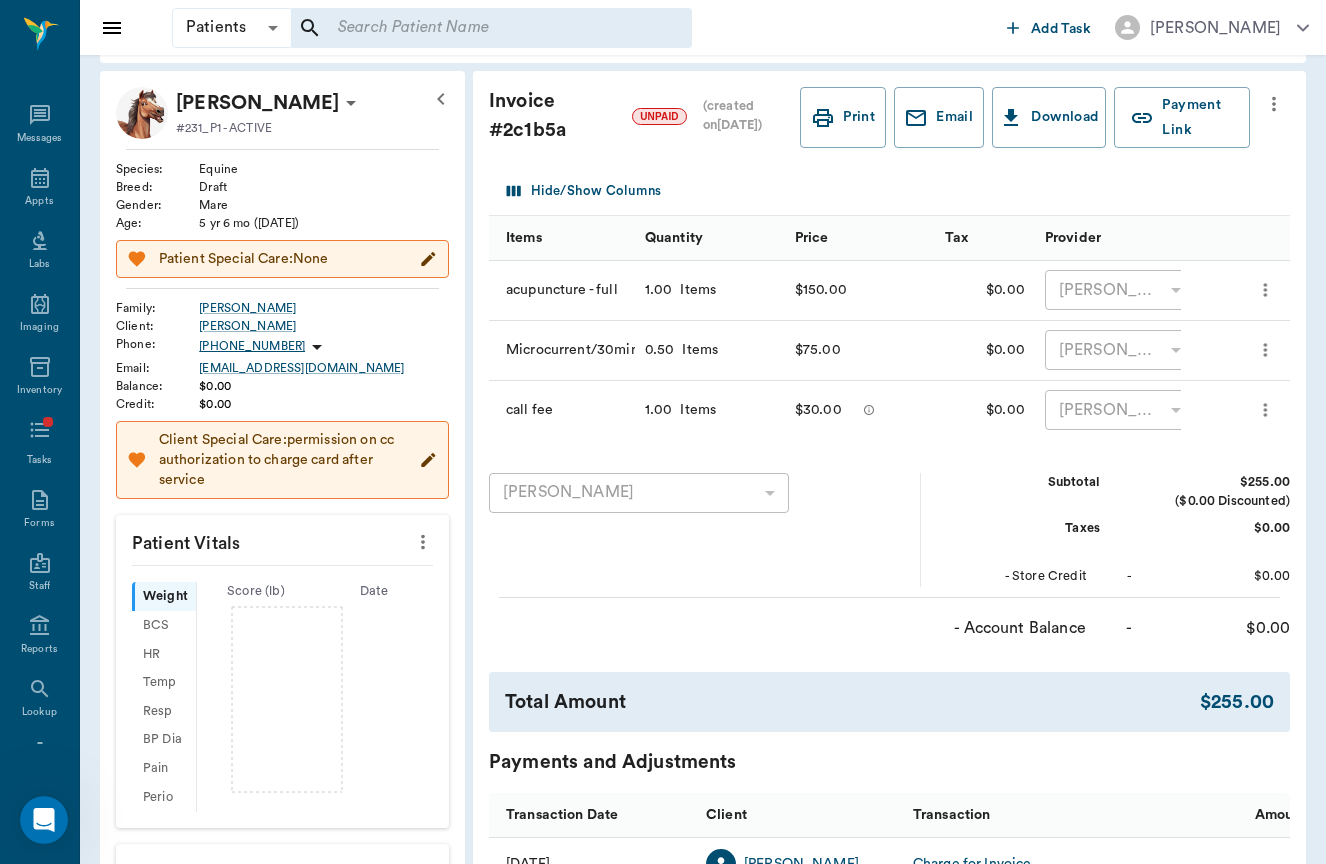 click at bounding box center [491, 28] 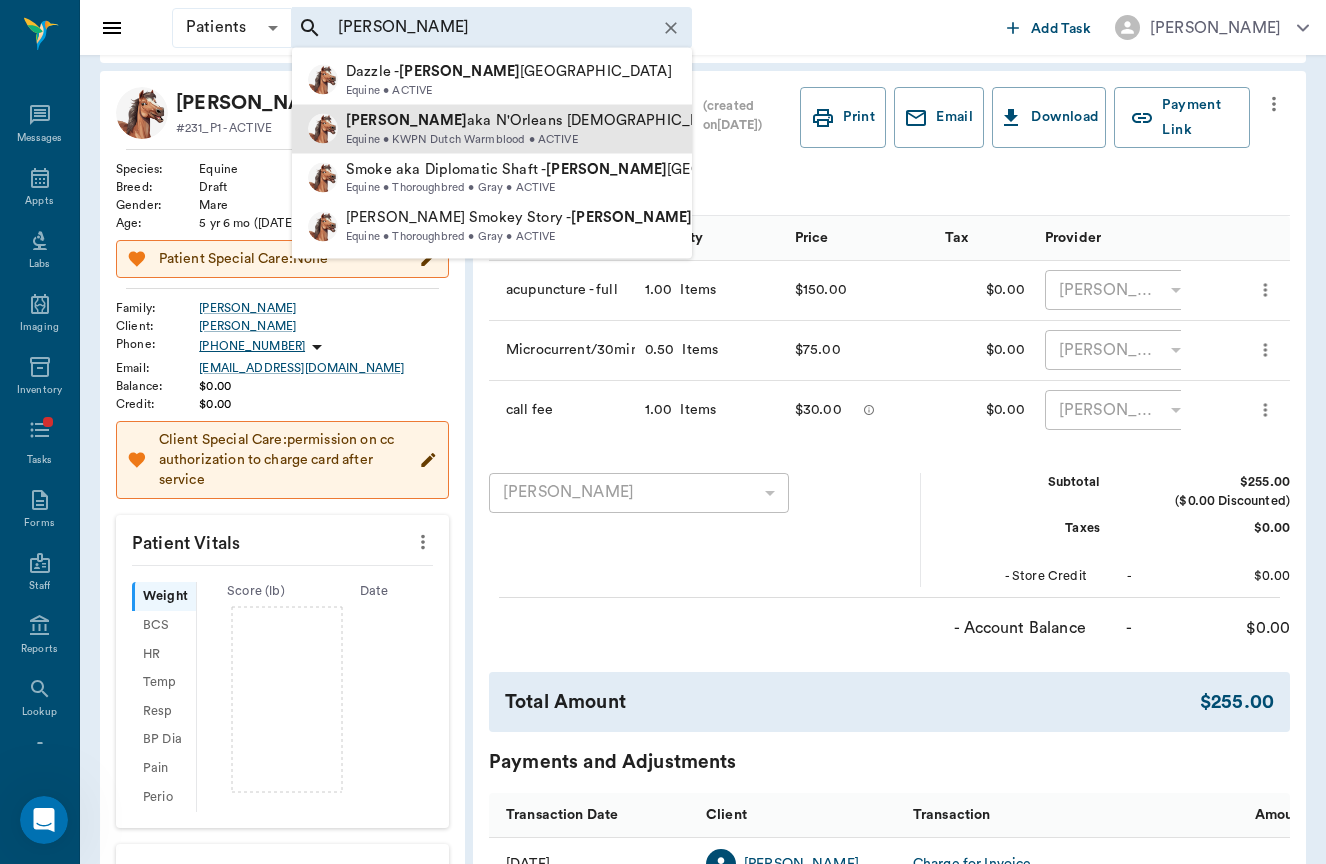 click on "Equine  • KWPN Dutch Warmblood  • ACTIVE" at bounding box center (561, 139) 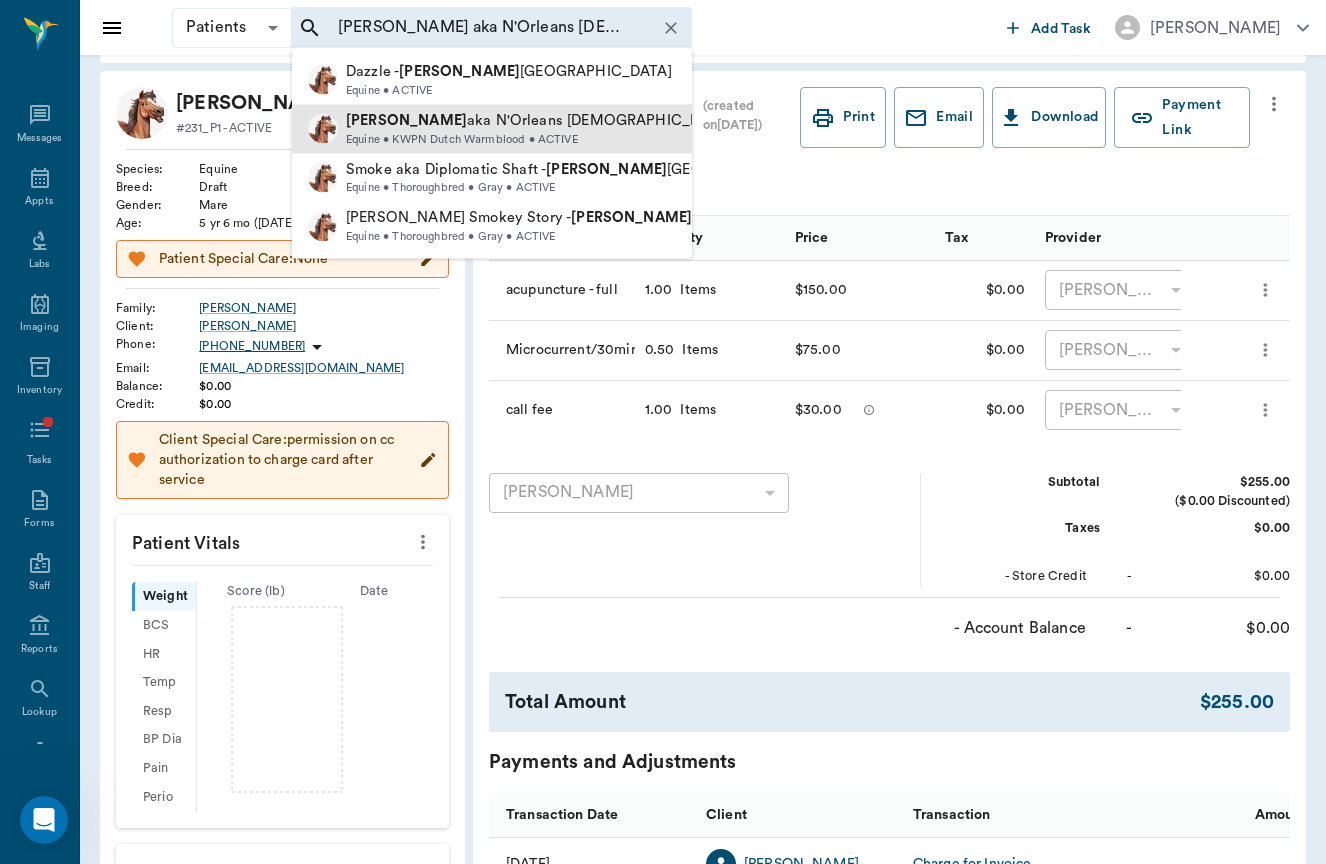 type 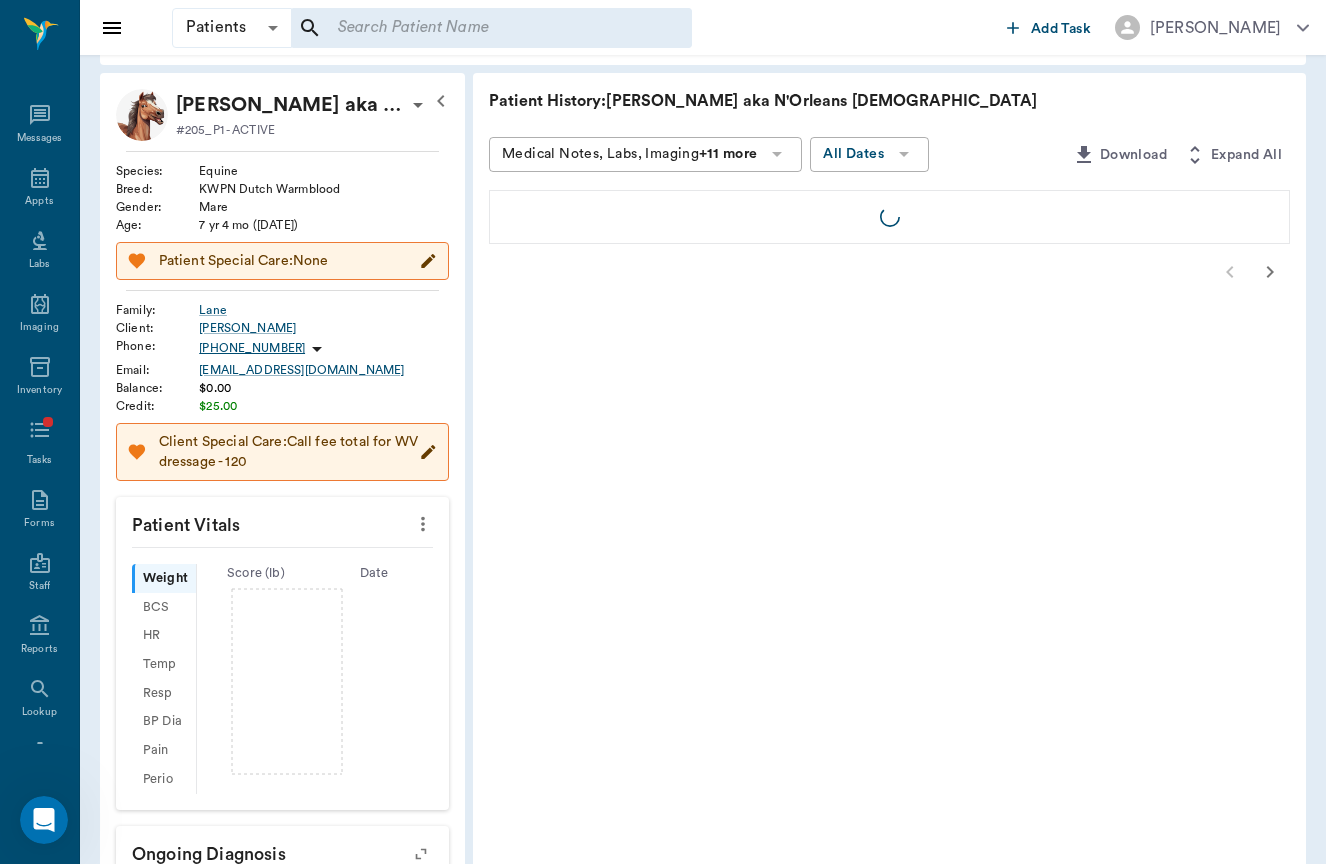 scroll, scrollTop: 0, scrollLeft: 0, axis: both 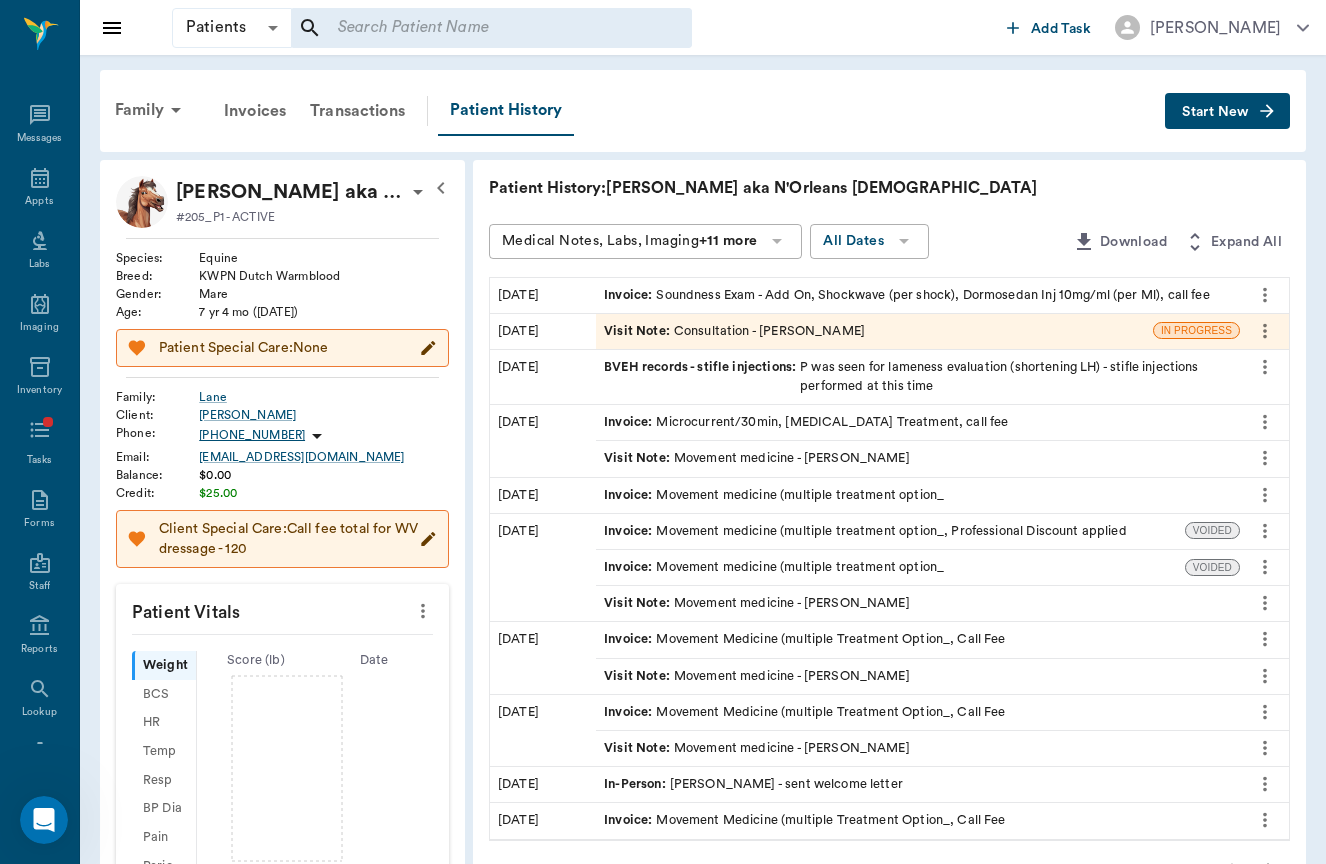 click on "Start New" at bounding box center (1227, 111) 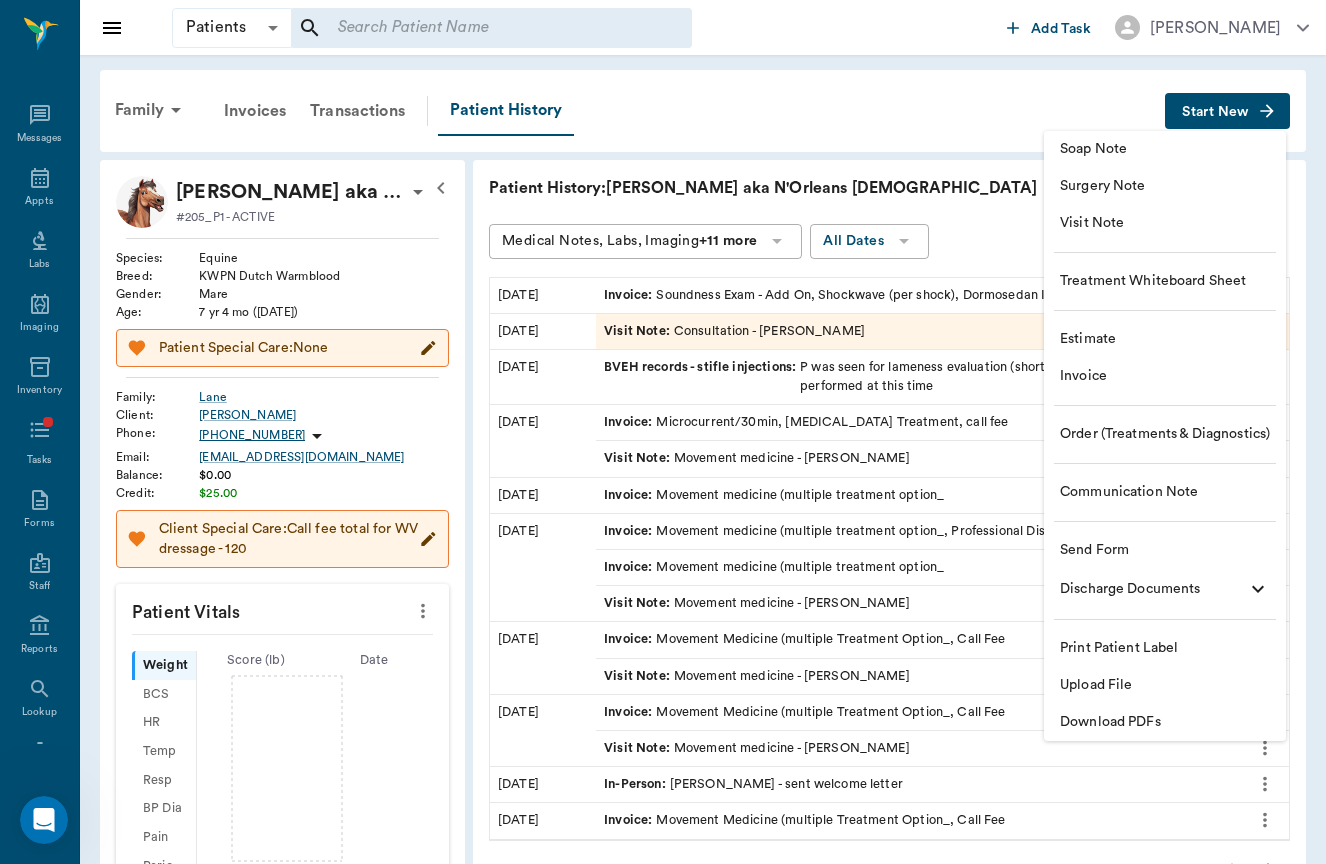 click on "Visit Note" at bounding box center (1165, 223) 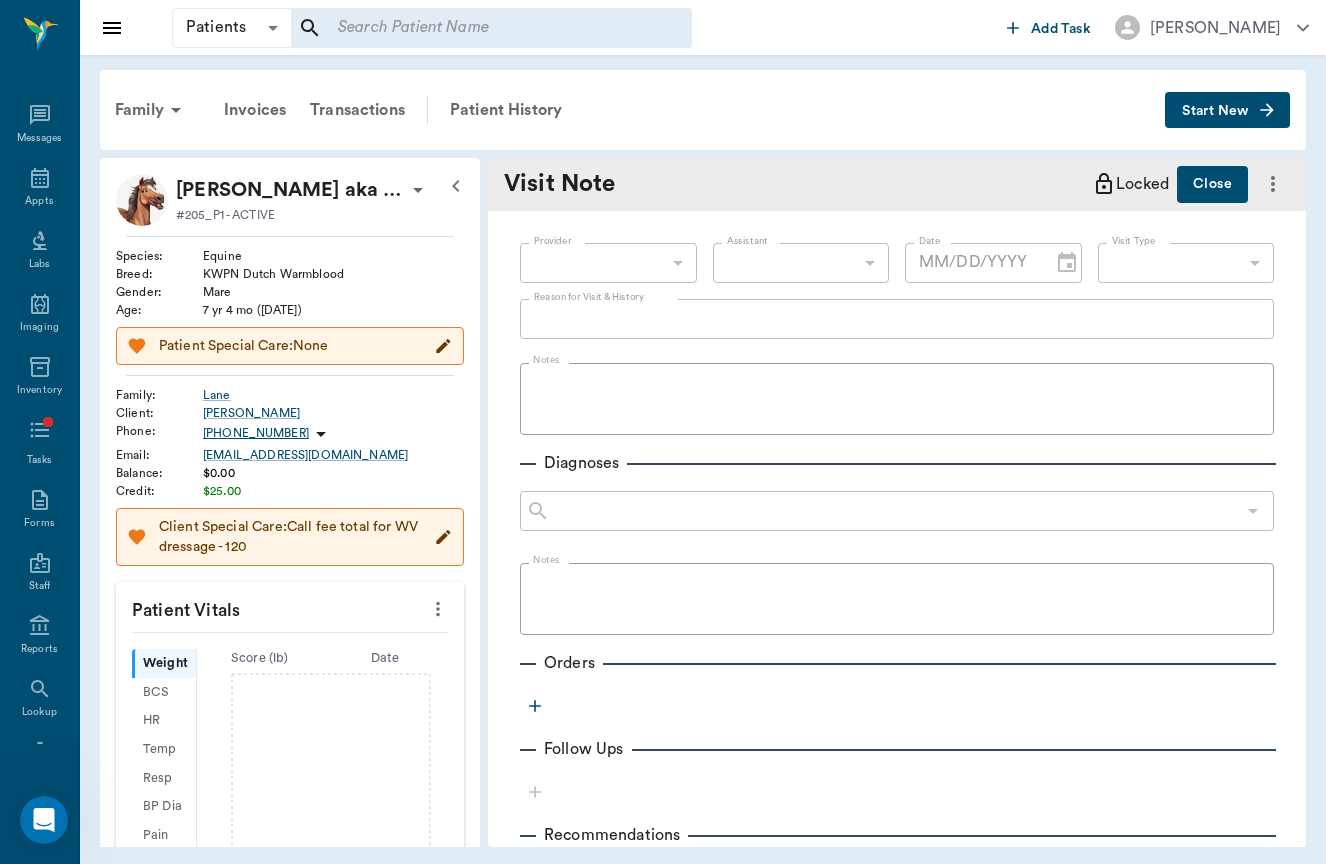 type on "[DATE]" 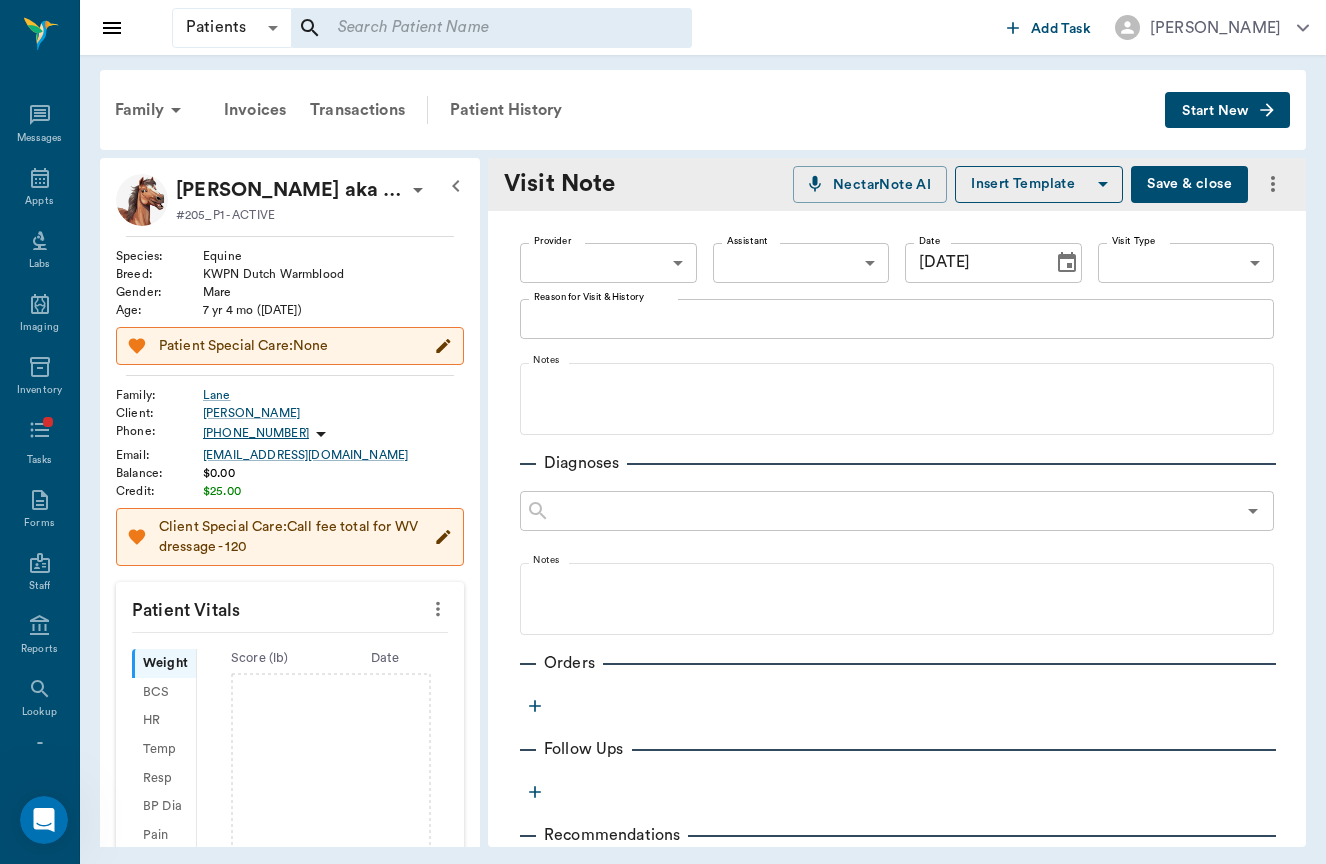 click on "Patients Patients ​ ​ Add Task [PERSON_NAME] Nectar Messages Appts Labs Imaging Inventory Tasks Forms Staff Reports Lookup Settings Family Invoices Transactions Patient History Start New [PERSON_NAME] aka N'Orleans [DEMOGRAPHIC_DATA] Lane #205_P1    -    ACTIVE   Species : Equine Breed : KWPN Dutch Warmblood Gender : Mare Age : [DEMOGRAPHIC_DATA] yr 4 mo ([DATE]) Patient Special Care:  None Family : Lane Client : [PERSON_NAME] Phone : [PHONE_NUMBER] Email : [EMAIL_ADDRESS][DOMAIN_NAME] Balance : $0.00 Credit : $25.00 Client Special Care:  Call fee total for WV dressage - 120 Patient Vitals Weight BCS HR Temp Resp BP Dia Pain Perio Score ( lb ) Date Ongoing diagnosis Current Rx Reminders Upcoming appointments Schedule Appointment Visit Note NectarNote AI Insert Template  Save & close Provider ​ Provider Assistant ​ Assistant Date [DATE] Date Visit Type ​ Visit Type Reason for Visit & History x Reason for Visit & History Notes Diagnoses ​ Notes Orders Follow Ups Recommendations Notes Estimates & Invoices Attachments Settings Sign Out" at bounding box center [663, 432] 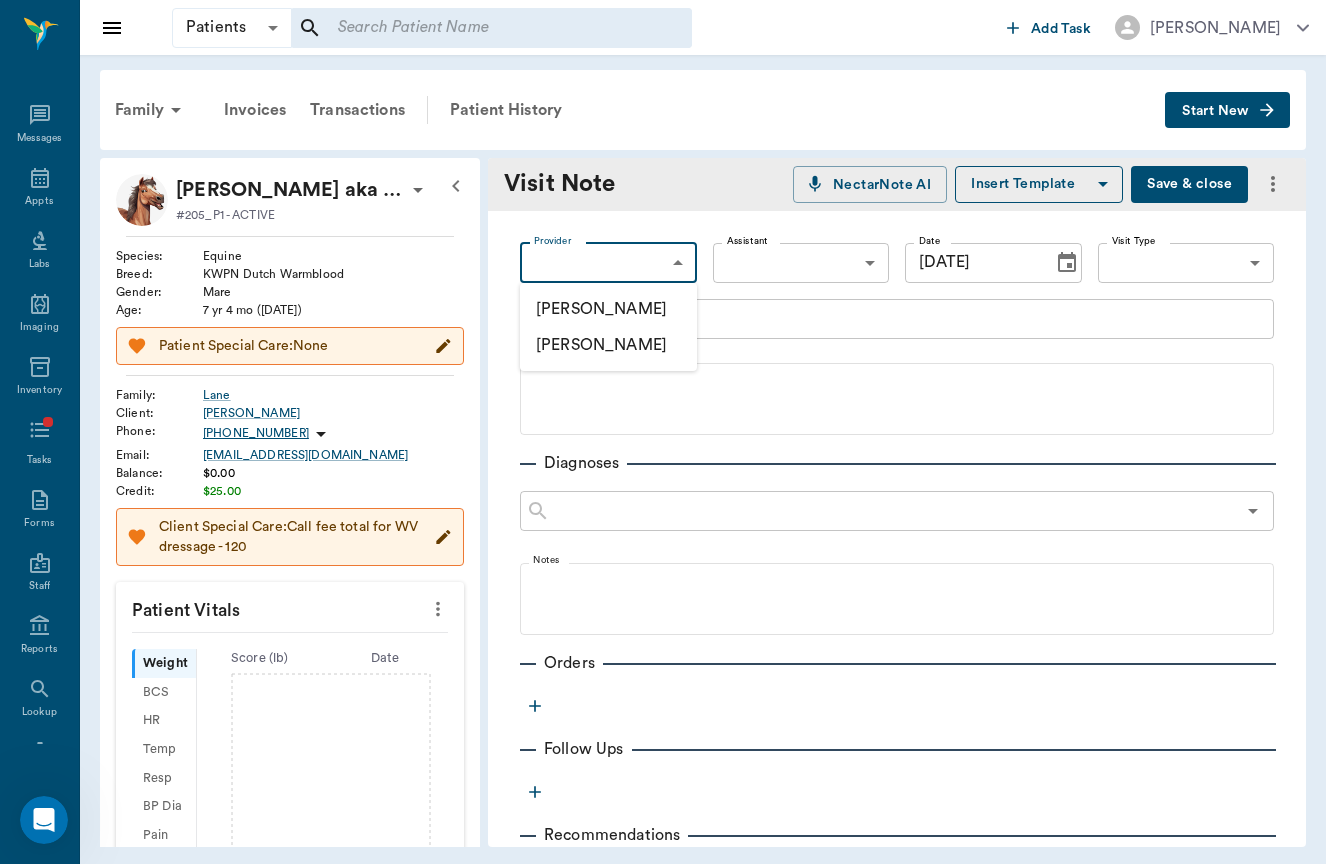 click on "[PERSON_NAME]" at bounding box center [608, 309] 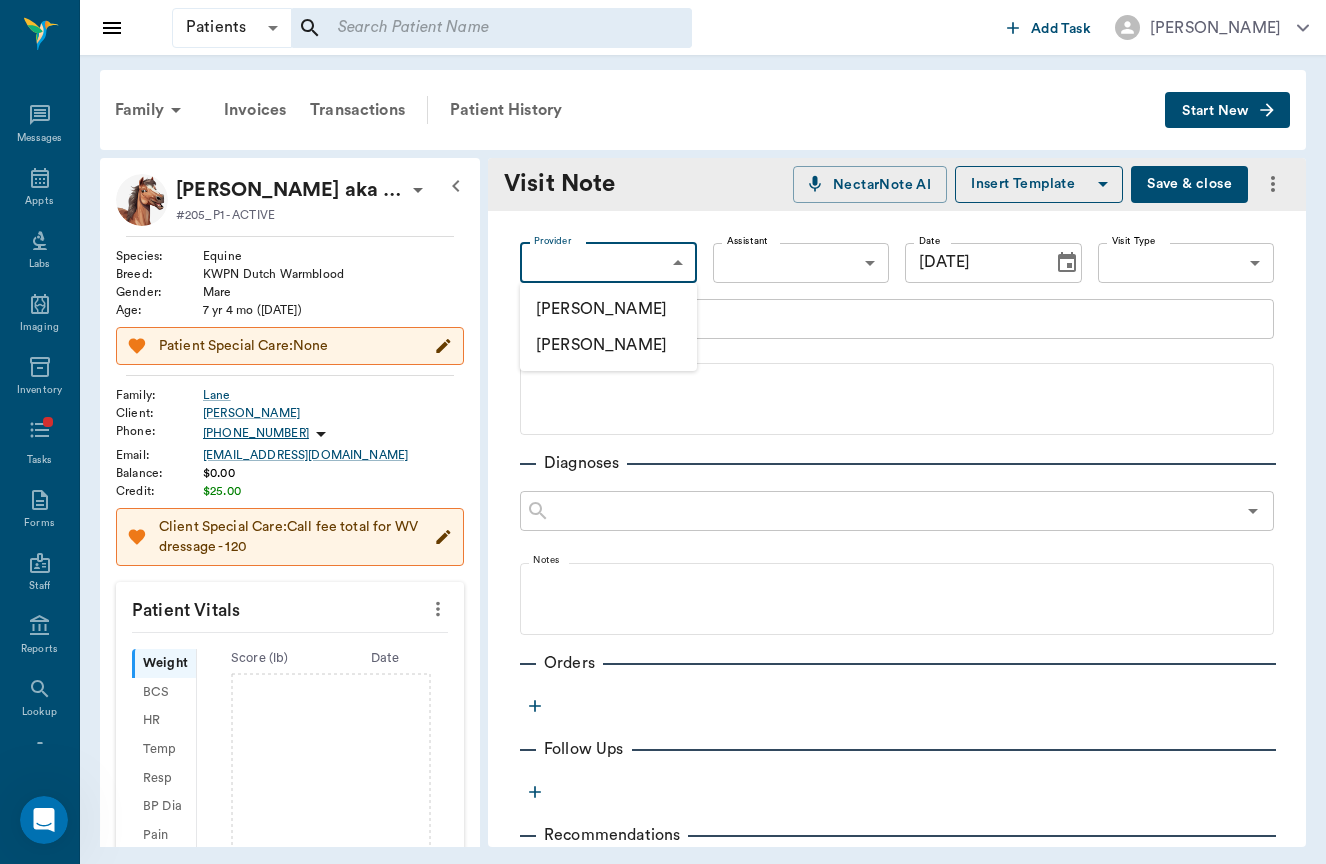 type on "649b3e03b5bc7e03f9326794" 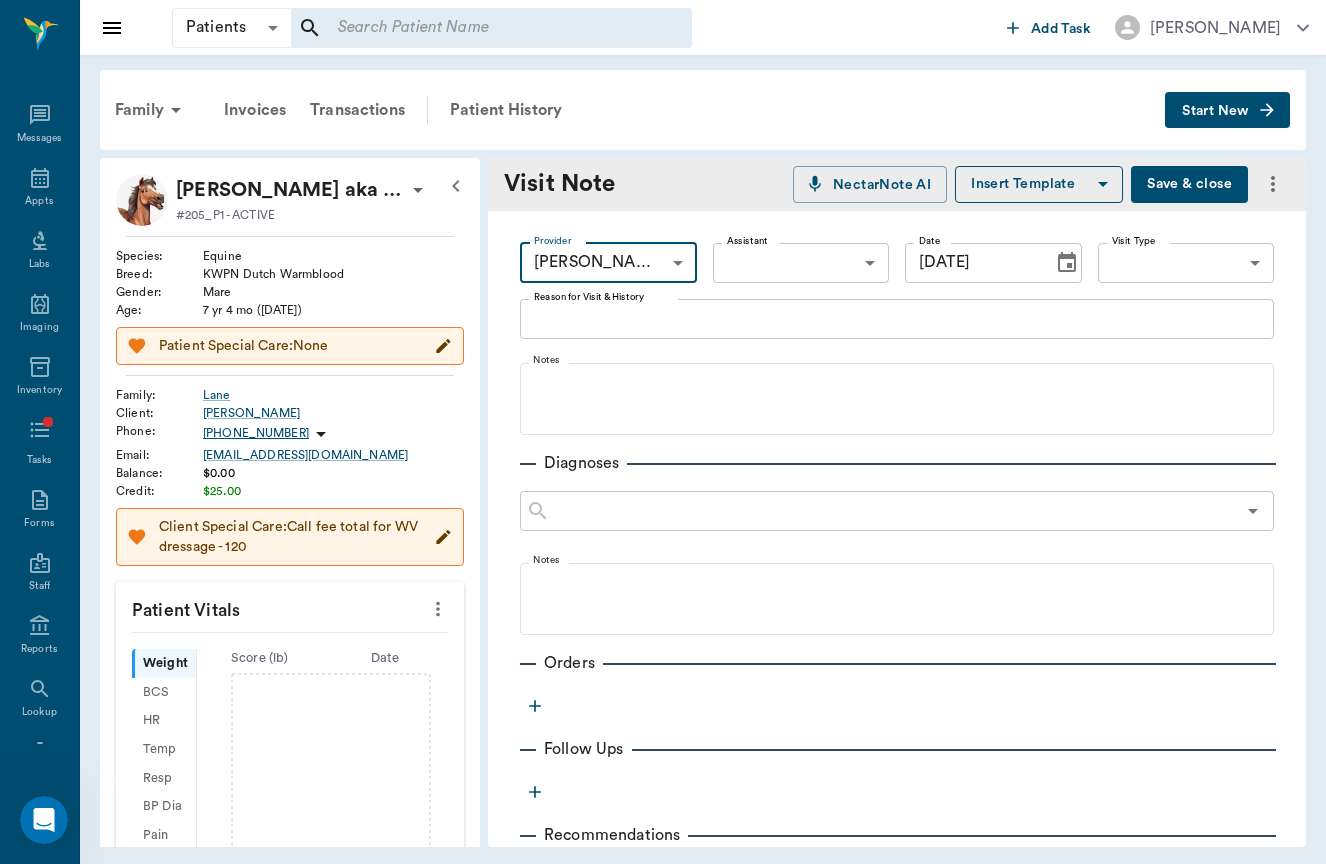 click on "Provider [PERSON_NAME] 649b3e03b5bc7e03f9326794 Provider Assistant ​ Assistant Date [DATE] Date Visit Type ​ Visit Type Reason for Visit & History x Reason for Visit & History Notes Diagnoses ​ Notes Orders Follow Ups Recommendations Notes Estimates & Invoices Attachments" at bounding box center [897, 669] 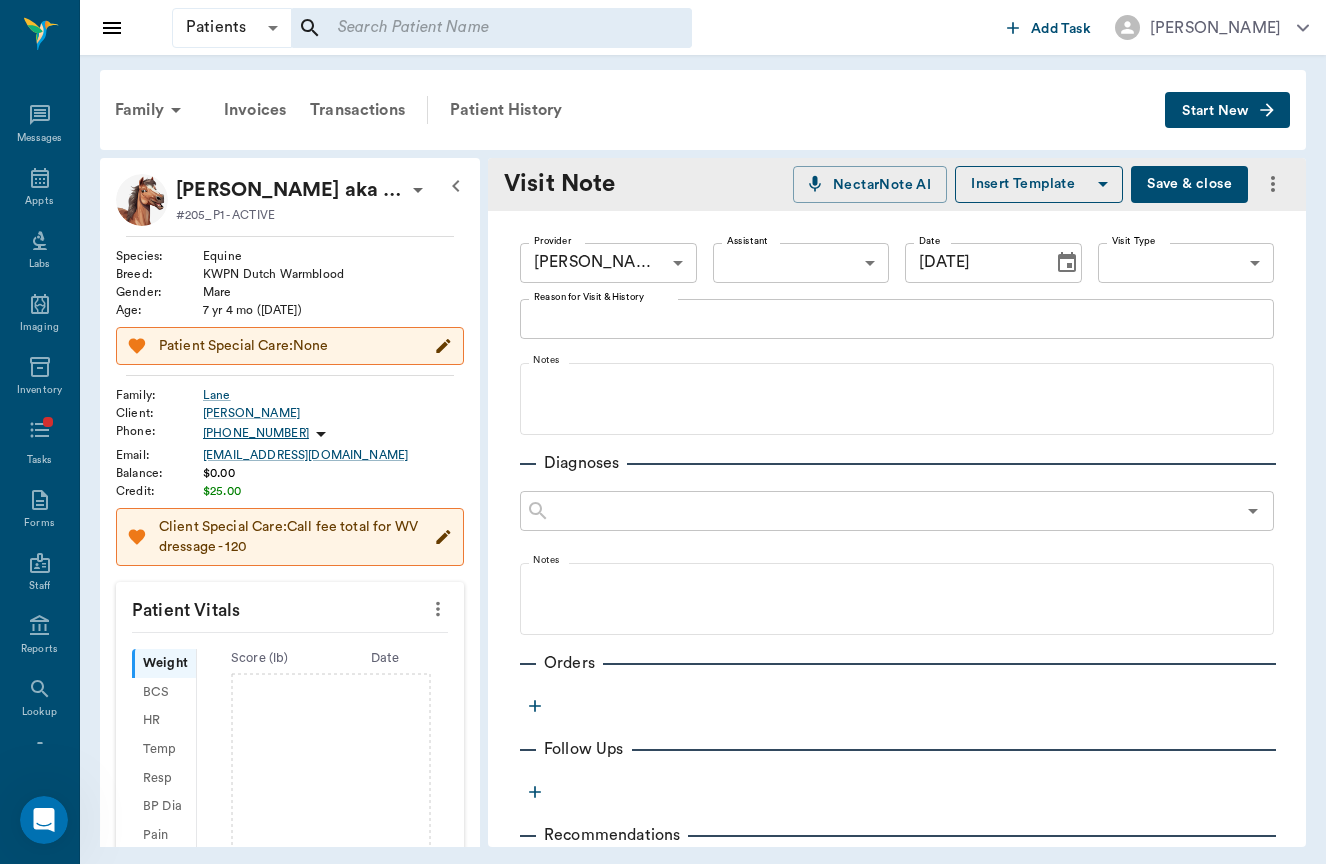 click on "Patients Patients ​ ​ Add Task [PERSON_NAME] Nectar Messages Appts Labs Imaging Inventory Tasks Forms Staff Reports Lookup Settings Family Invoices Transactions Patient History Start New [PERSON_NAME] aka N'Orleans [DEMOGRAPHIC_DATA] Lane #205_P1    -    ACTIVE   Species : Equine Breed : KWPN Dutch Warmblood Gender : Mare Age : [DEMOGRAPHIC_DATA] yr 4 mo ([DATE]) Patient Special Care:  None Family : Lane Client : [PERSON_NAME] Phone : [PHONE_NUMBER] Email : [EMAIL_ADDRESS][DOMAIN_NAME] Balance : $0.00 Credit : $25.00 Client Special Care:  Call fee total for WV dressage - 120 Patient Vitals Weight BCS HR Temp Resp BP Dia Pain Perio Score ( lb ) Date Ongoing diagnosis Current Rx Reminders Upcoming appointments Schedule Appointment Visit Note NectarNote AI Insert Template  Save & close Provider [PERSON_NAME] 649b3e03b5bc7e03f9326794 Provider Assistant ​ Assistant Date [DATE] Date Visit Type ​ Visit Type Reason for Visit & History x Reason for Visit & History Notes Diagnoses ​ Notes Orders Follow Ups Recommendations Notes Attachments" at bounding box center (663, 432) 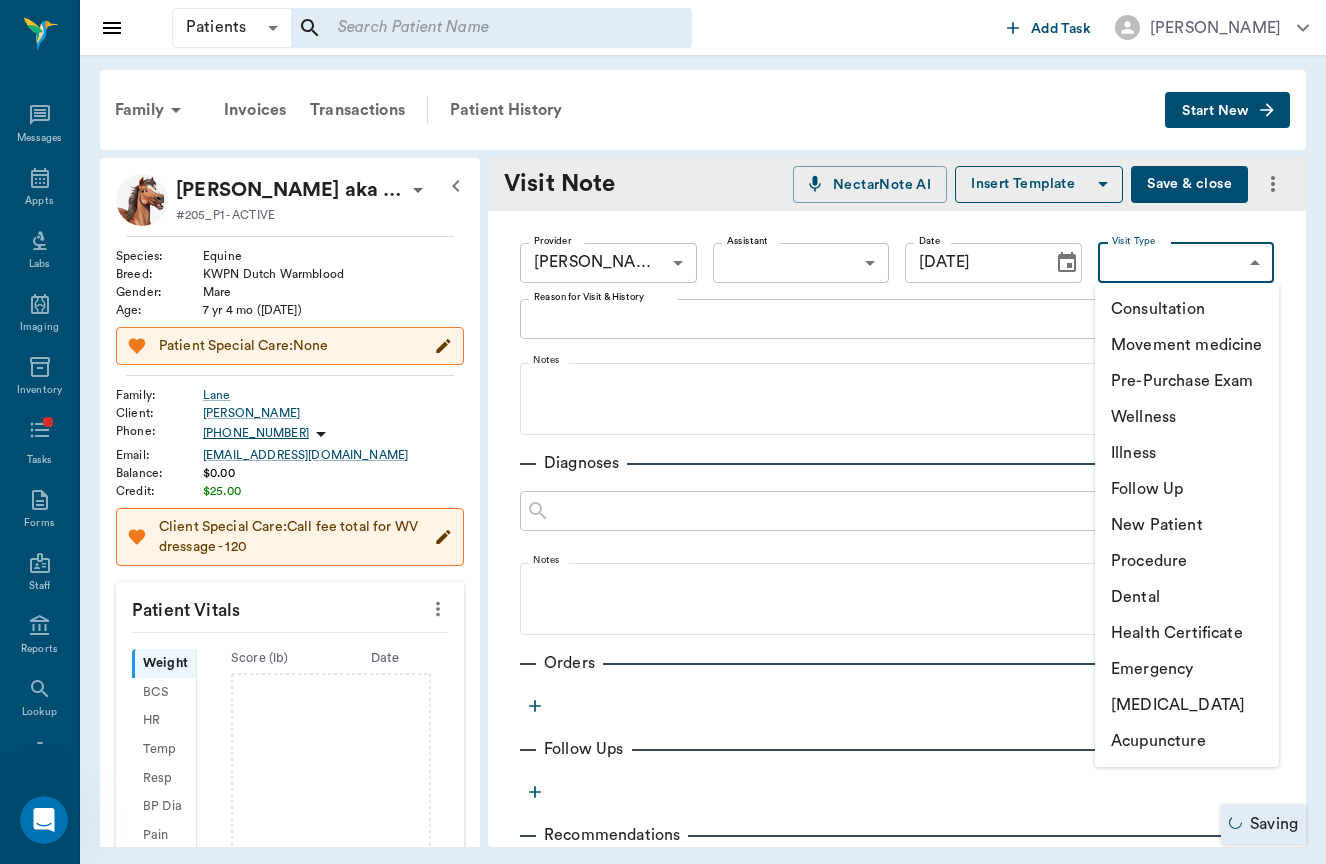 click on "Follow Up" at bounding box center (1187, 489) 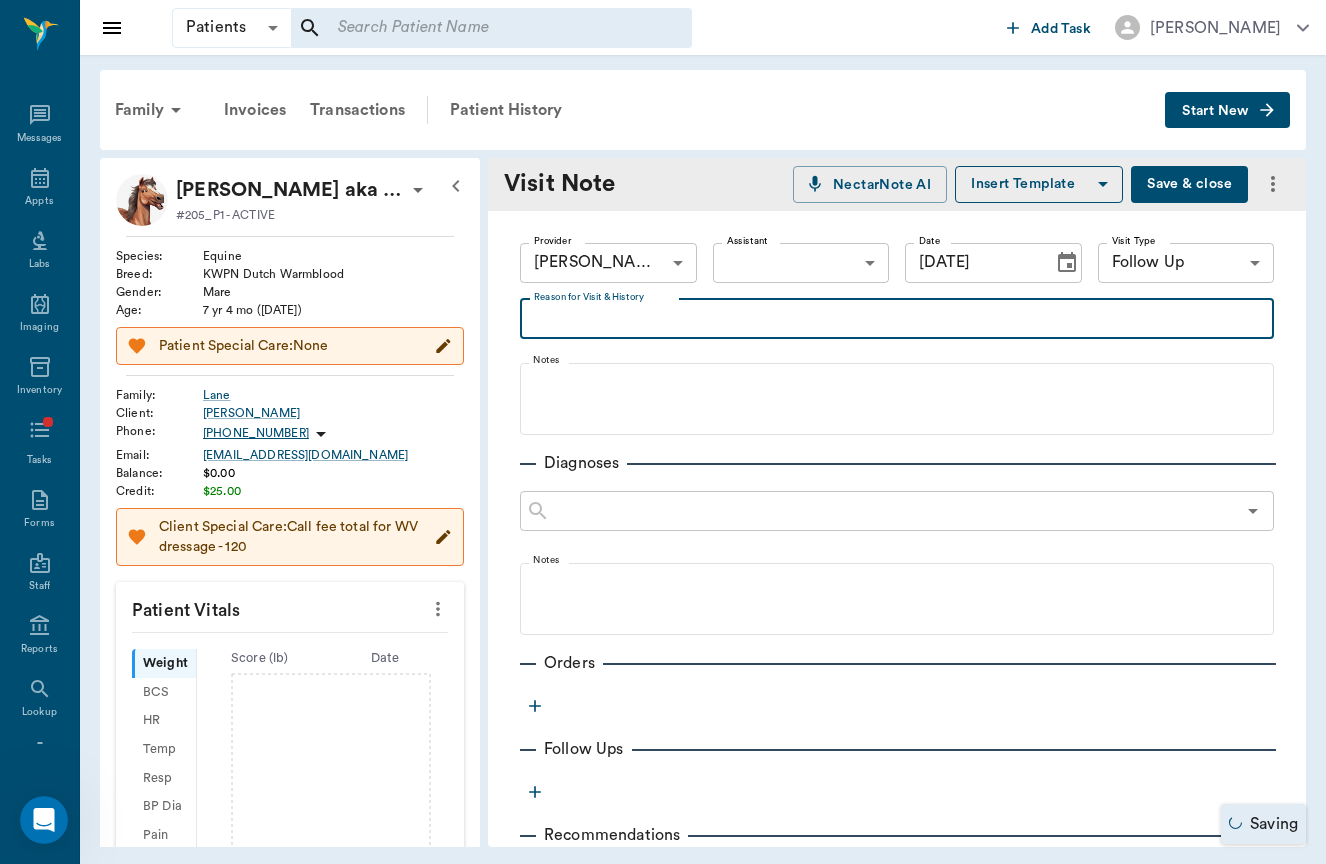 click on "Reason for Visit & History" at bounding box center (897, 318) 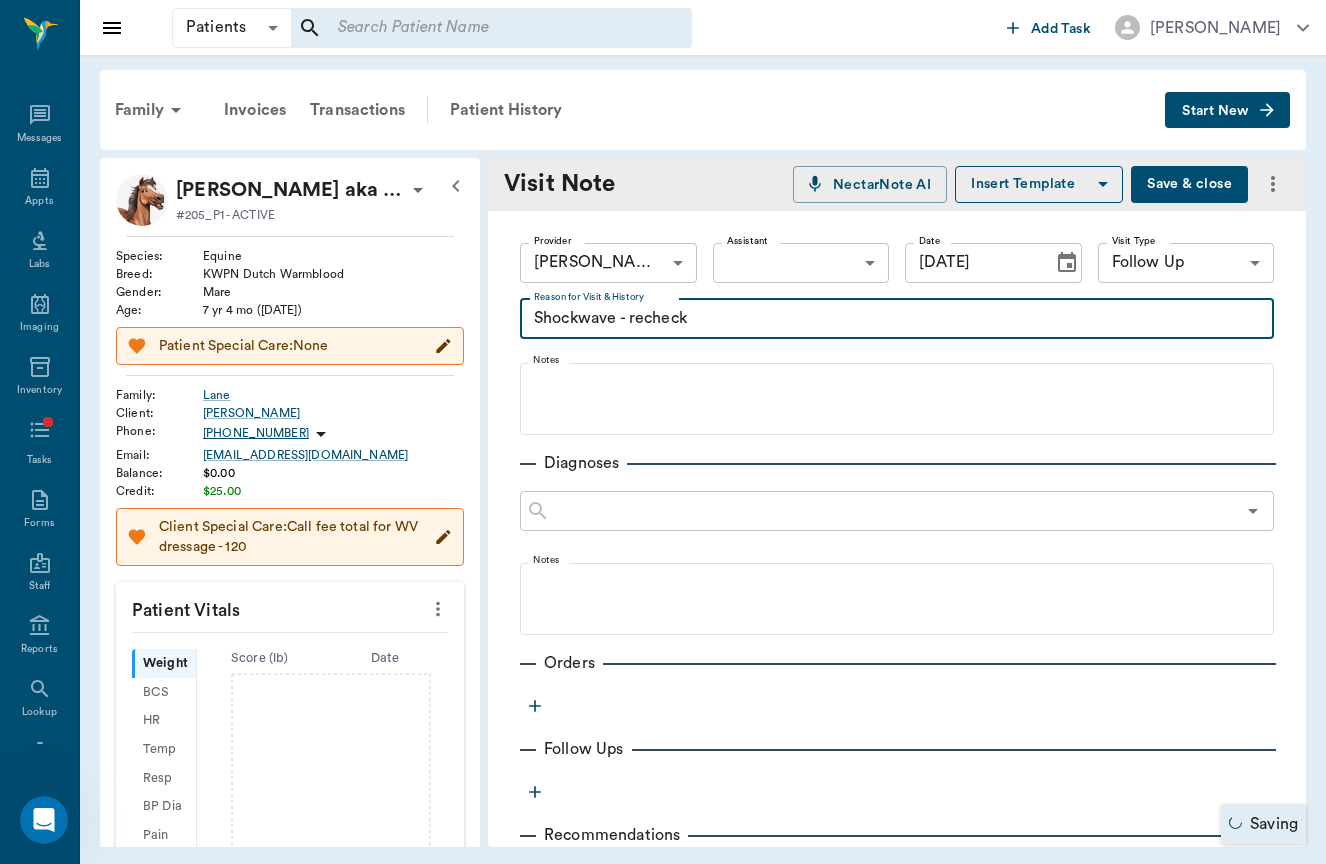 type on "Shockwave - recheck" 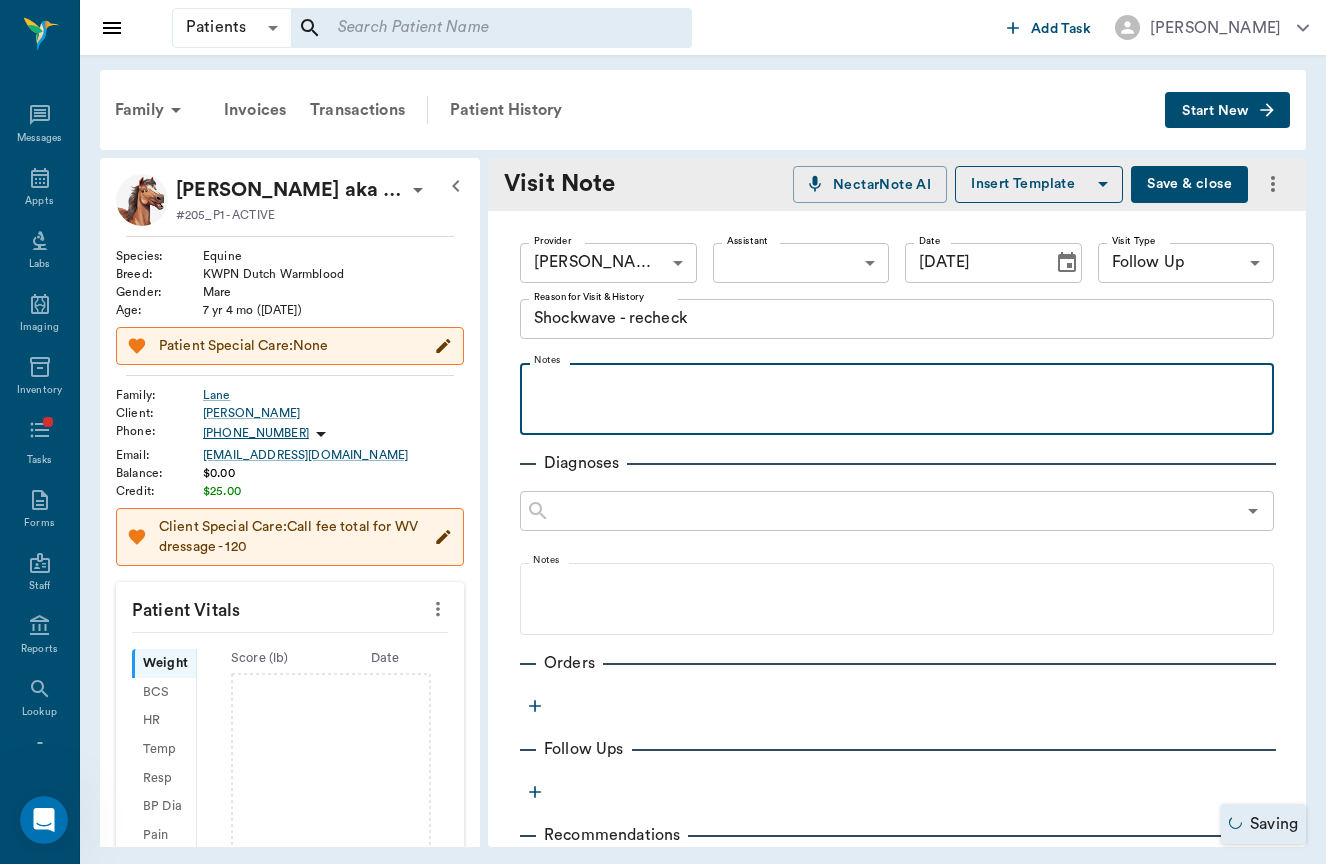 type 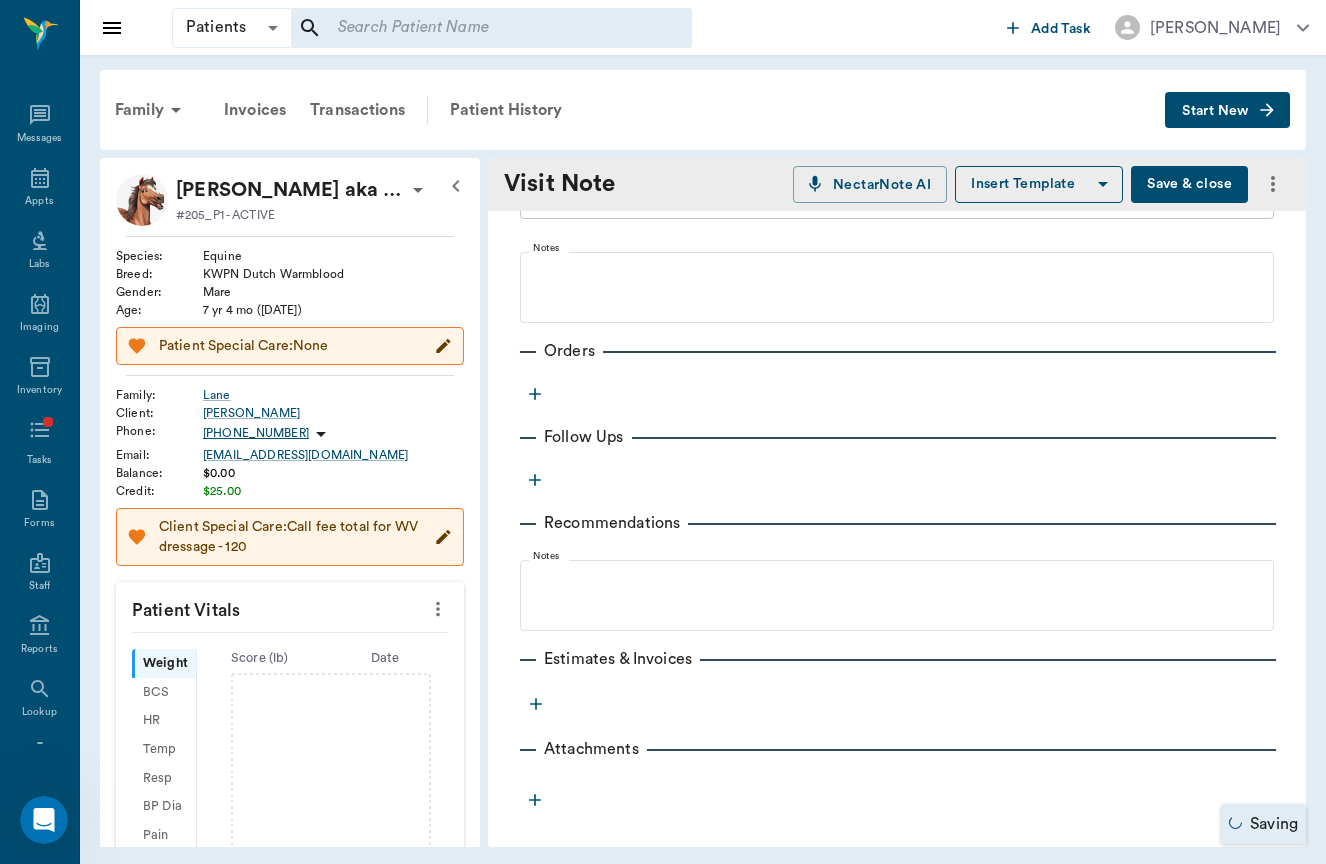 click 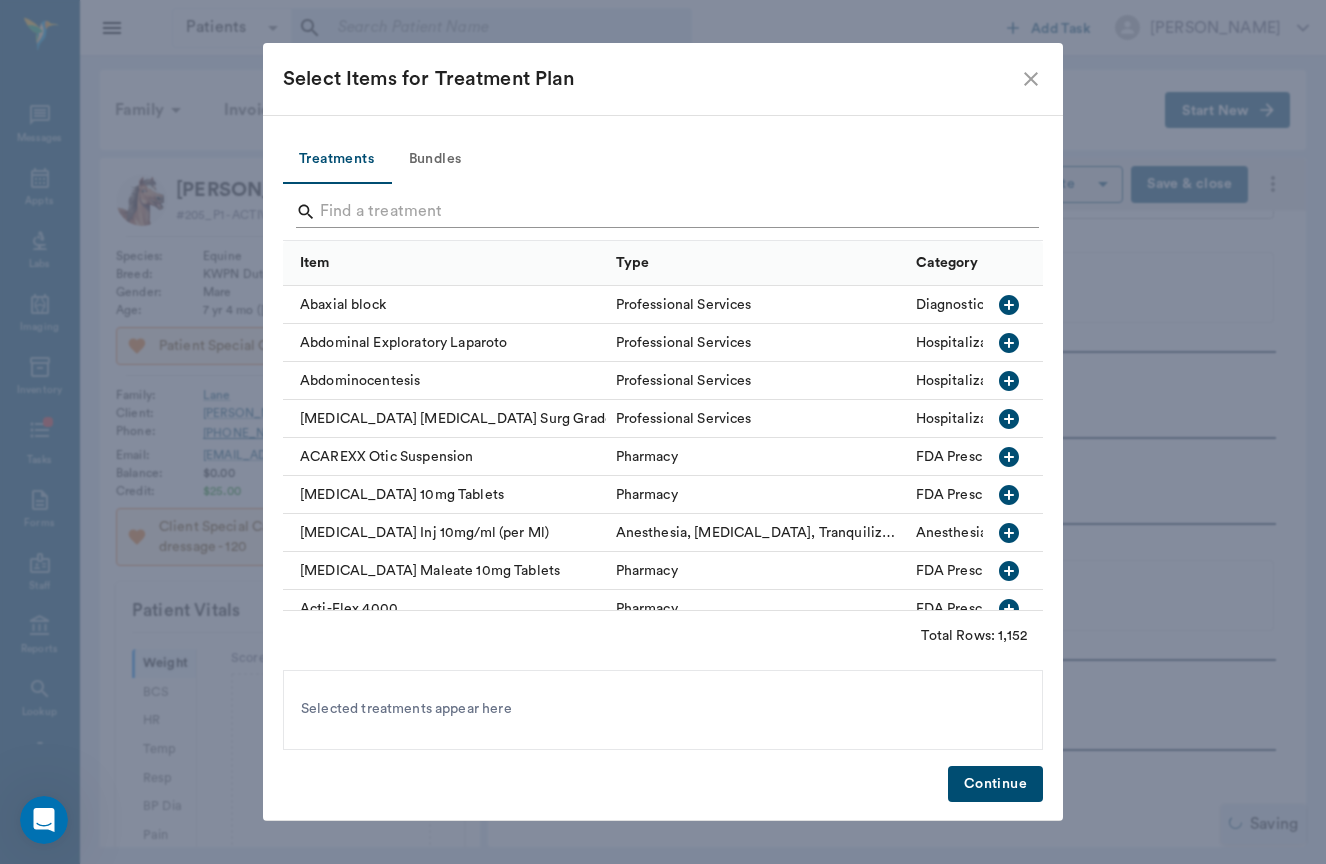 click at bounding box center [664, 212] 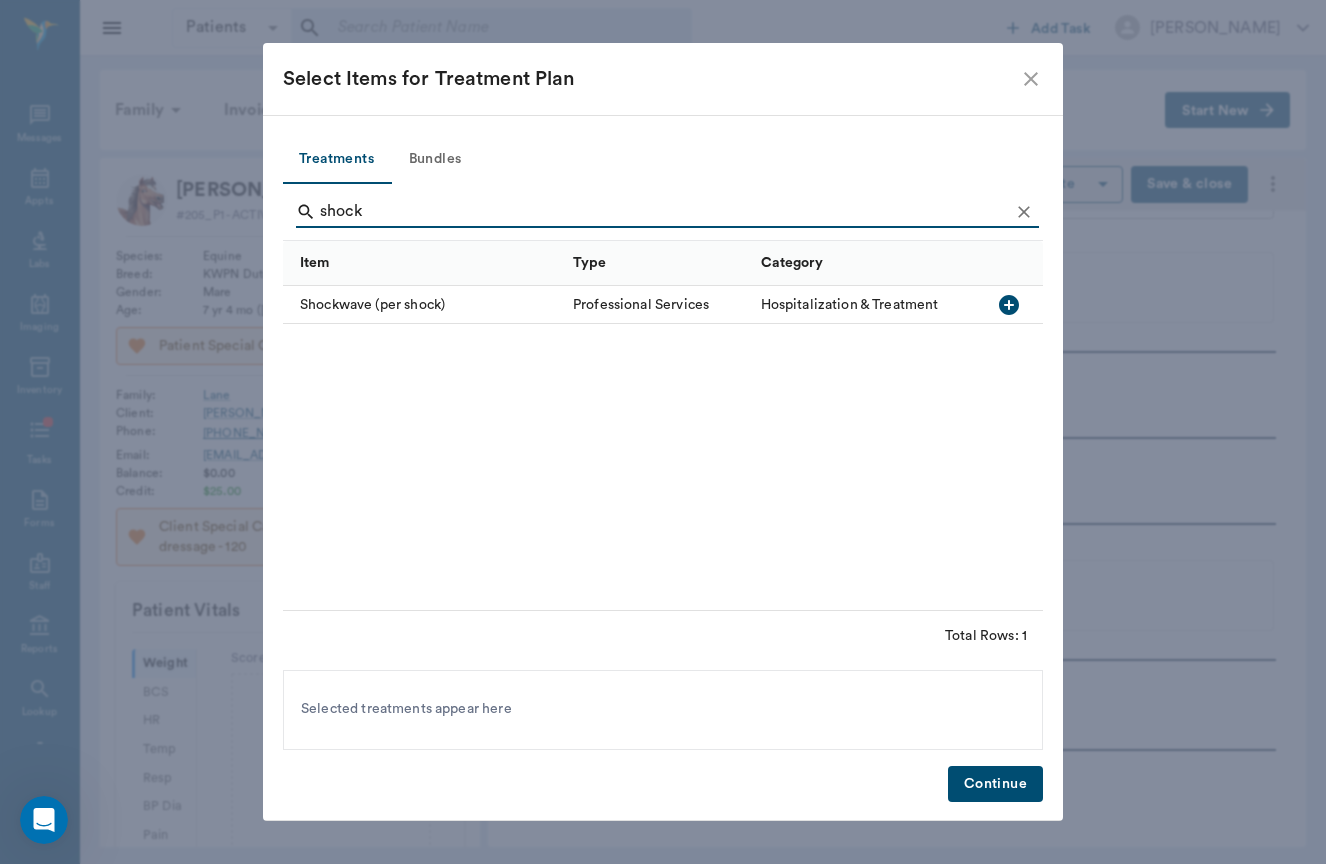 type on "shock" 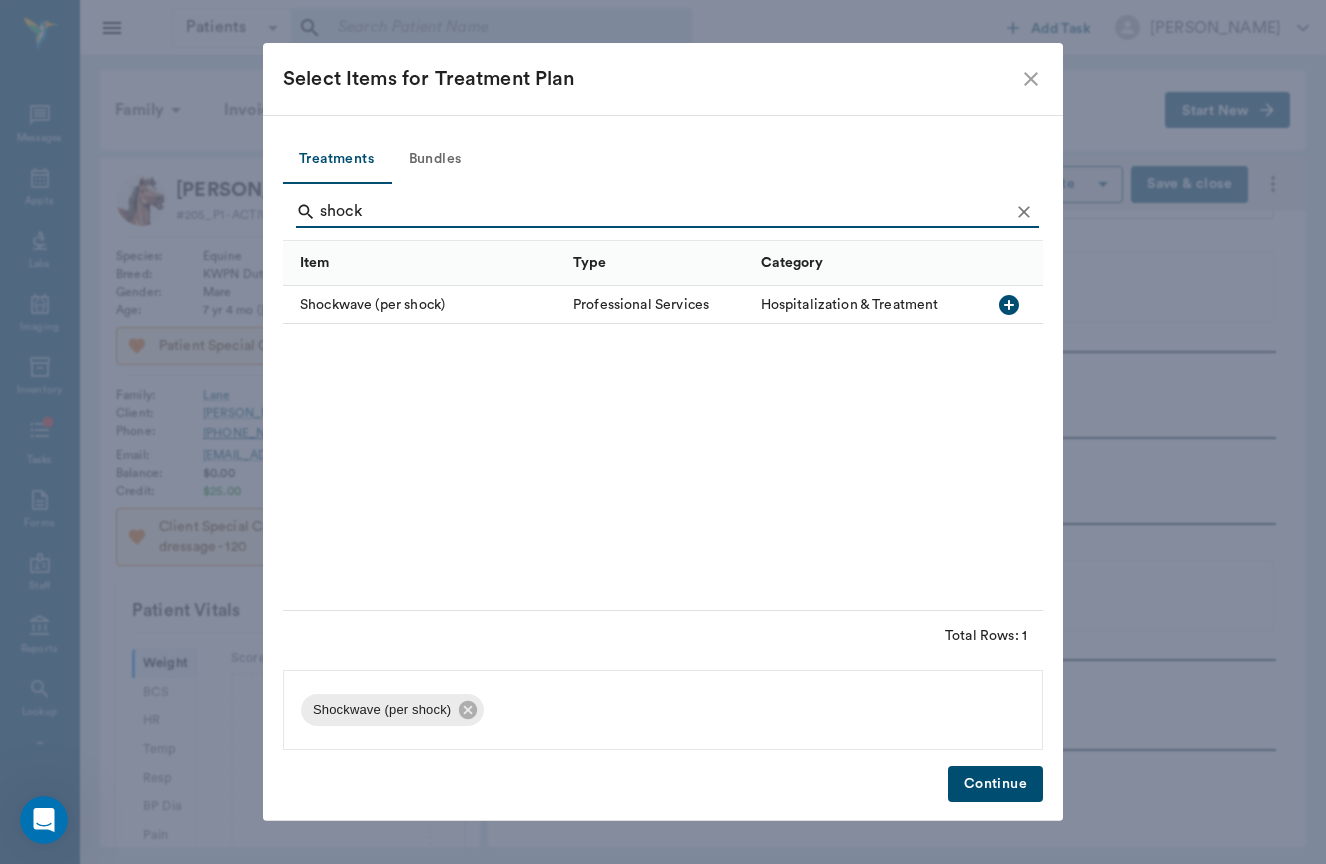 click on "Continue" at bounding box center (995, 784) 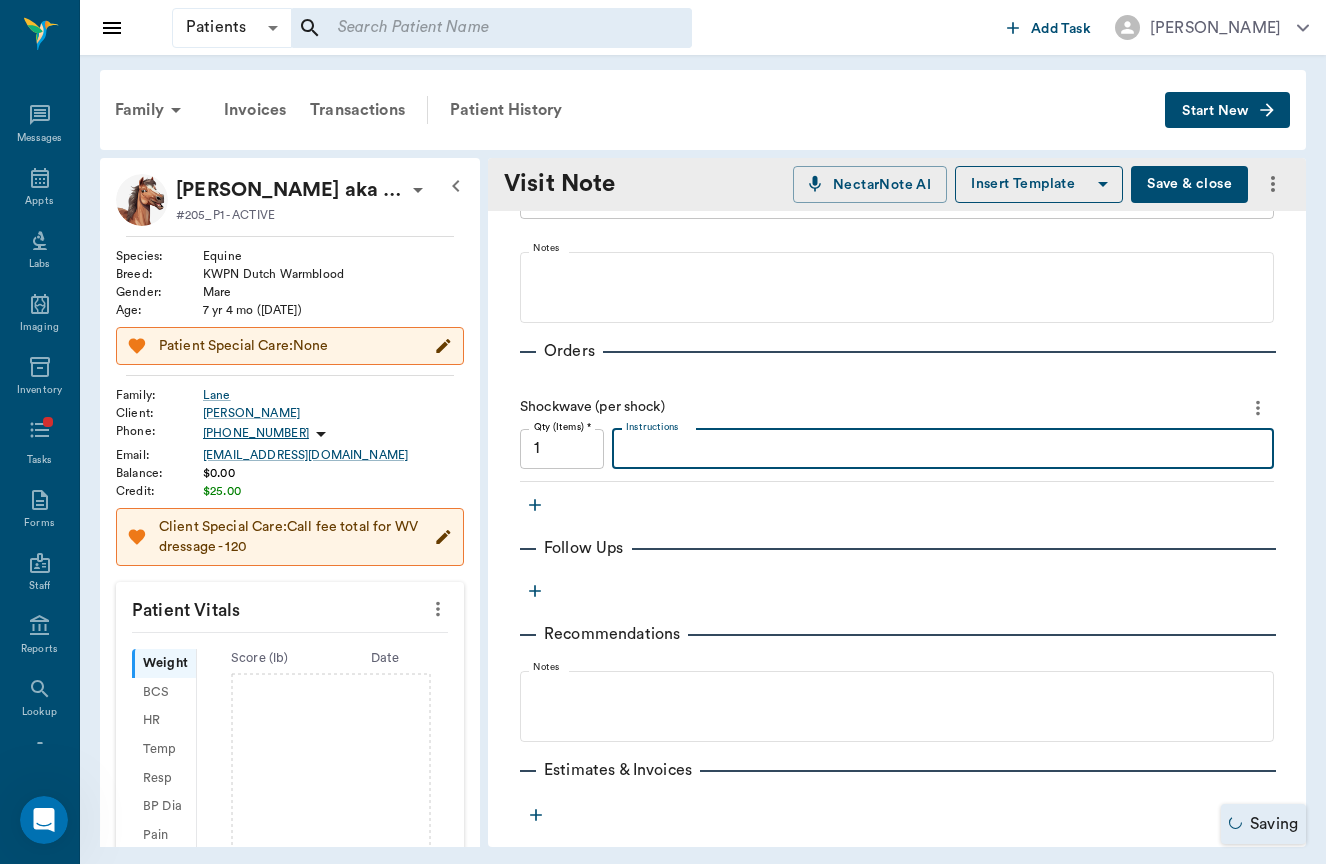 click on "Instructions" at bounding box center (943, 448) 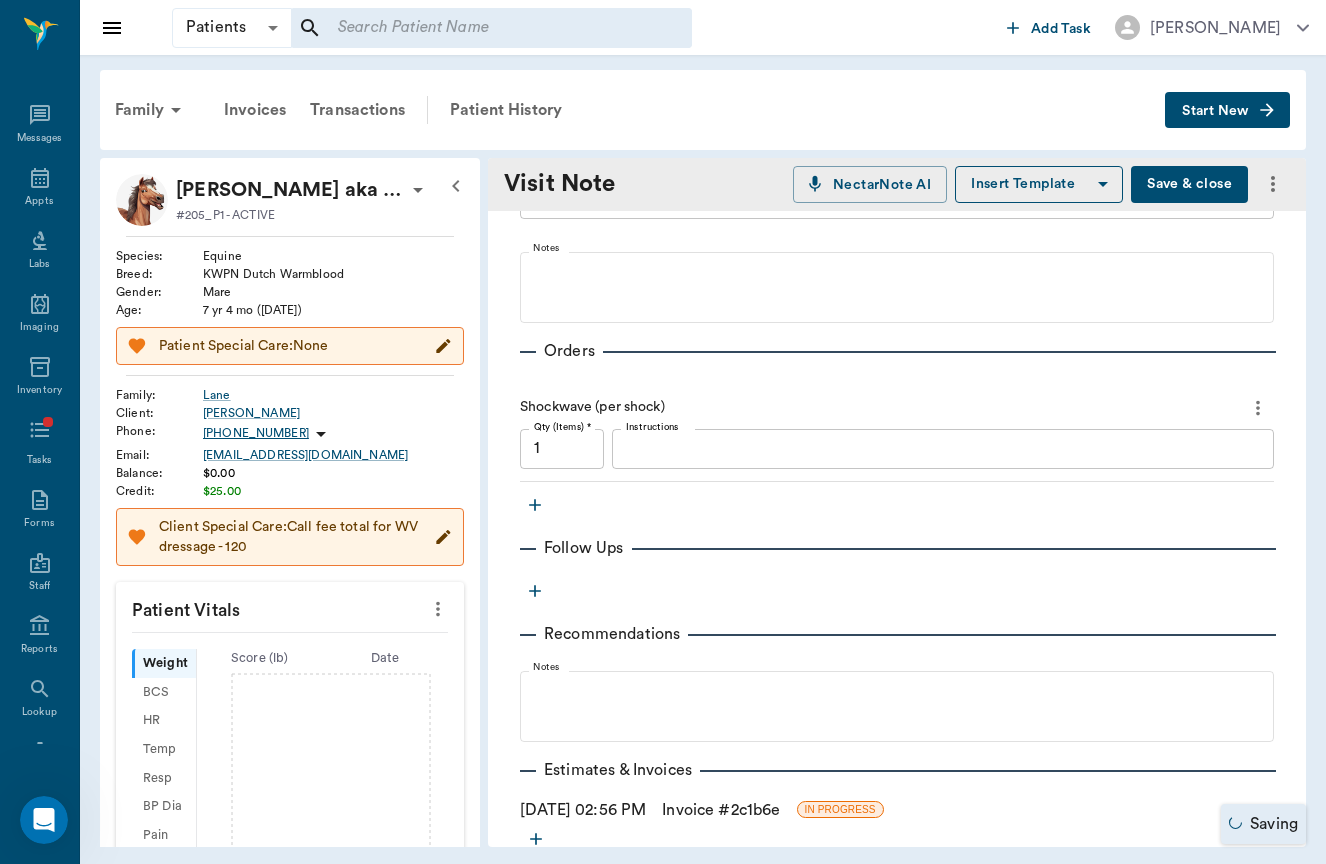 click on "Qty (Items) * 1 Qty (Items) * Instructions x Instructions" at bounding box center [897, 449] 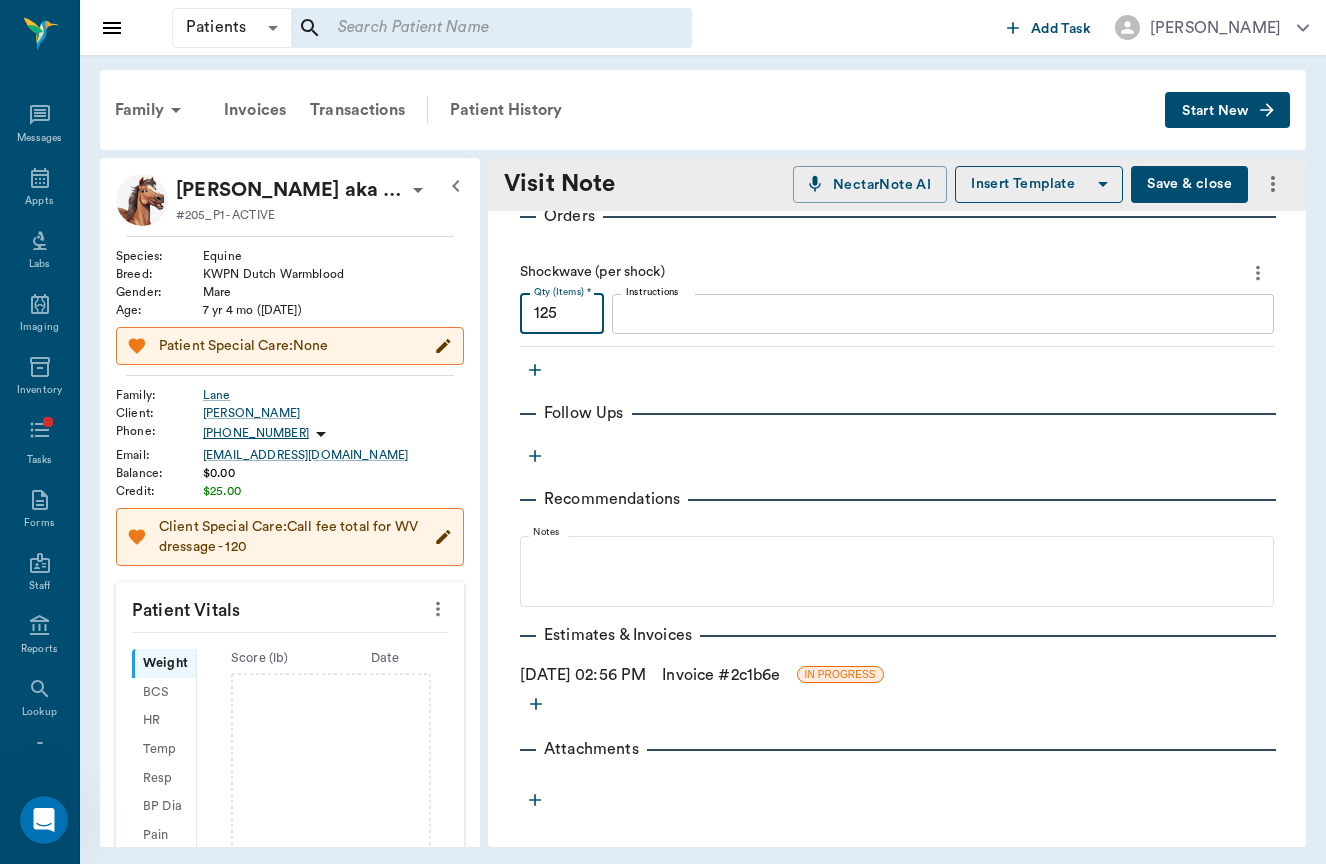 scroll, scrollTop: 482, scrollLeft: 0, axis: vertical 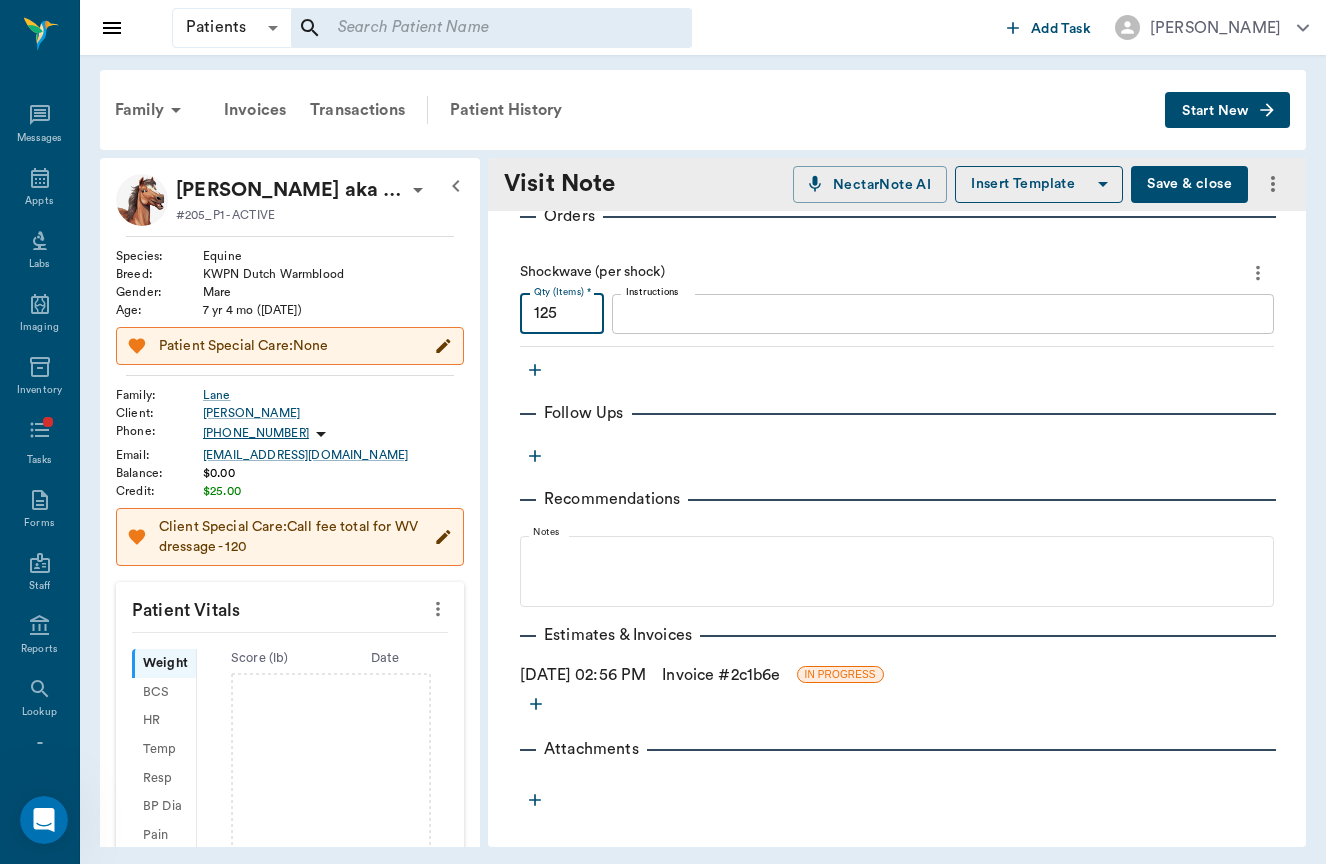 type on "1250" 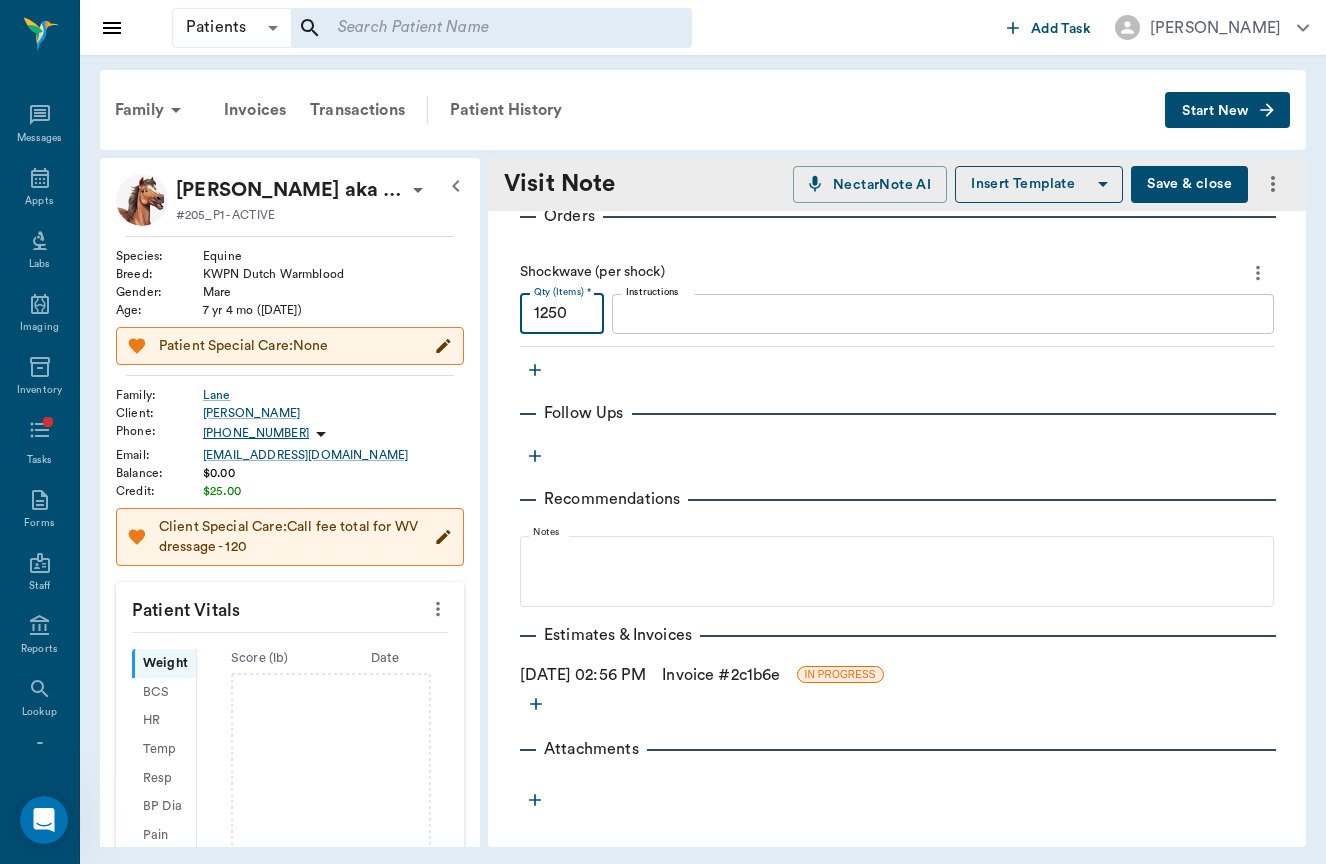 click at bounding box center (535, 370) 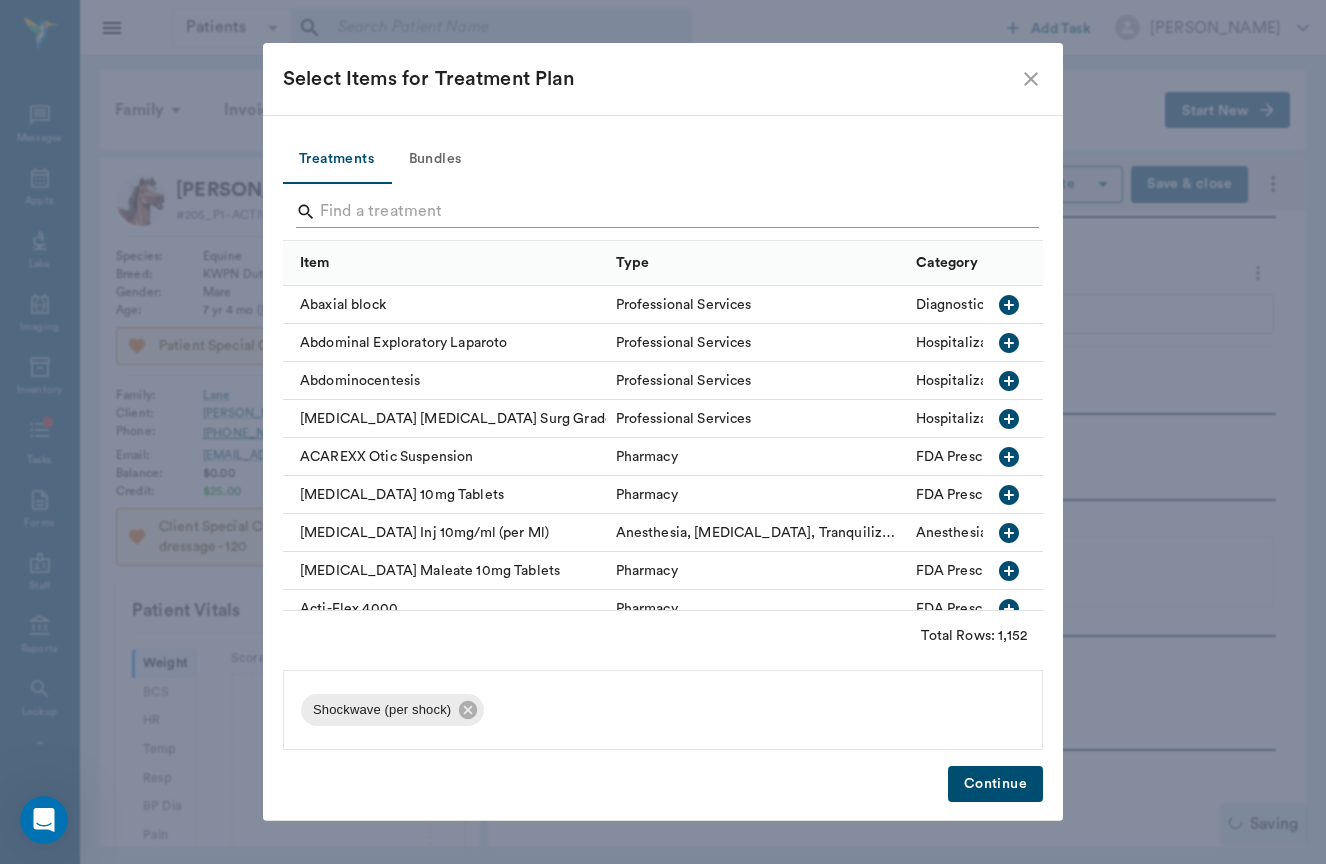 click at bounding box center (664, 212) 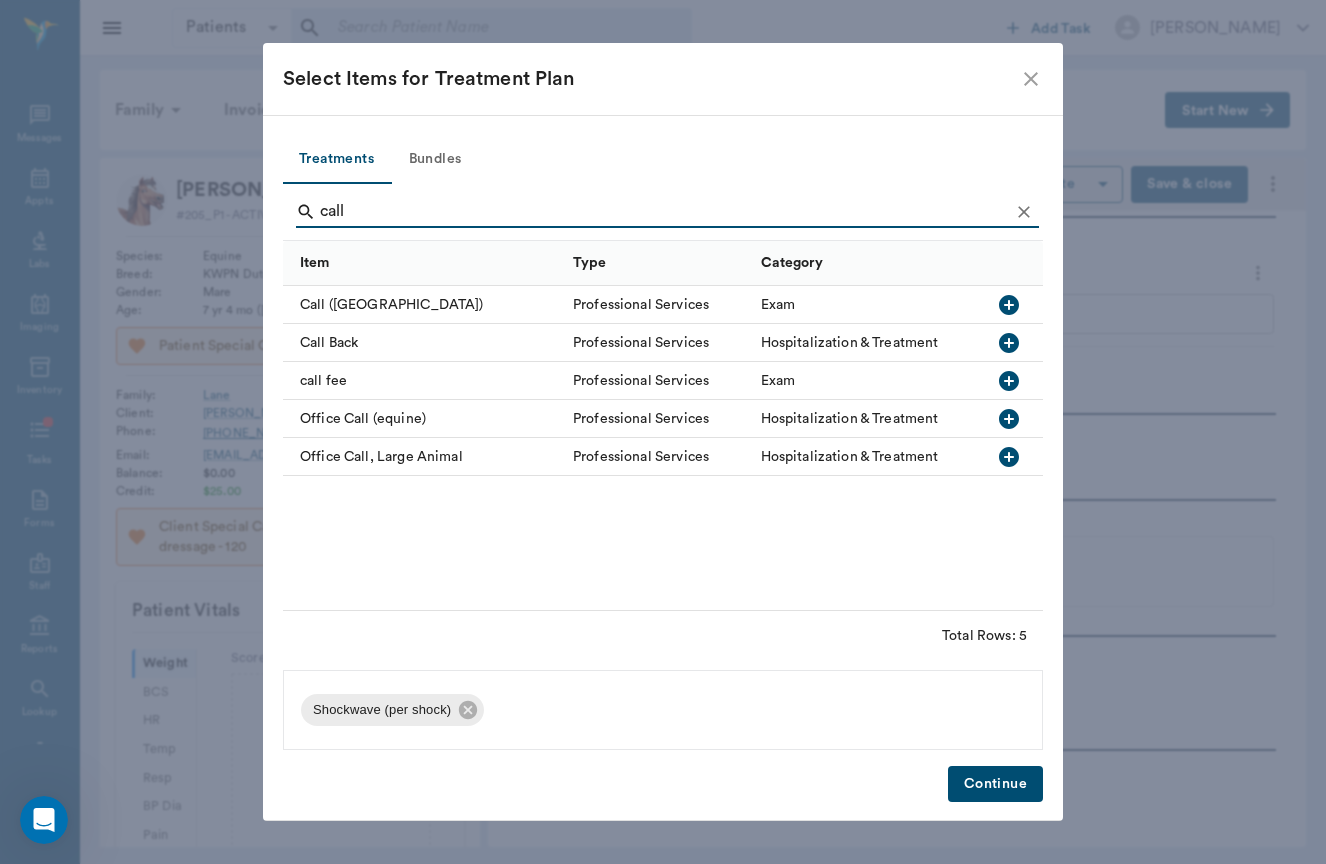 type on "call" 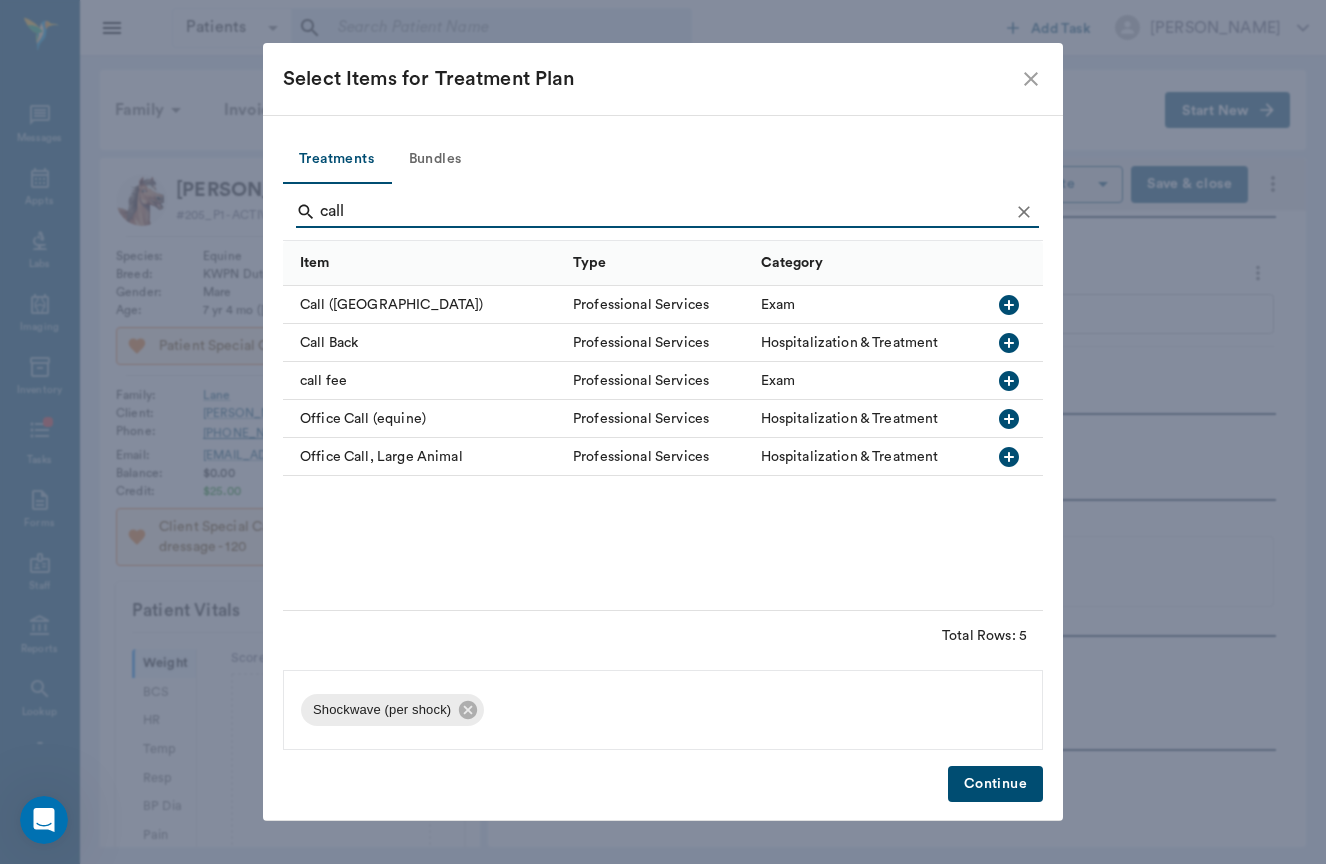 click on "call fee" at bounding box center [423, 381] 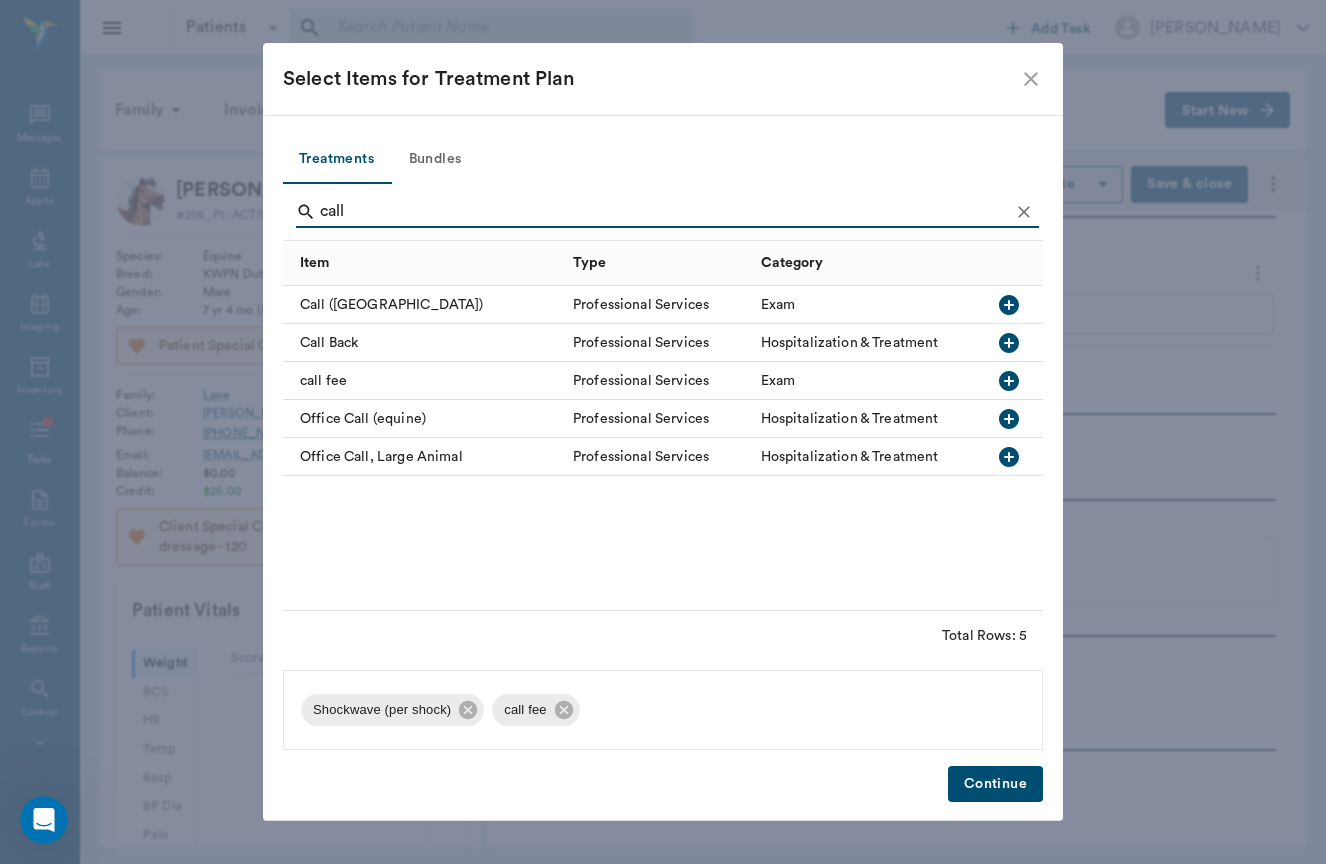 click on "Treatments Bundles call Item Type Category Call (lake Windcrest) Professional Services Exam Call Back Professional Services Hospitalization & Treatment call fee Professional Services Exam Office Call (equine) Professional Services Hospitalization & Treatment Office Call, Large Animal Professional Services Hospitalization & Treatment Total Rows:   5 Shockwave (per shock) call fee Continue" at bounding box center (663, 468) 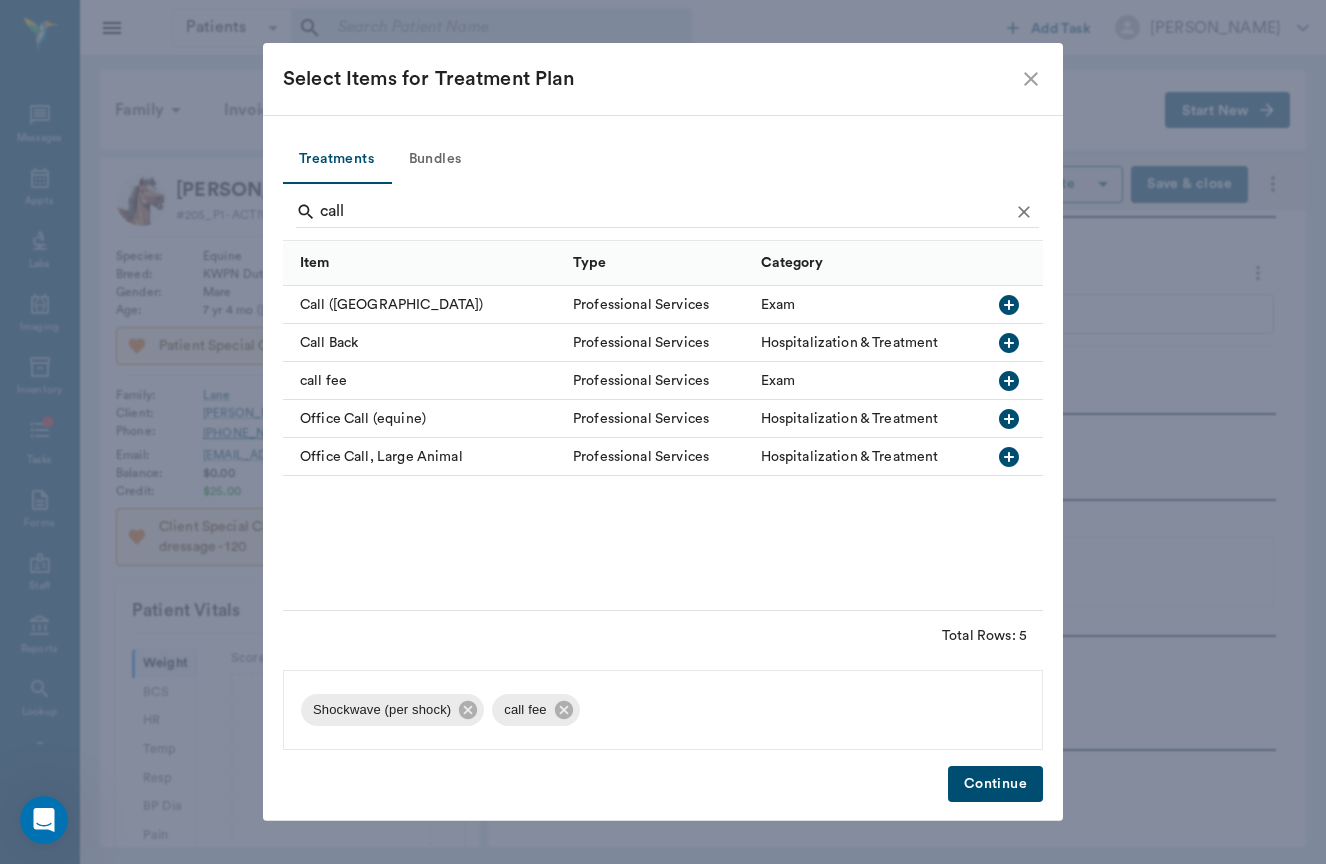 click on "Continue" at bounding box center [995, 784] 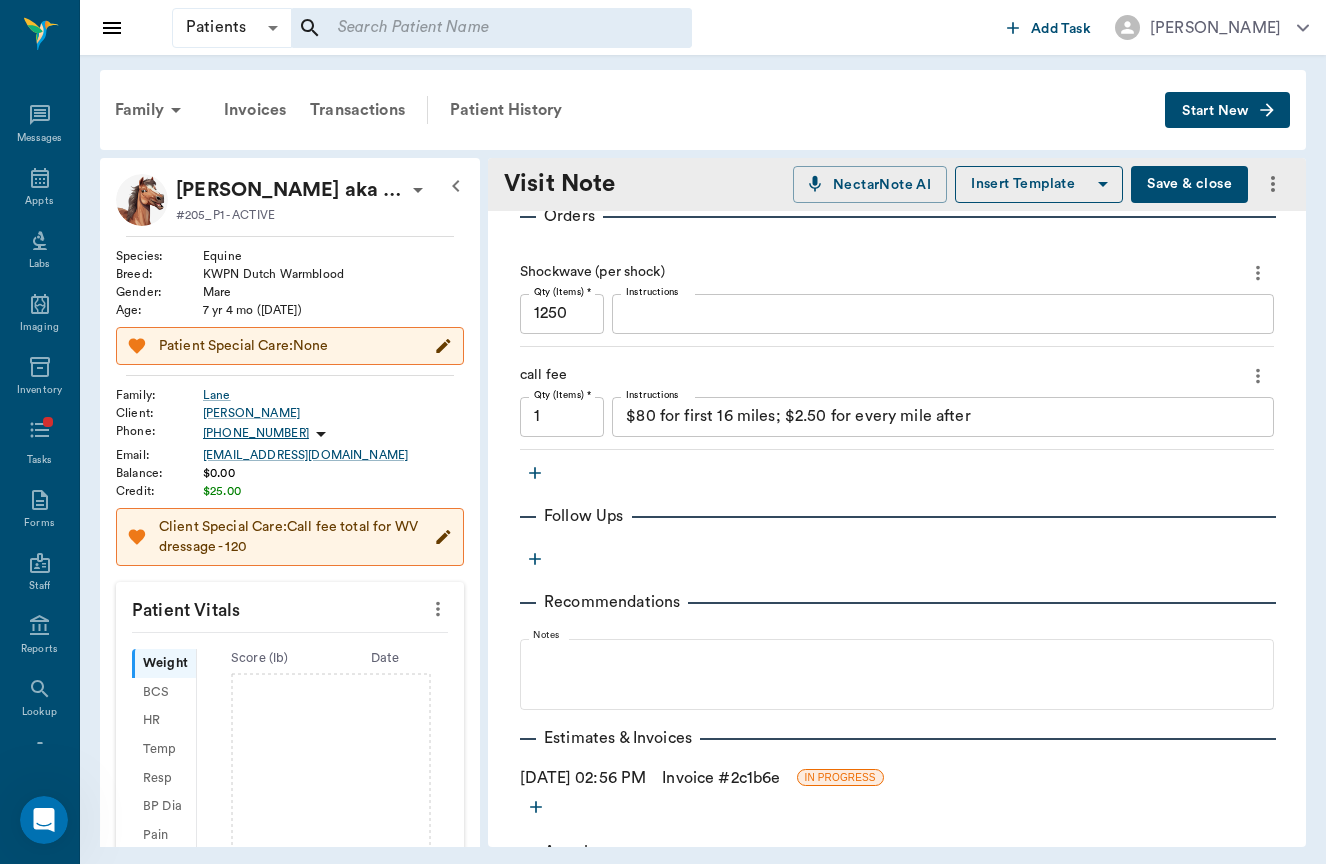 click on "call fee" at bounding box center [543, 375] 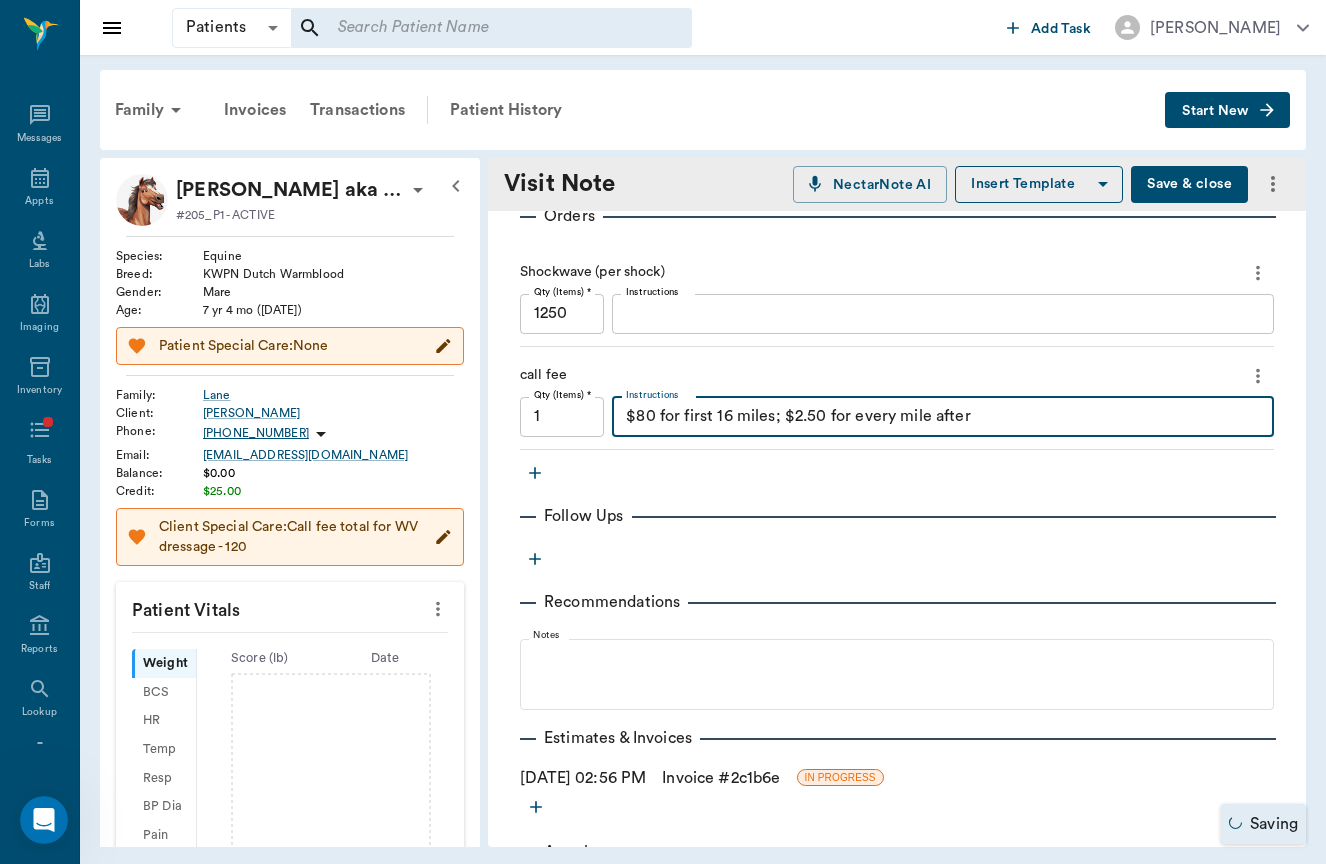click on "$80 for first 16 miles; $2.50 for every mile after" at bounding box center (943, 416) 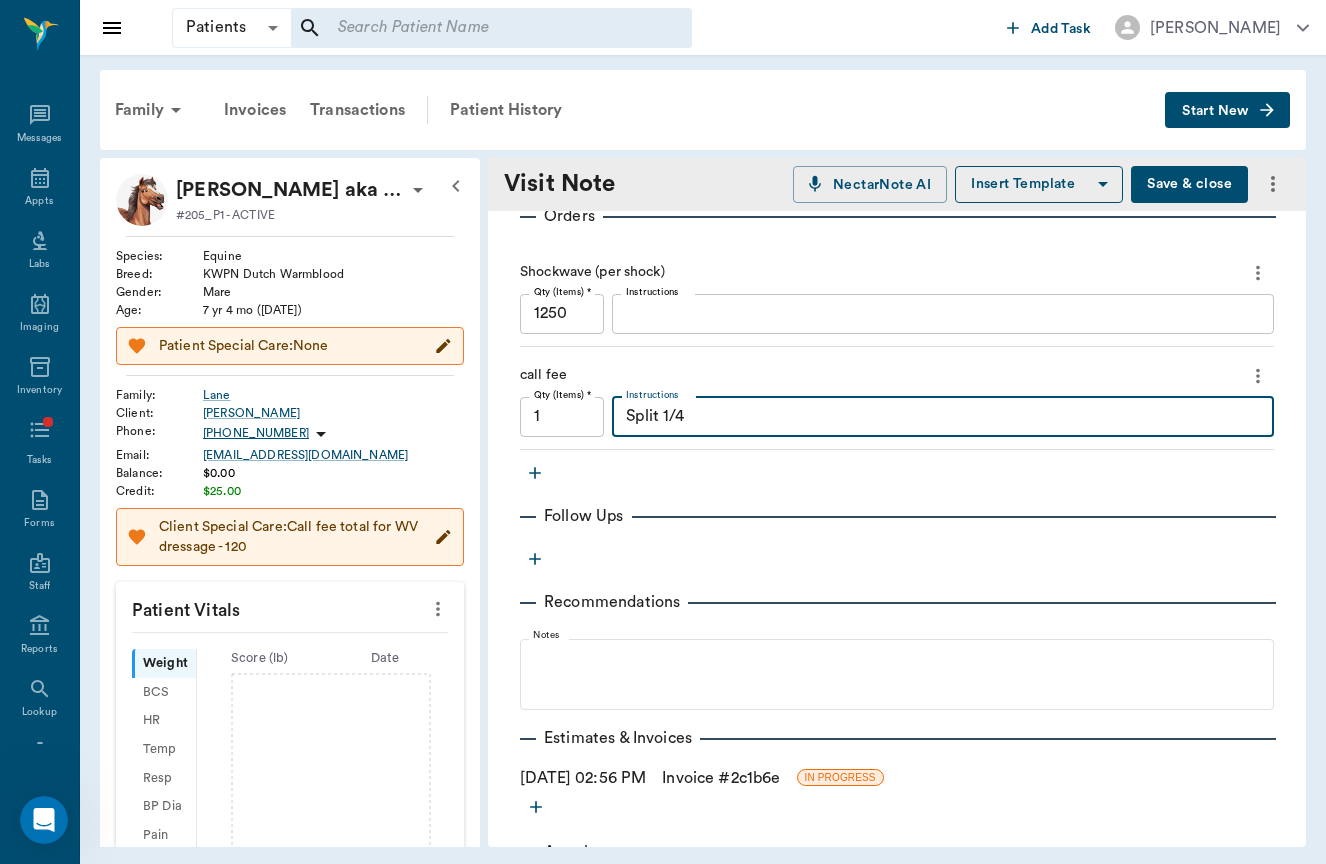 type on "Split 1/4" 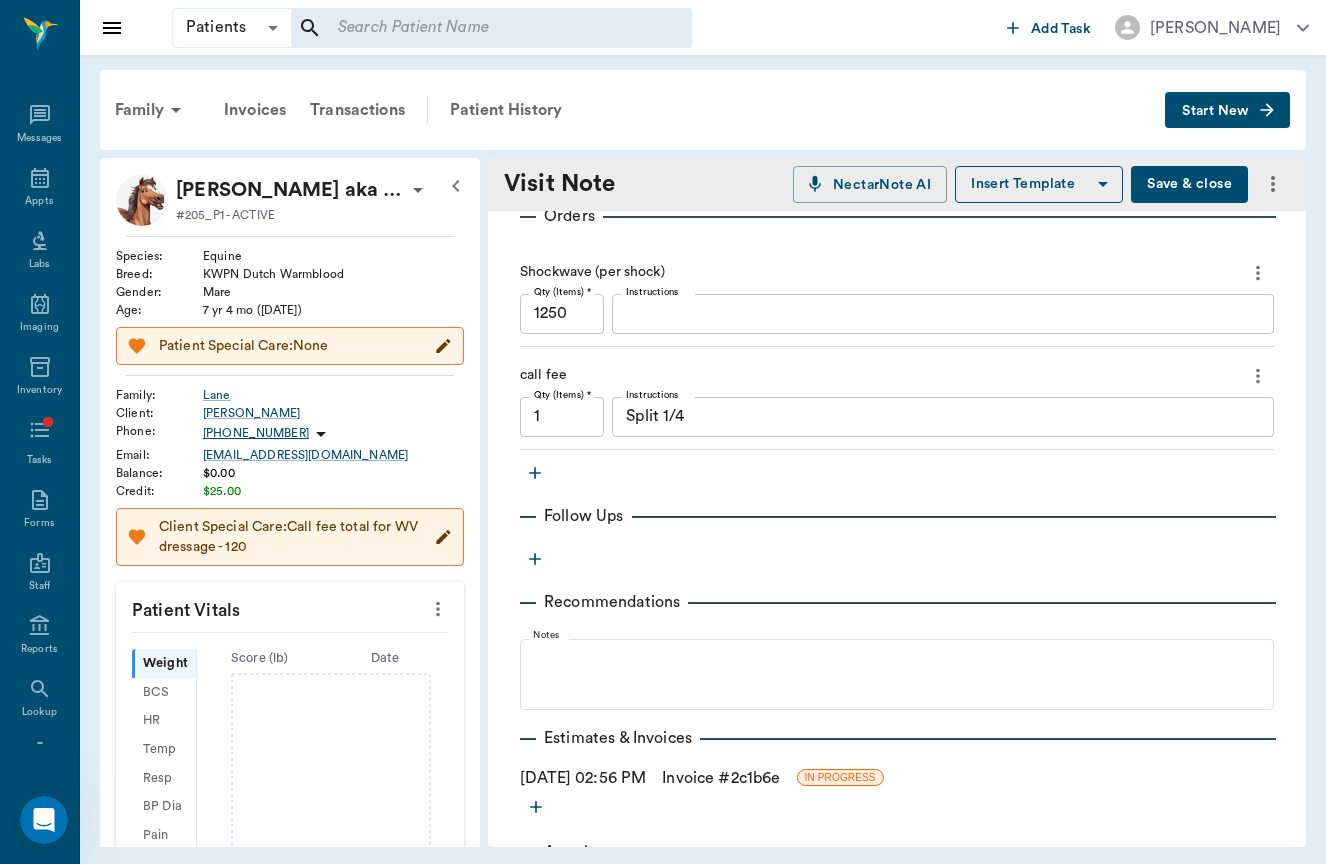click on "Invoice # 2c1b6e" at bounding box center (721, 778) 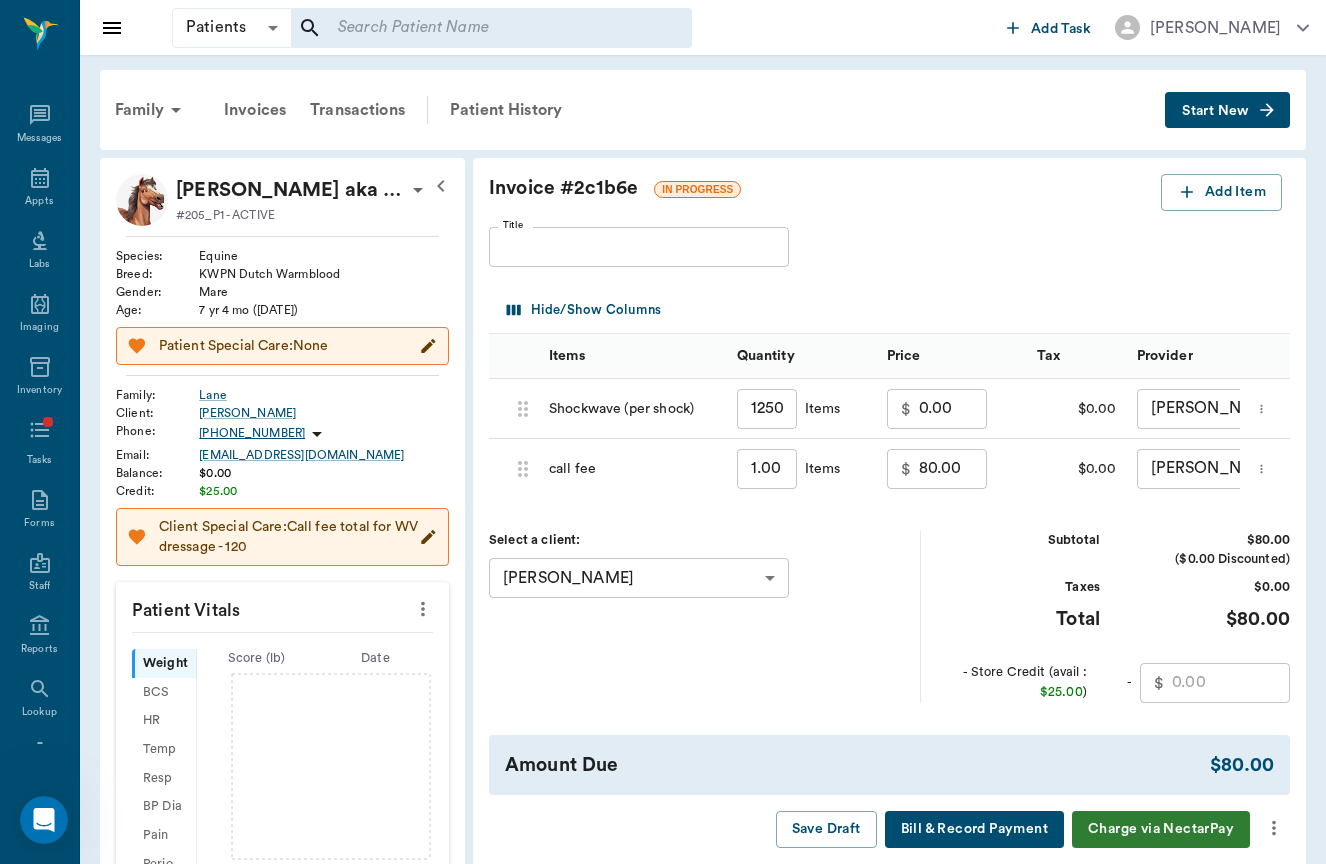 click on "80.00" at bounding box center [953, 469] 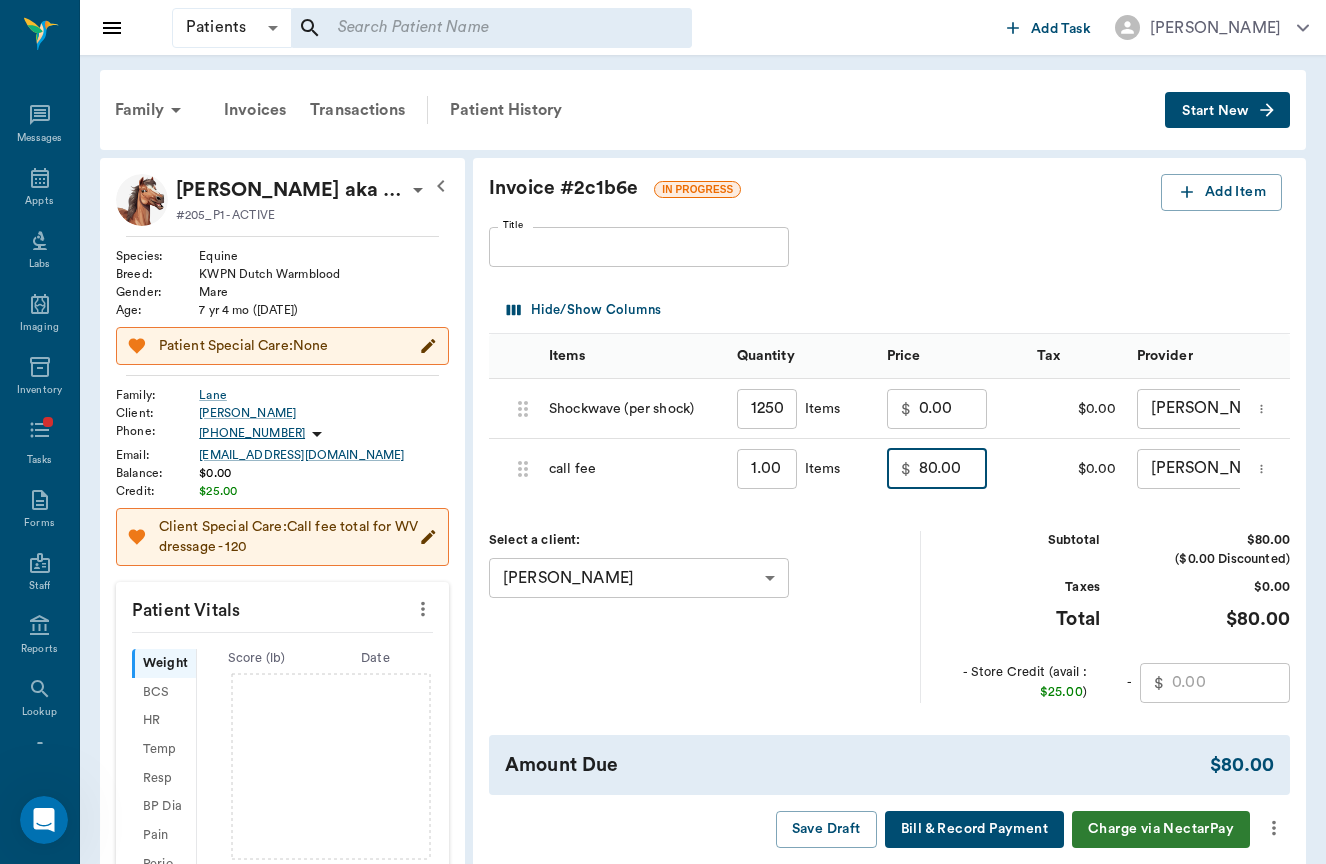 click on "80.00" at bounding box center (953, 469) 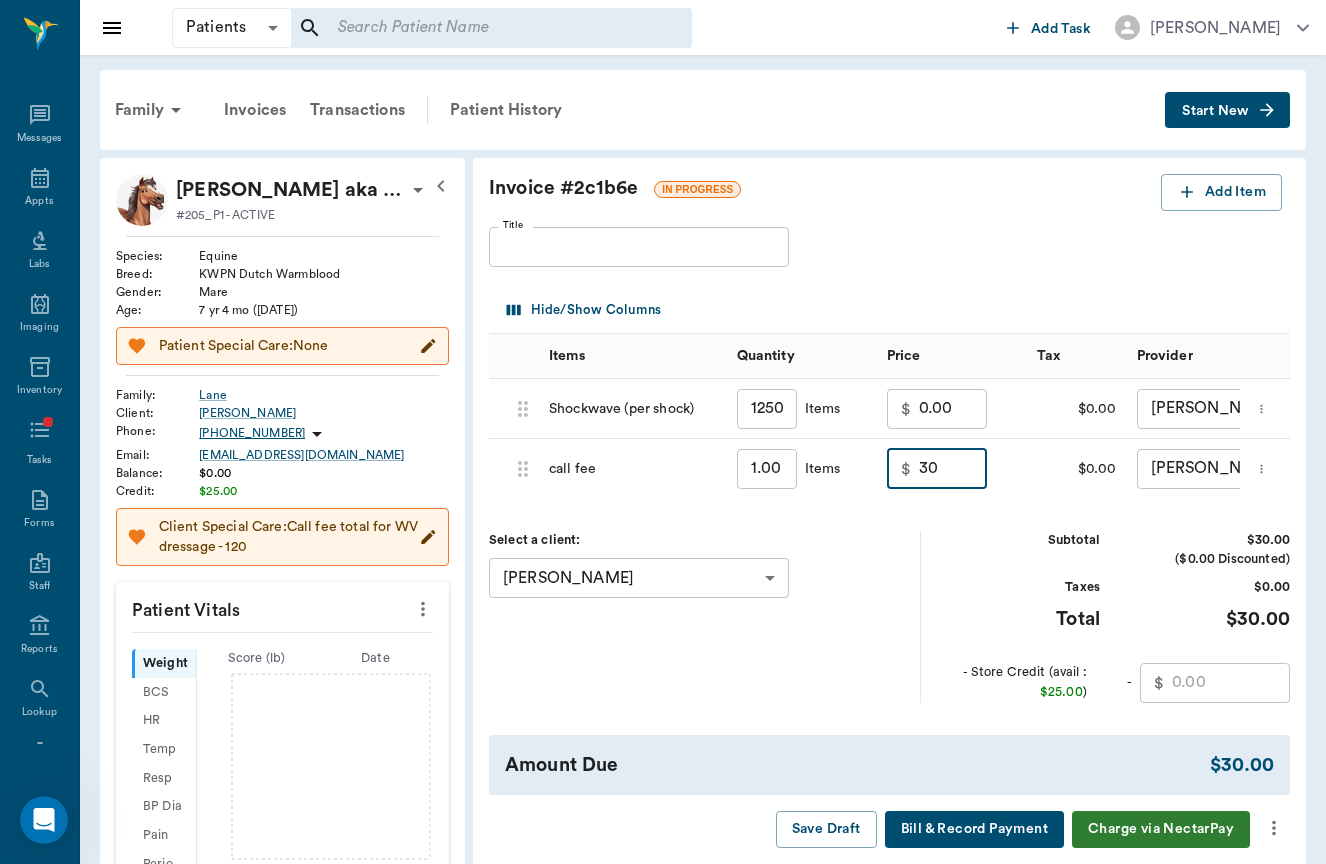 type on "30.00" 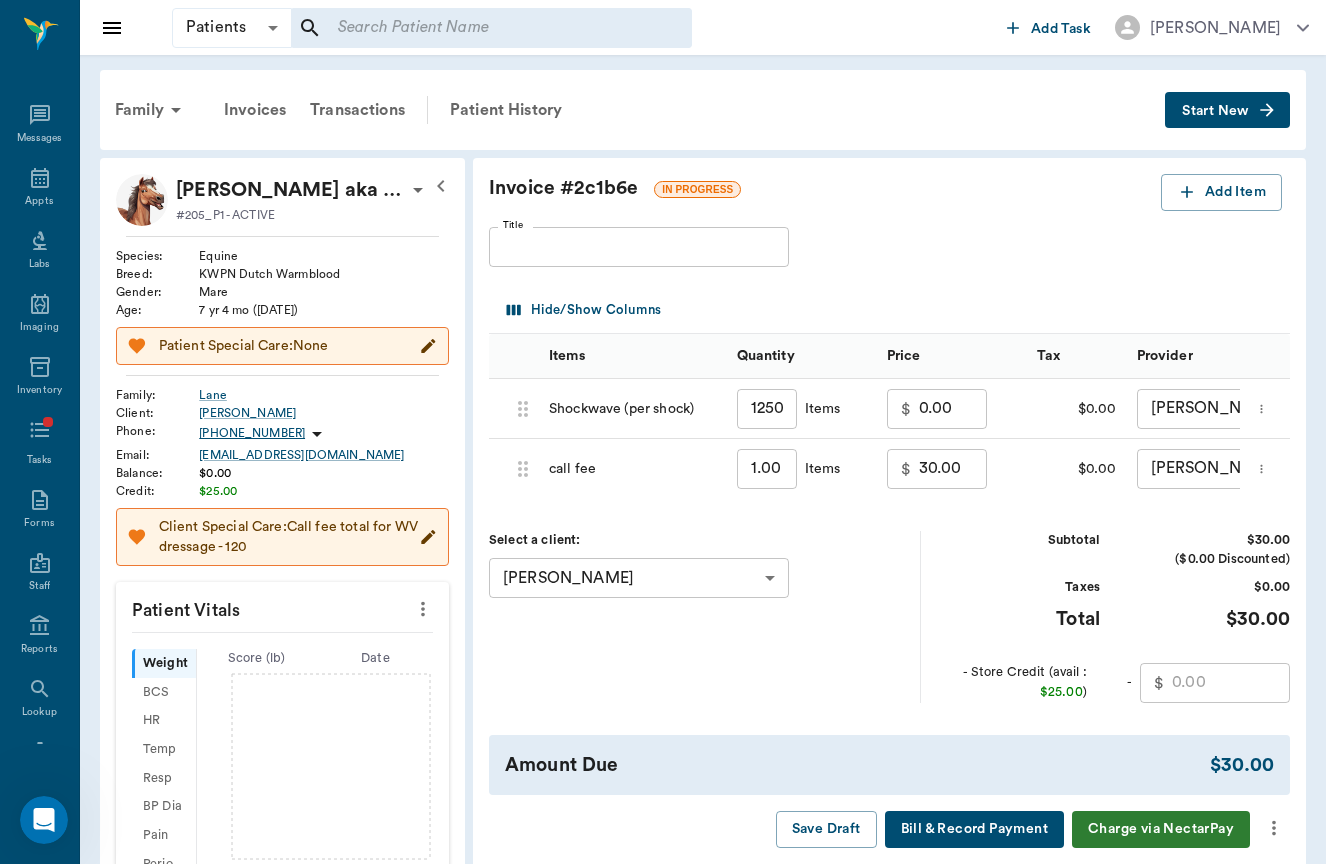 click on "Select a client: [PERSON_NAME] 6738f487ccc601f59730be72 ​" at bounding box center (705, 616) 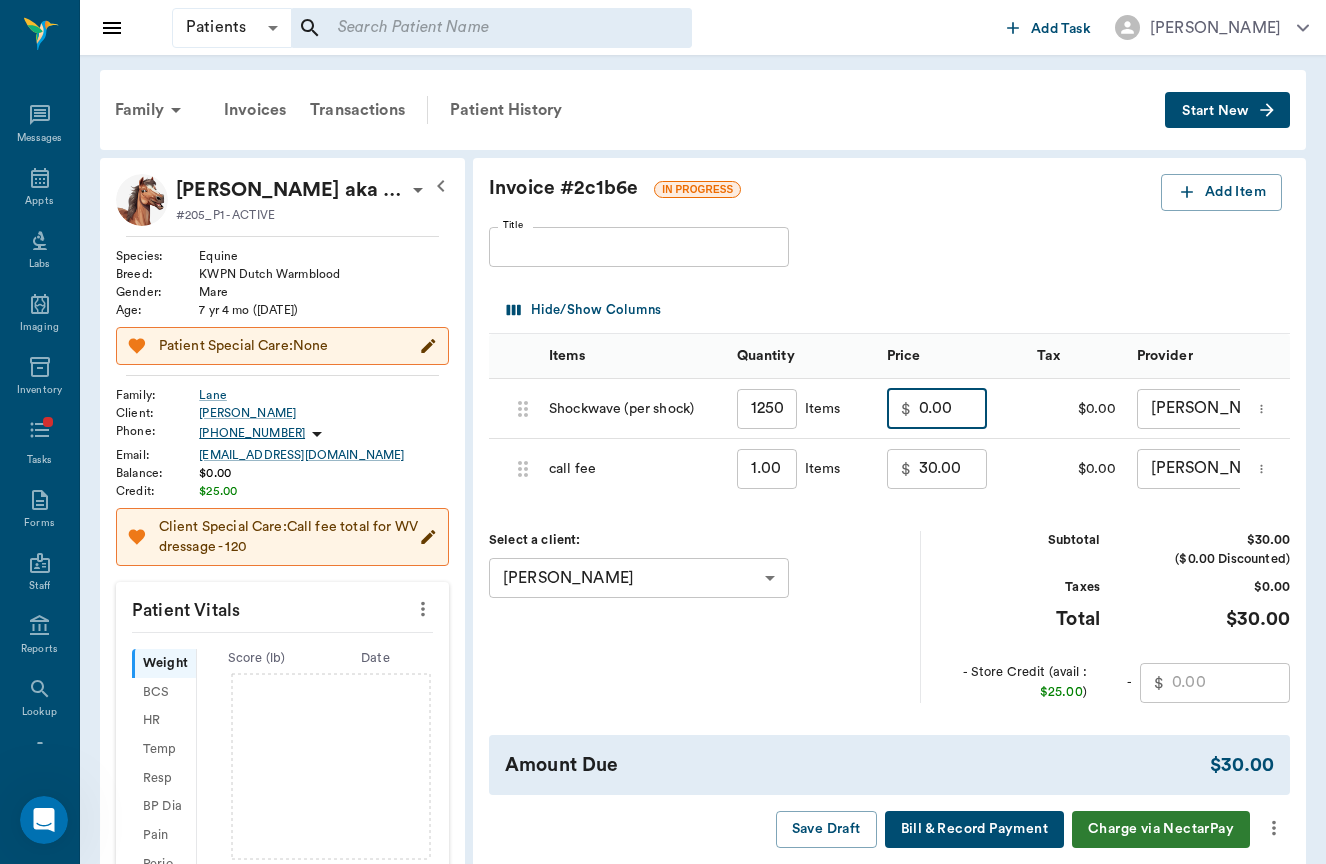 click on "0.00" at bounding box center (953, 409) 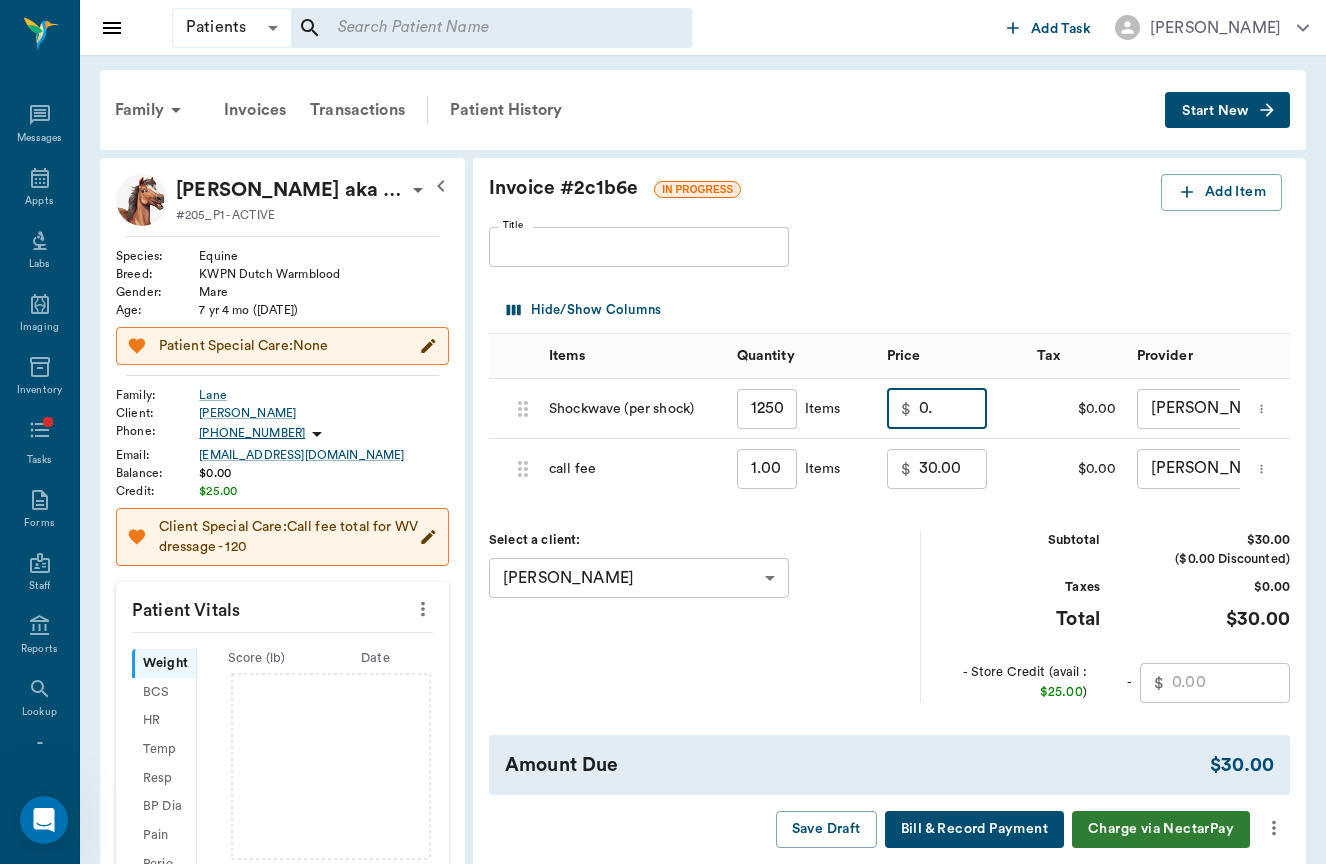 type on "0" 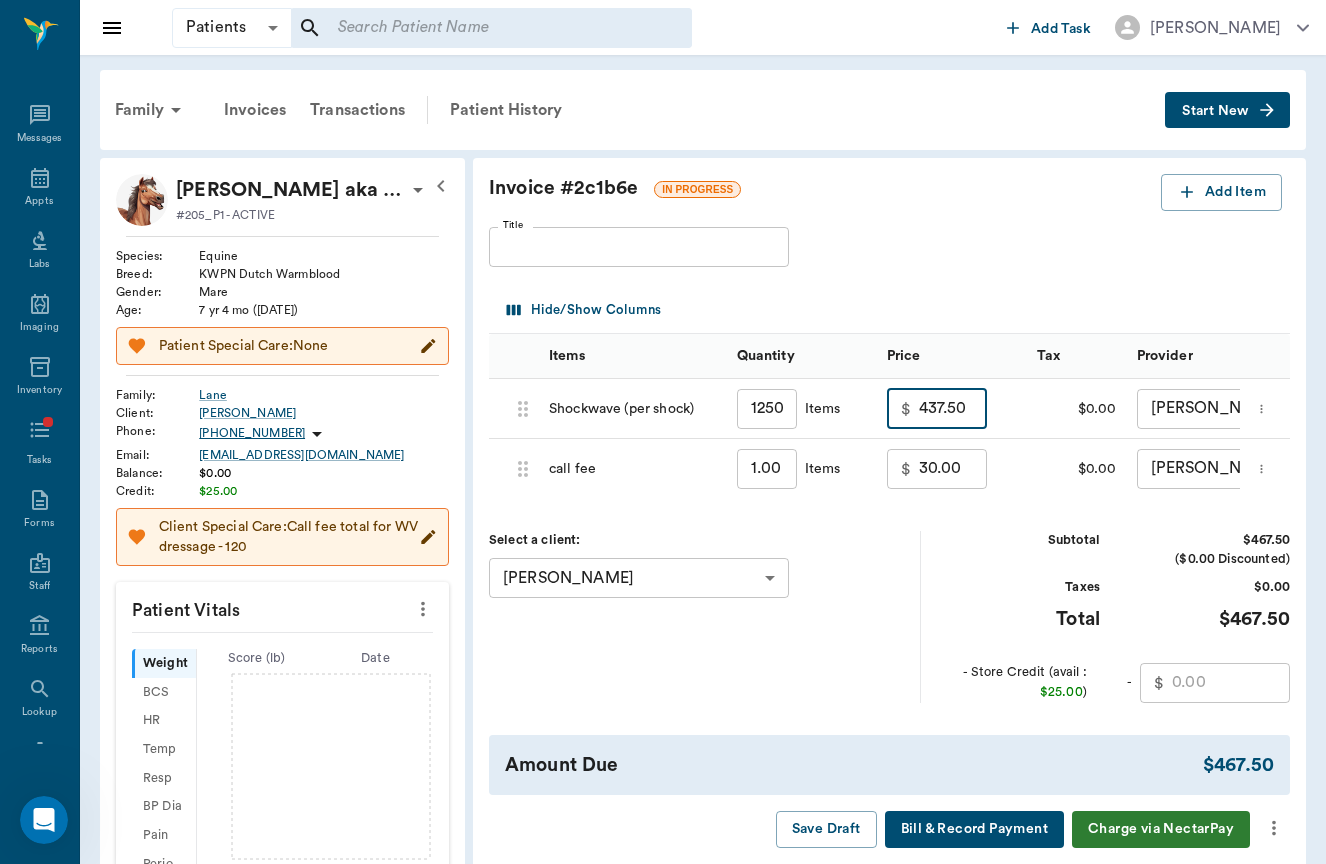 type on "437.50" 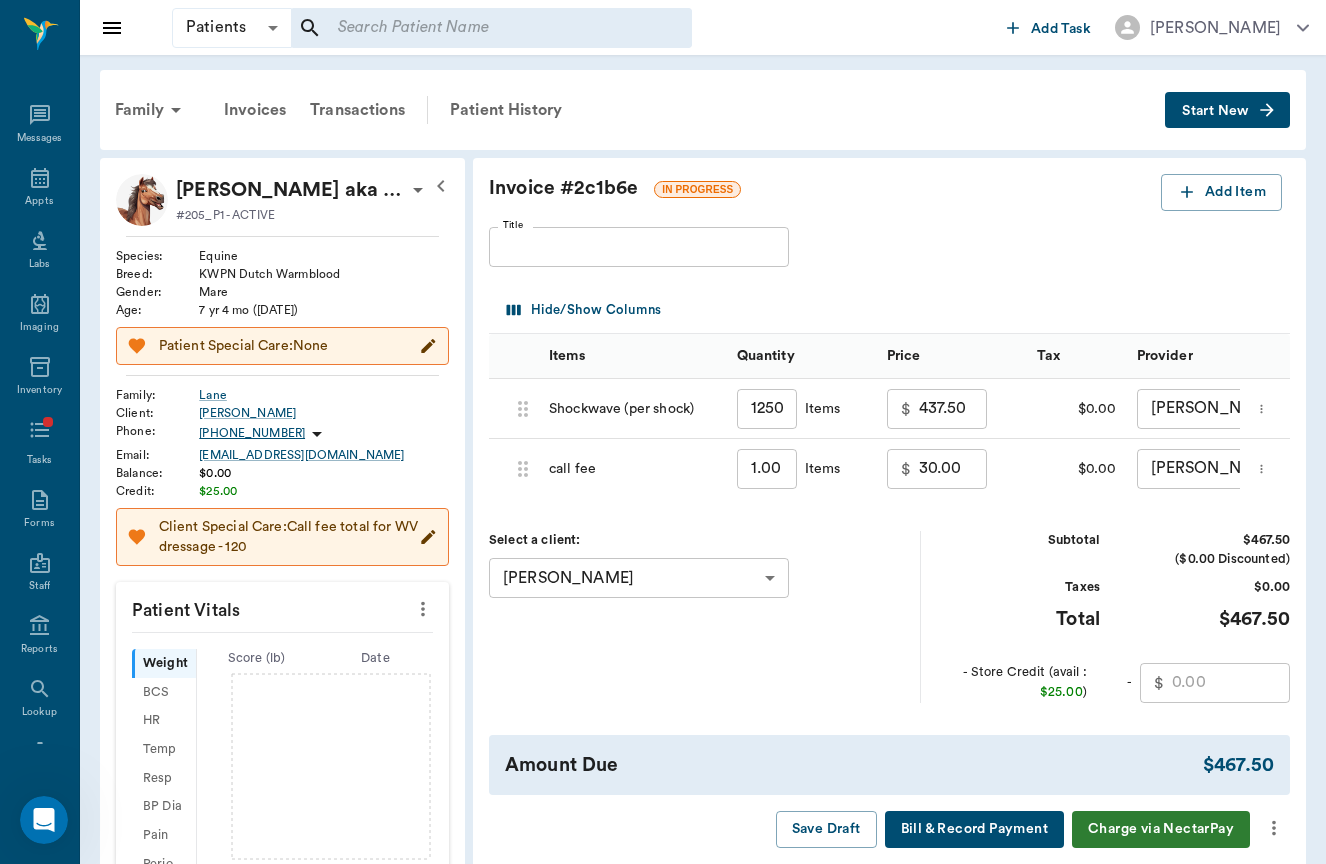 click on "$0.00" at bounding box center [1215, 587] 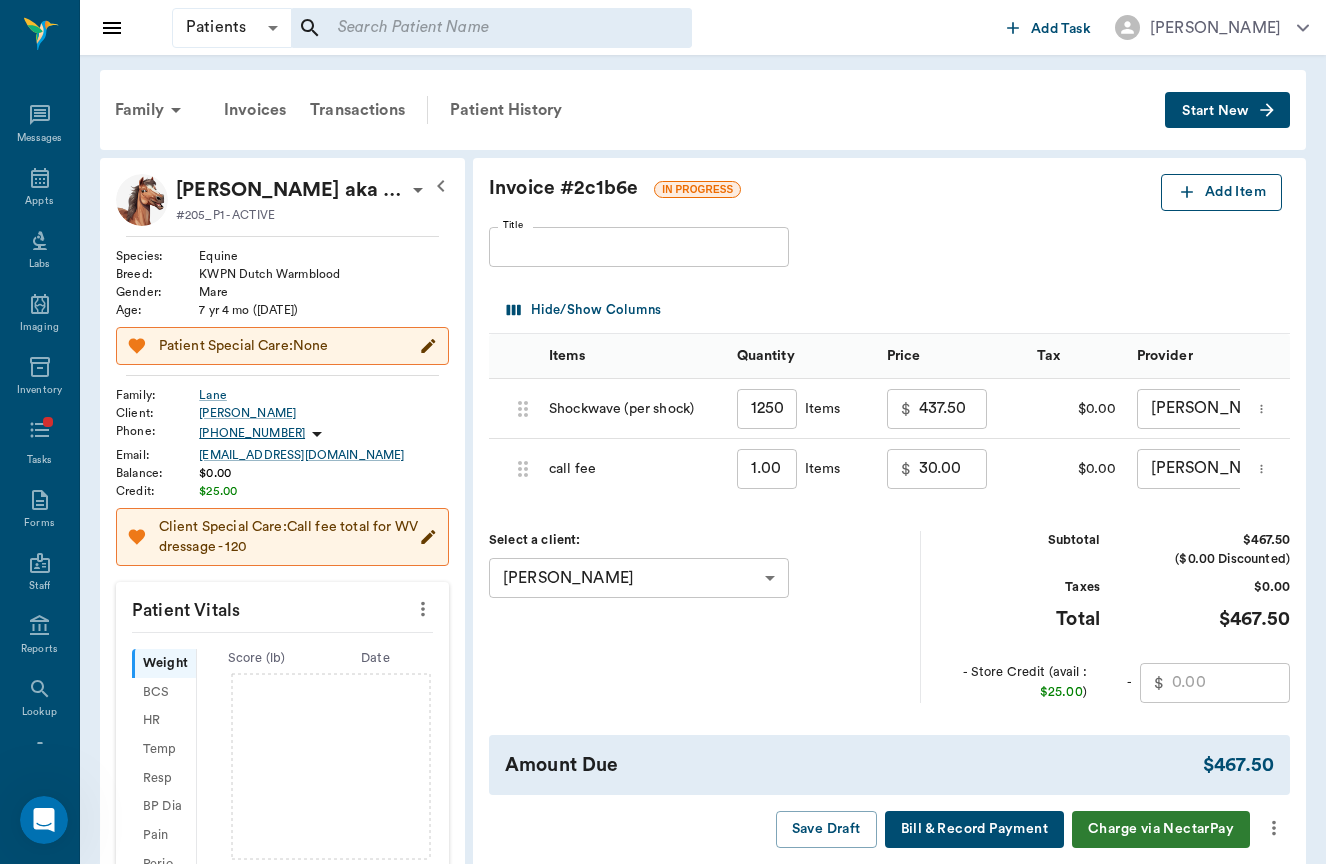 scroll, scrollTop: -1, scrollLeft: 0, axis: vertical 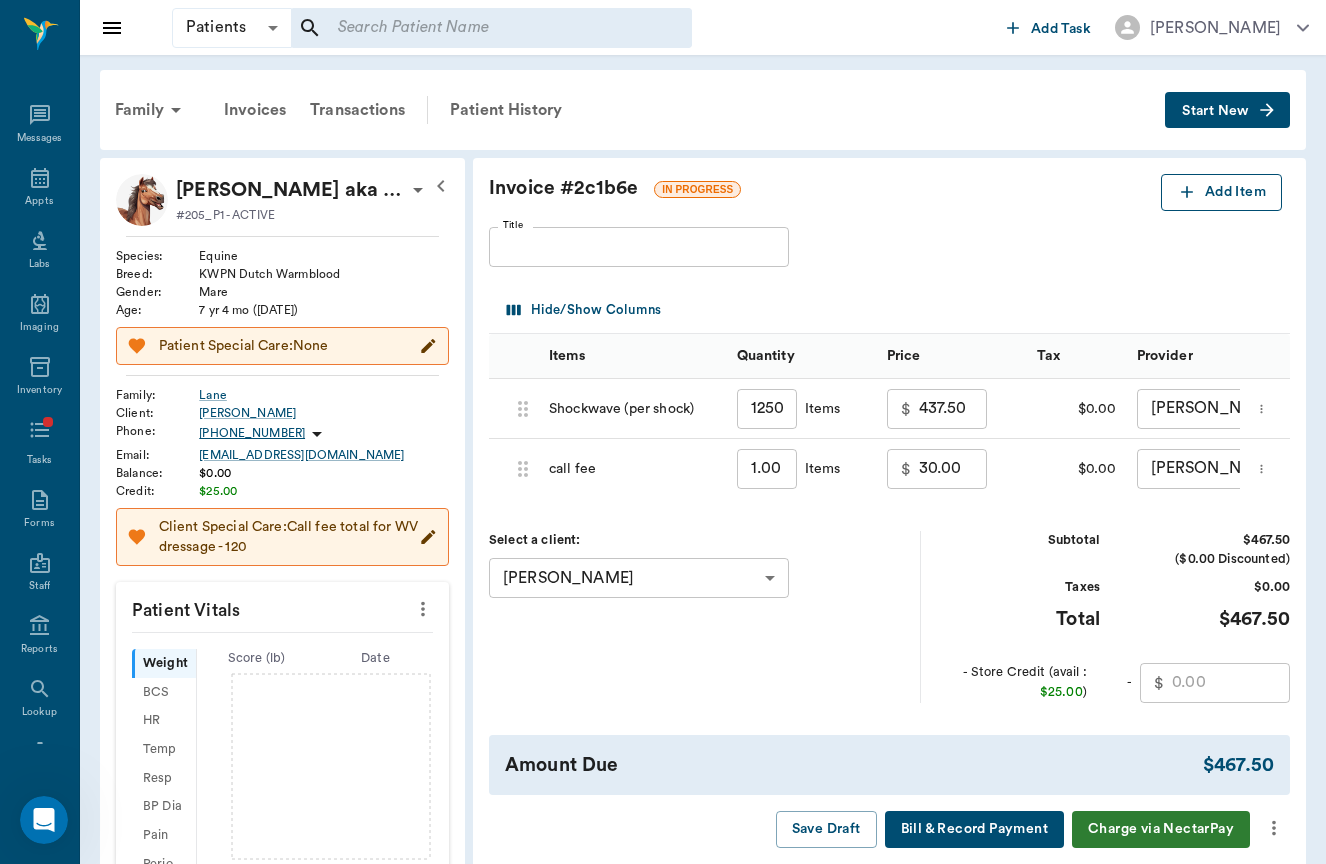 click on "Add Item" at bounding box center [1221, 192] 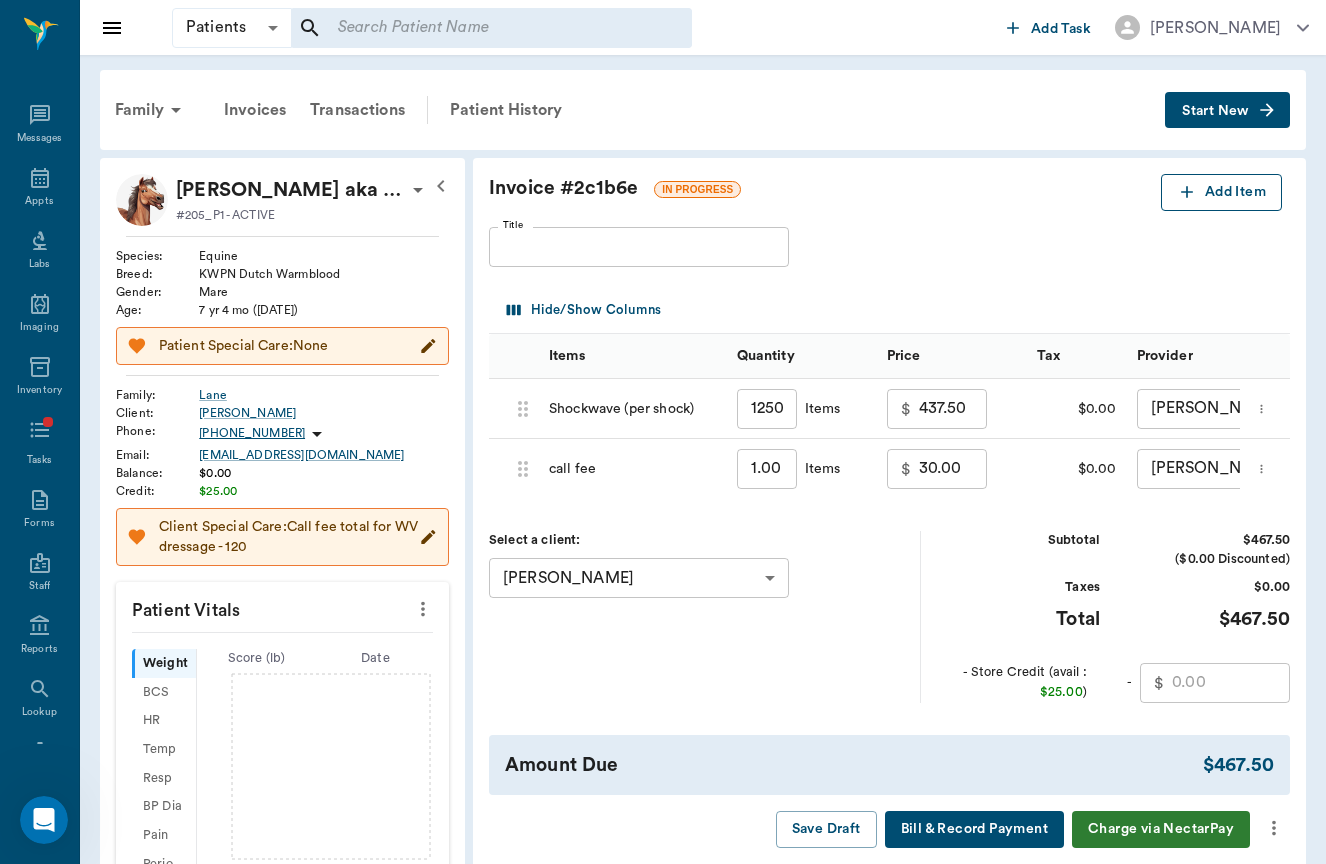 scroll, scrollTop: 0, scrollLeft: 0, axis: both 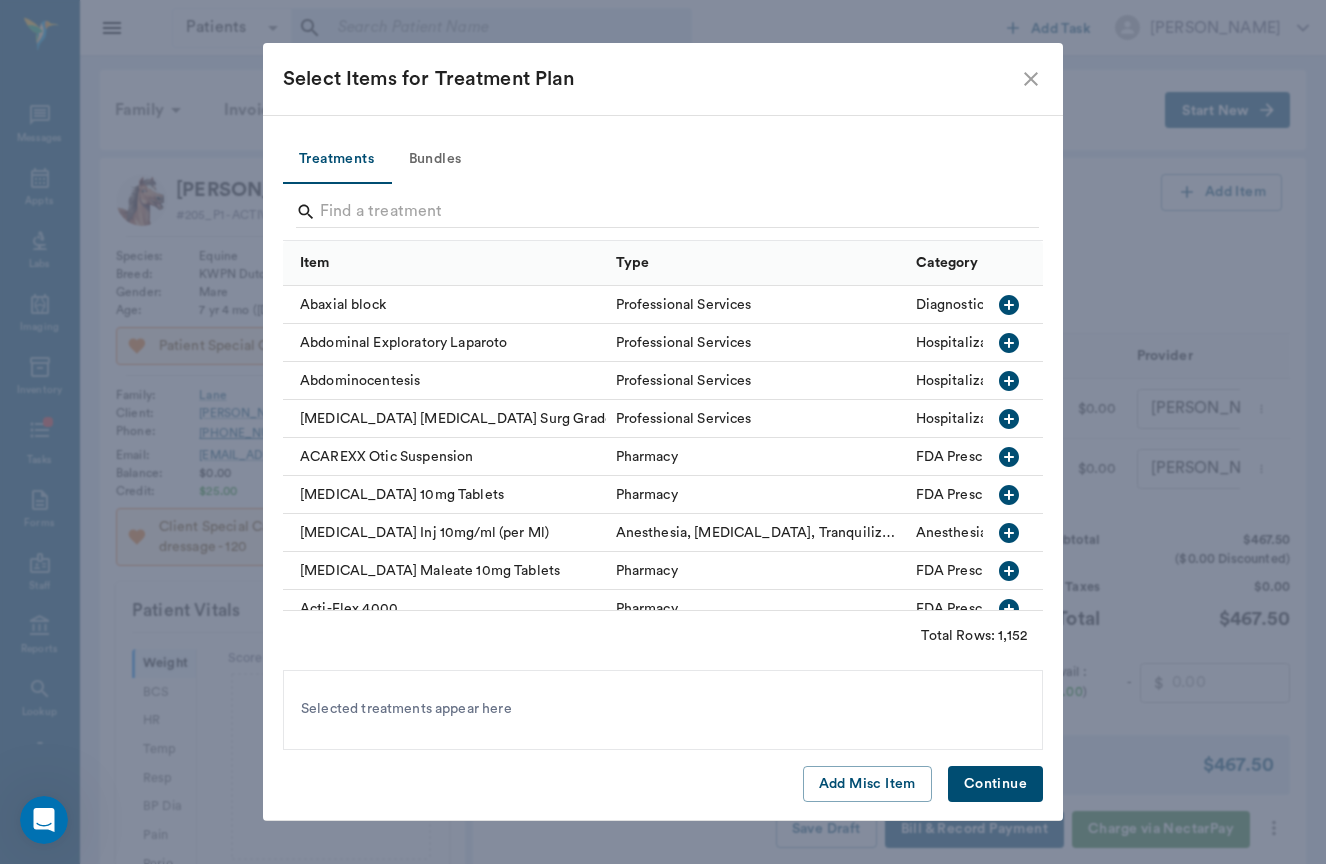 click on "Item" at bounding box center [448, 263] 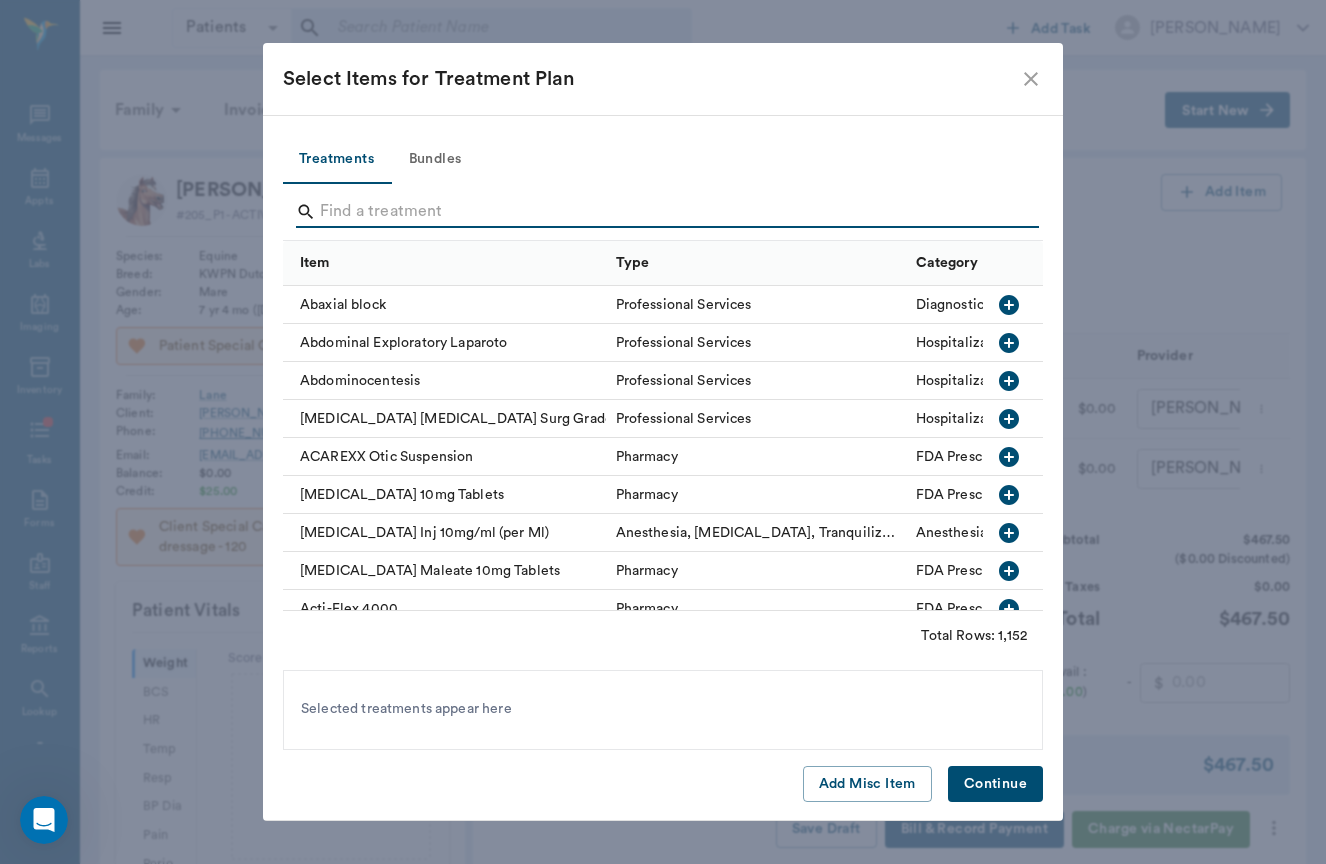 click at bounding box center [664, 212] 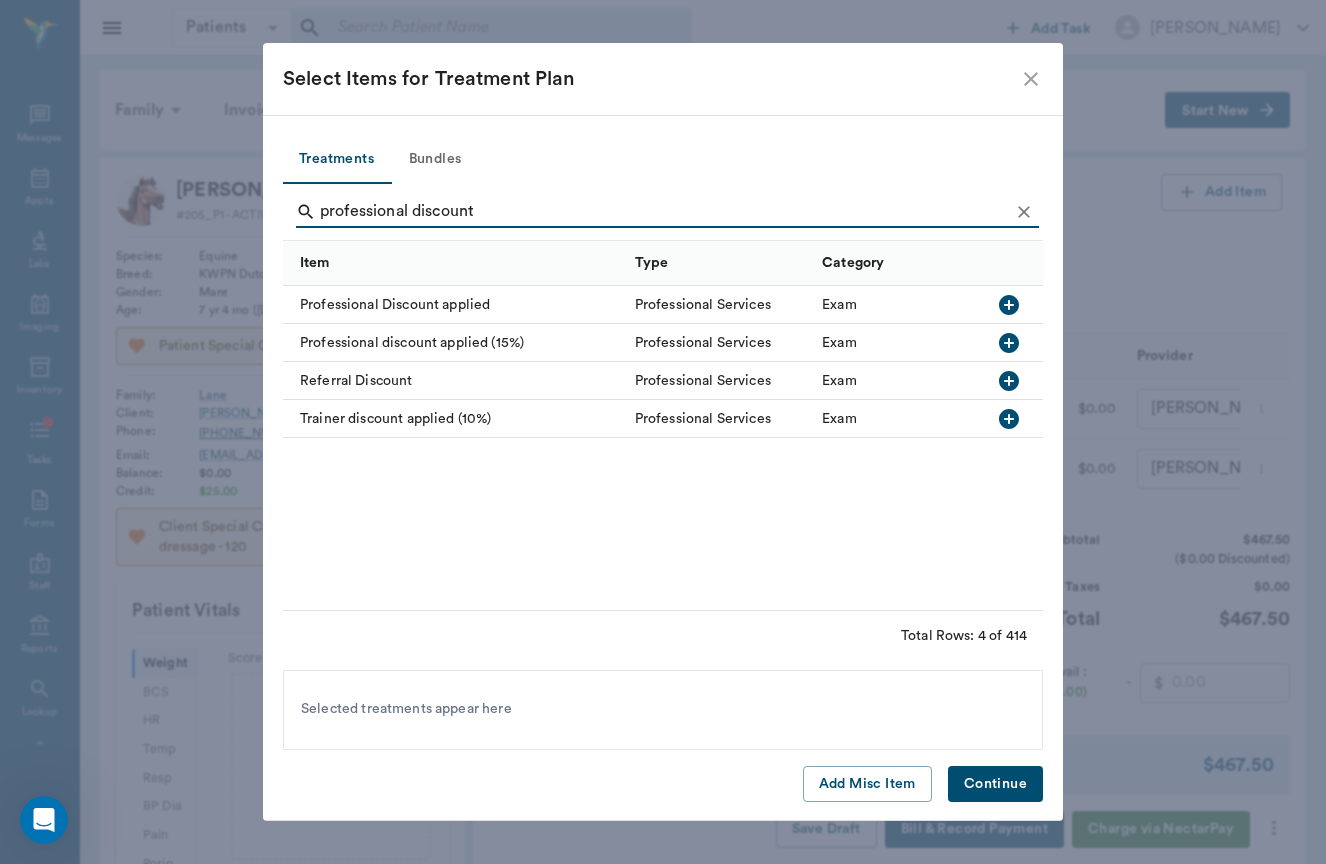 type on "professional discount" 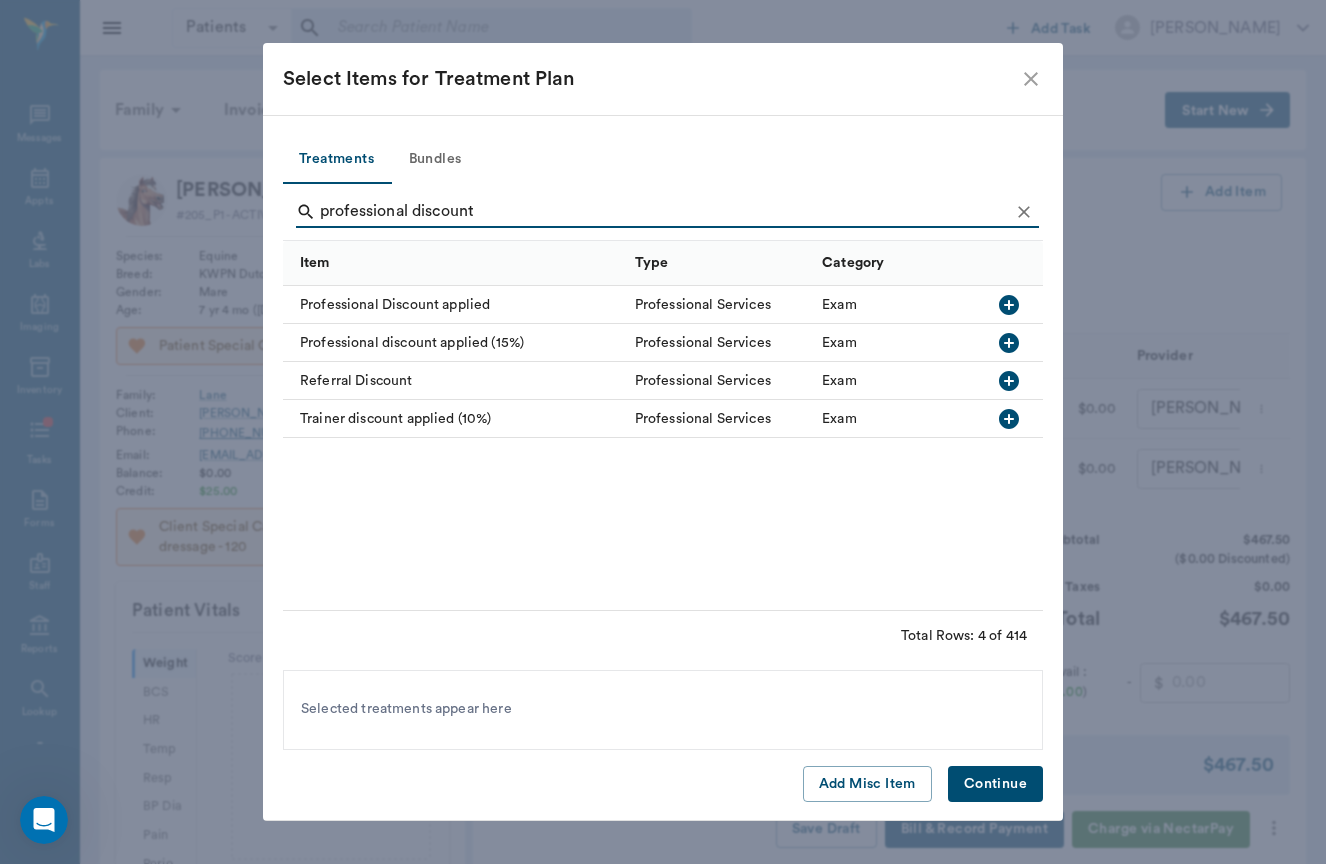 click on "Professional Discount applied" at bounding box center (454, 305) 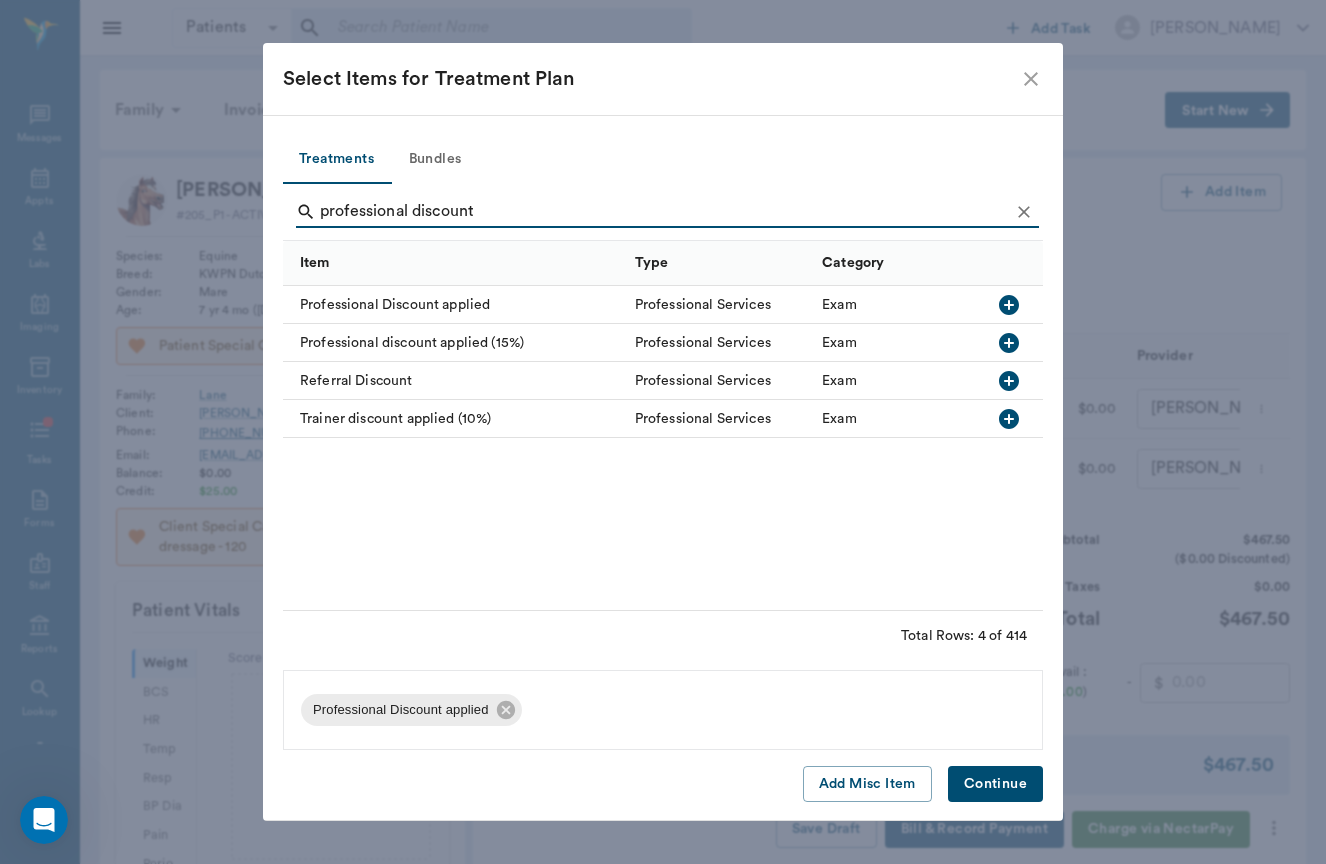 click on "Continue" at bounding box center [995, 784] 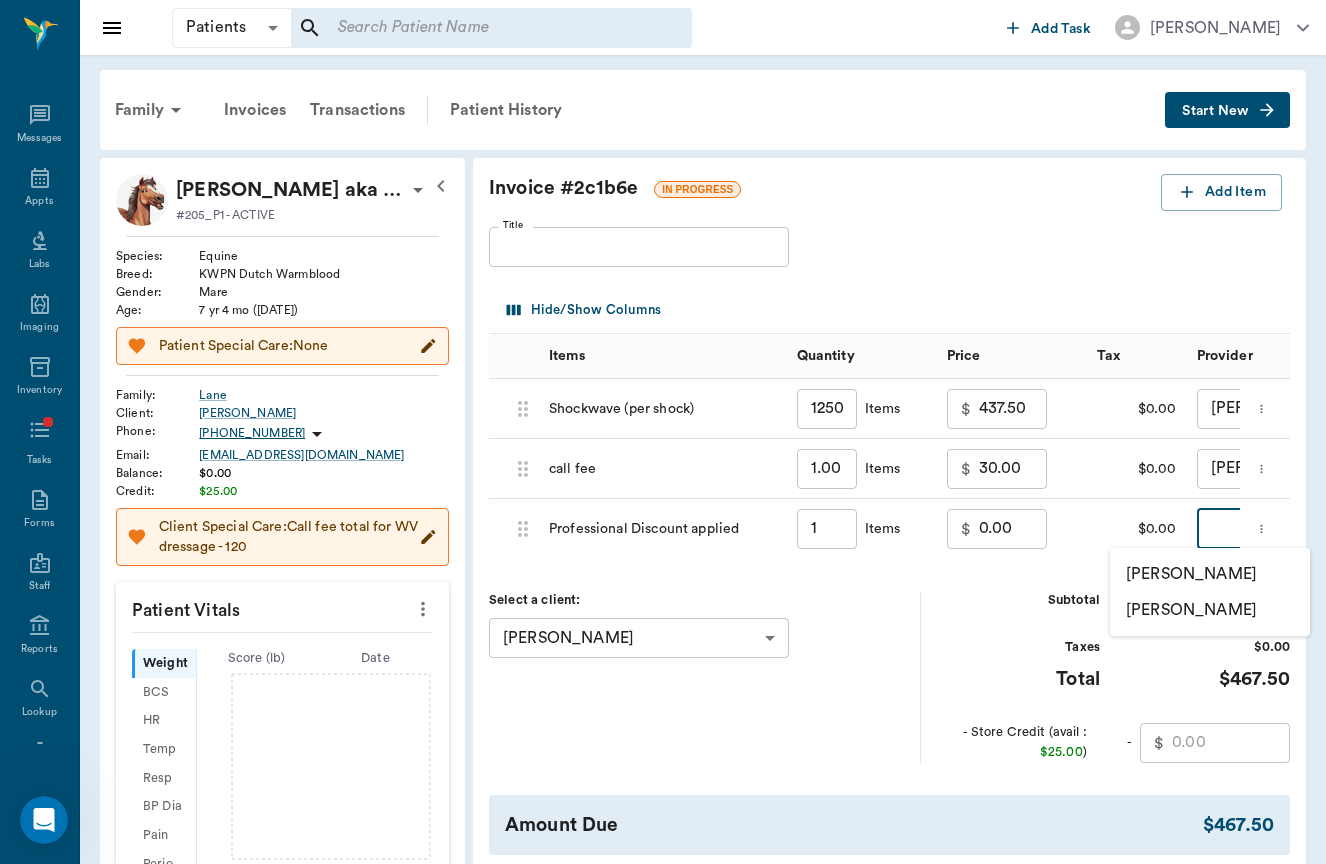 click on "Patients Patients ​ ​ Add Task [PERSON_NAME] Nectar Messages Appts Labs Imaging Inventory Tasks Forms Staff Reports Lookup Settings Family Invoices Transactions Patient History Start New [PERSON_NAME] aka N'Orleans [DEMOGRAPHIC_DATA] Lane #205_P1    -    ACTIVE   Species : Equine Breed : KWPN Dutch Warmblood Gender : Mare Age : [DEMOGRAPHIC_DATA] yr 4 mo ([DATE]) Patient Special Care:  None Family : Lane Client : [PERSON_NAME] Phone : [PHONE_NUMBER] Email : [EMAIL_ADDRESS][DOMAIN_NAME] Balance : $0.00 Credit : $25.00 Client Special Care:  Call fee total for WV dressage - 120 Patient Vitals Weight BCS HR Temp Resp BP Dia Pain Perio Score ( lb ) Date Ongoing diagnosis Current Rx Reminders Upcoming appointments Schedule Appointment Invoice # 2c1b6e IN PROGRESS Add Item Title Title Hide/Show Columns   Items Quantity Price Tax Provider 686ec955e60005f69679d5f7 Shockwave (per shock) 1250.00 ​ Items $ 437.50 ​ $0.00 [PERSON_NAME] none-649b3e03b5bc7e03f9326794 ​ 686ec960f4d8d41b6a62912a call fee 1.00 ​ Items $ 30.00 ​ $0.00 [PERSON_NAME] 1" at bounding box center (663, 650) 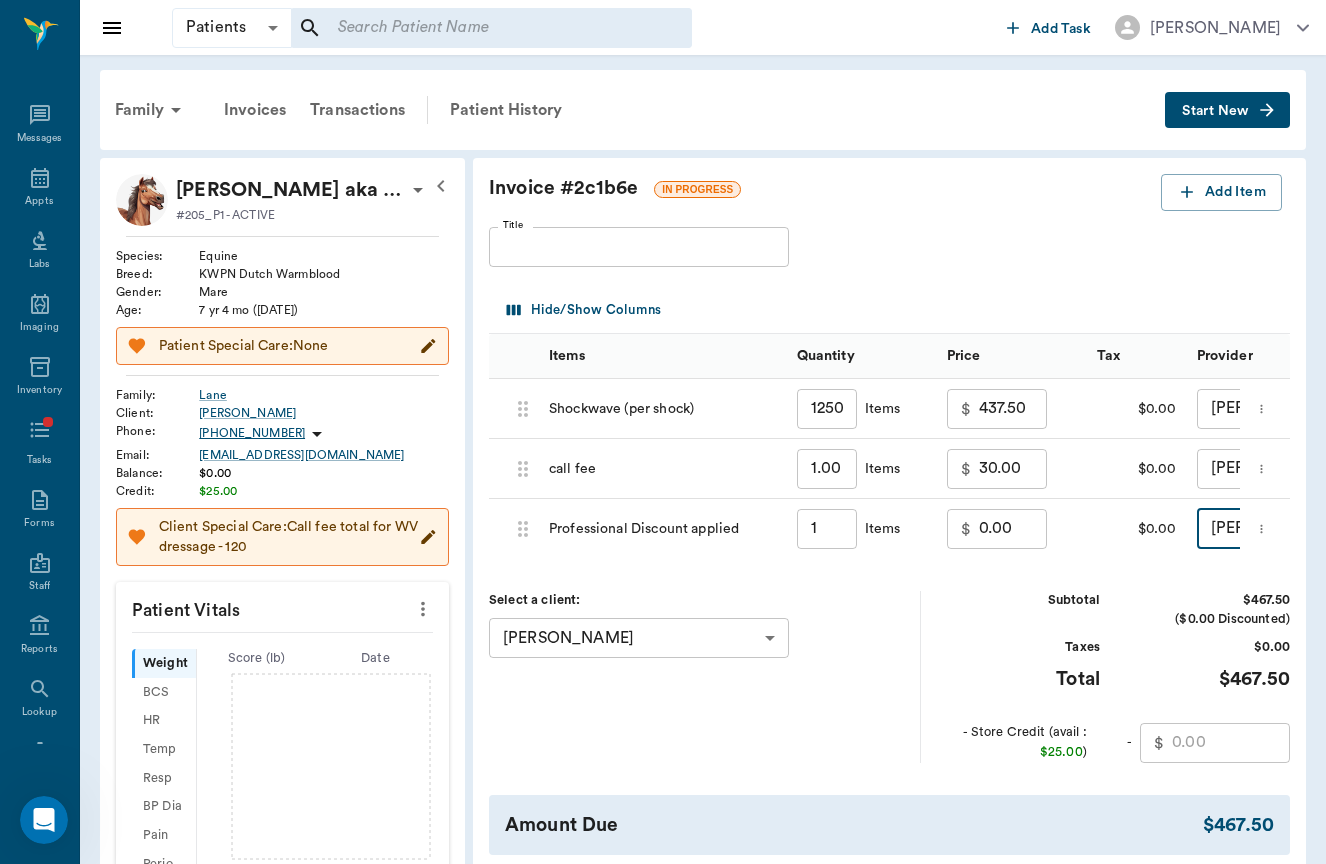 click on "$ 0.00 ​" at bounding box center (1012, 529) 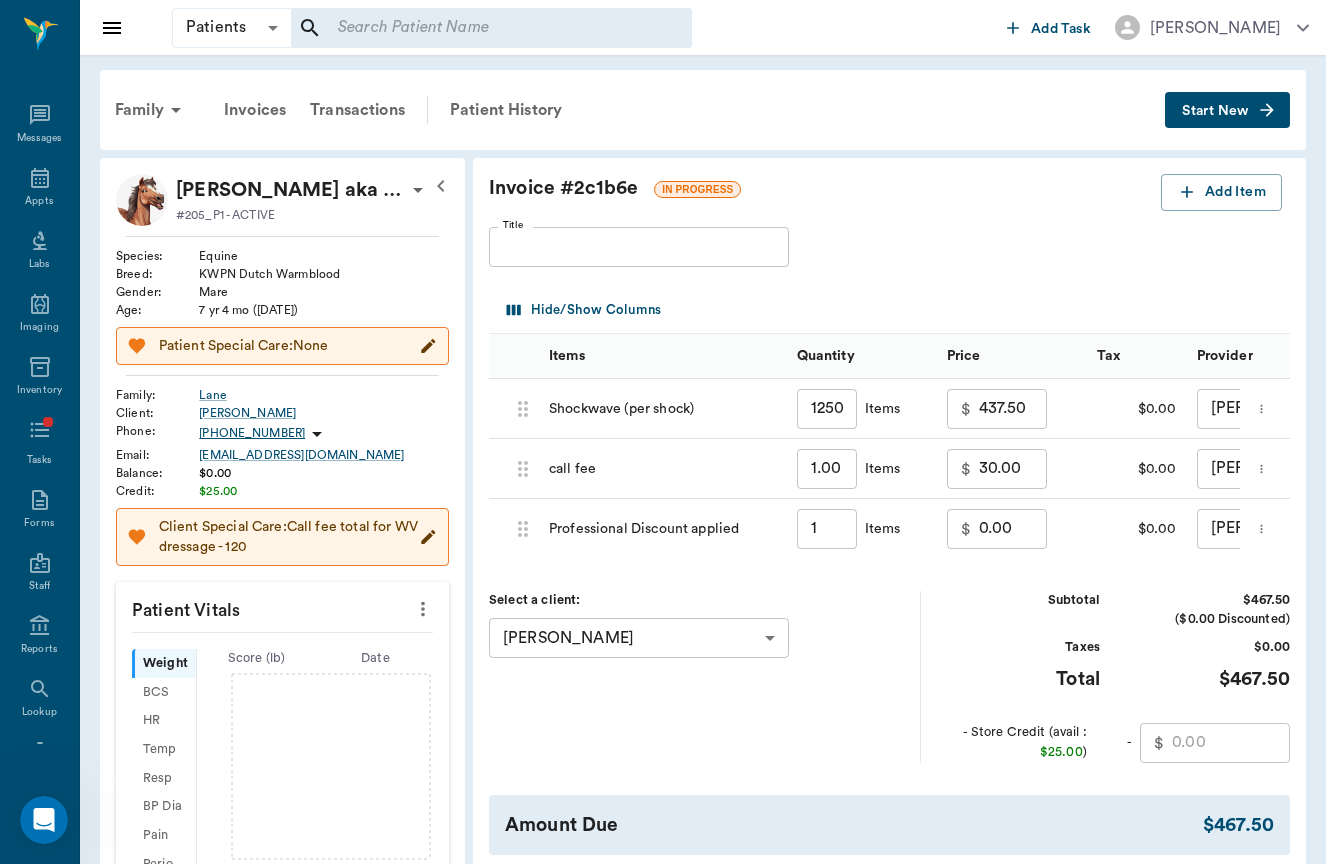 click on "$ 0.00 ​" at bounding box center (1012, 529) 